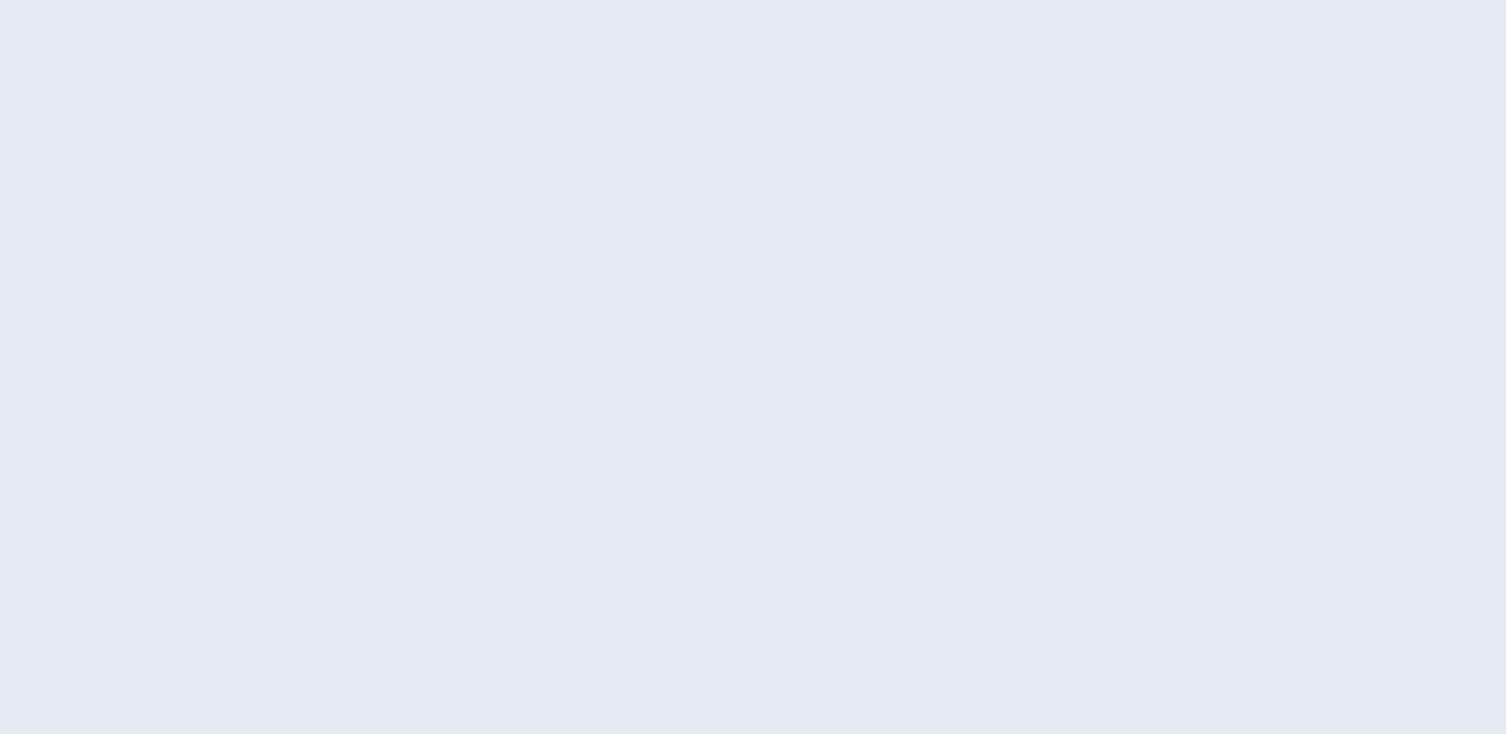 scroll, scrollTop: 0, scrollLeft: 0, axis: both 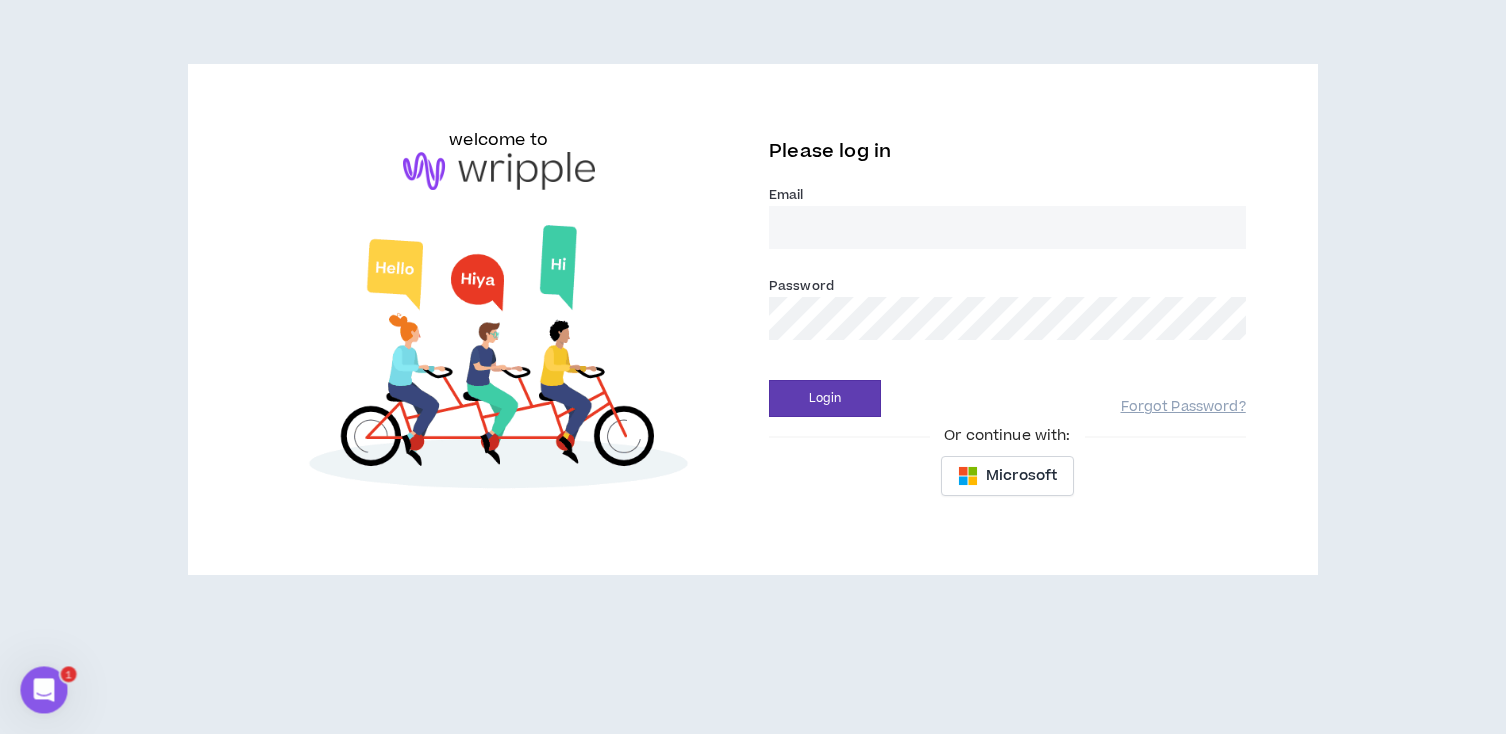 click on "Email  *" at bounding box center [1007, 227] 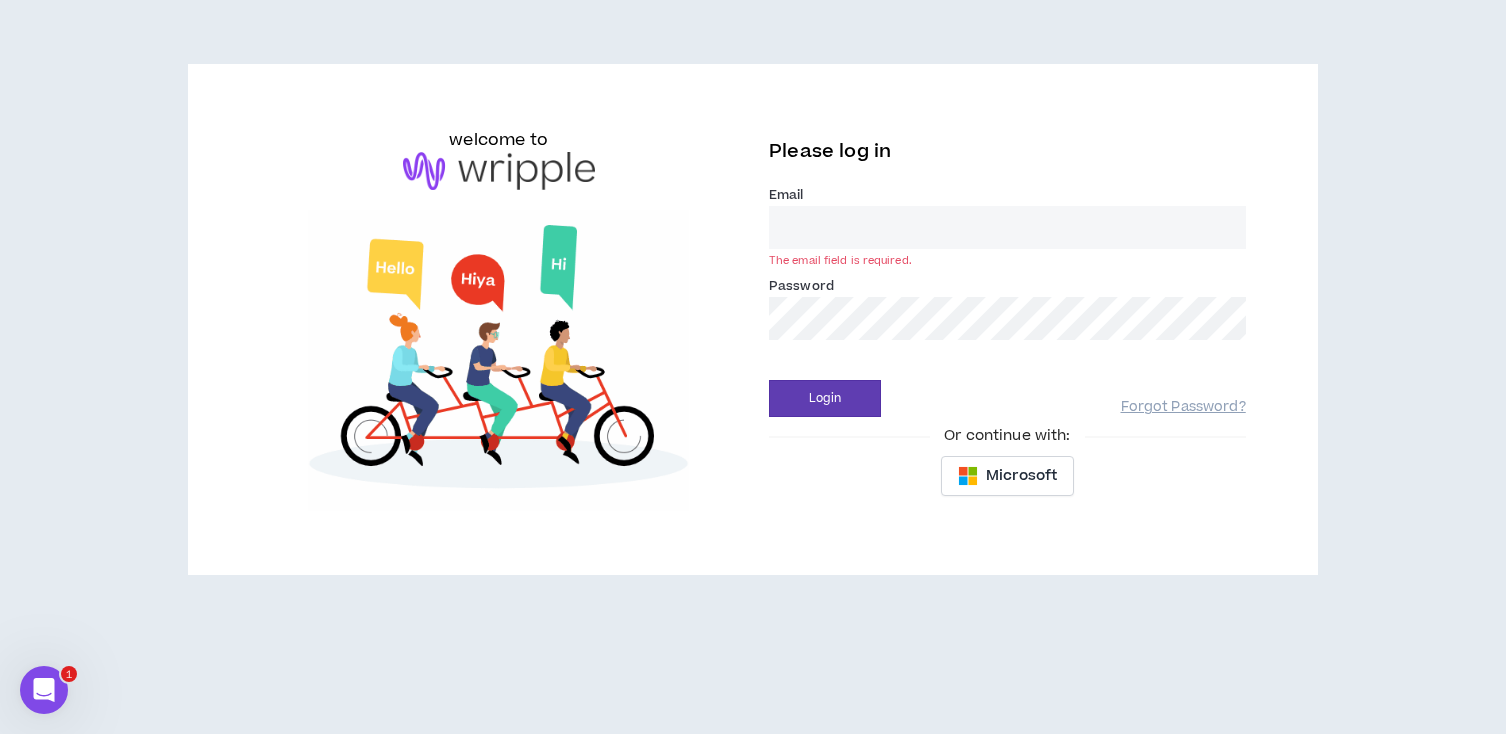 click on "Password  *" at bounding box center (1007, 307) 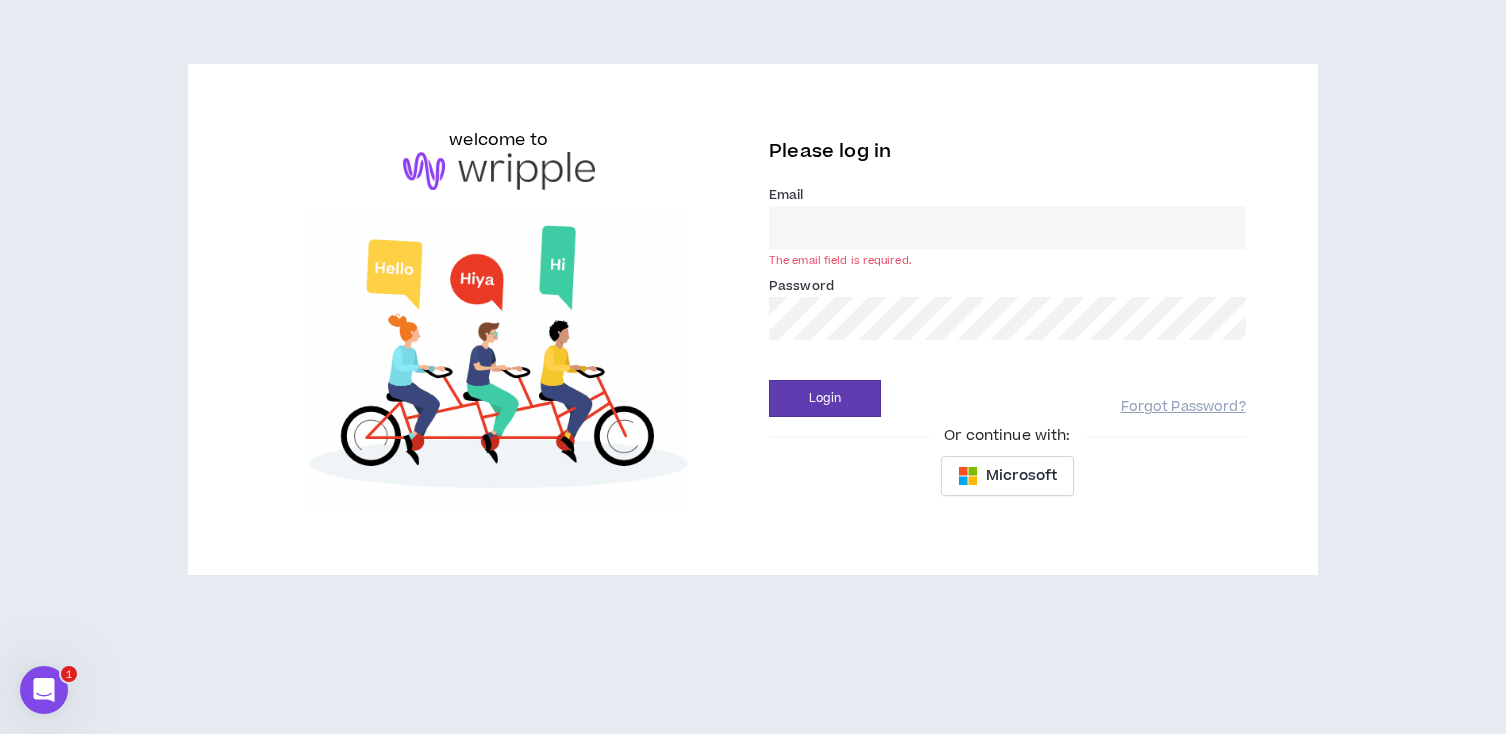 click on "Email  *" at bounding box center (1007, 227) 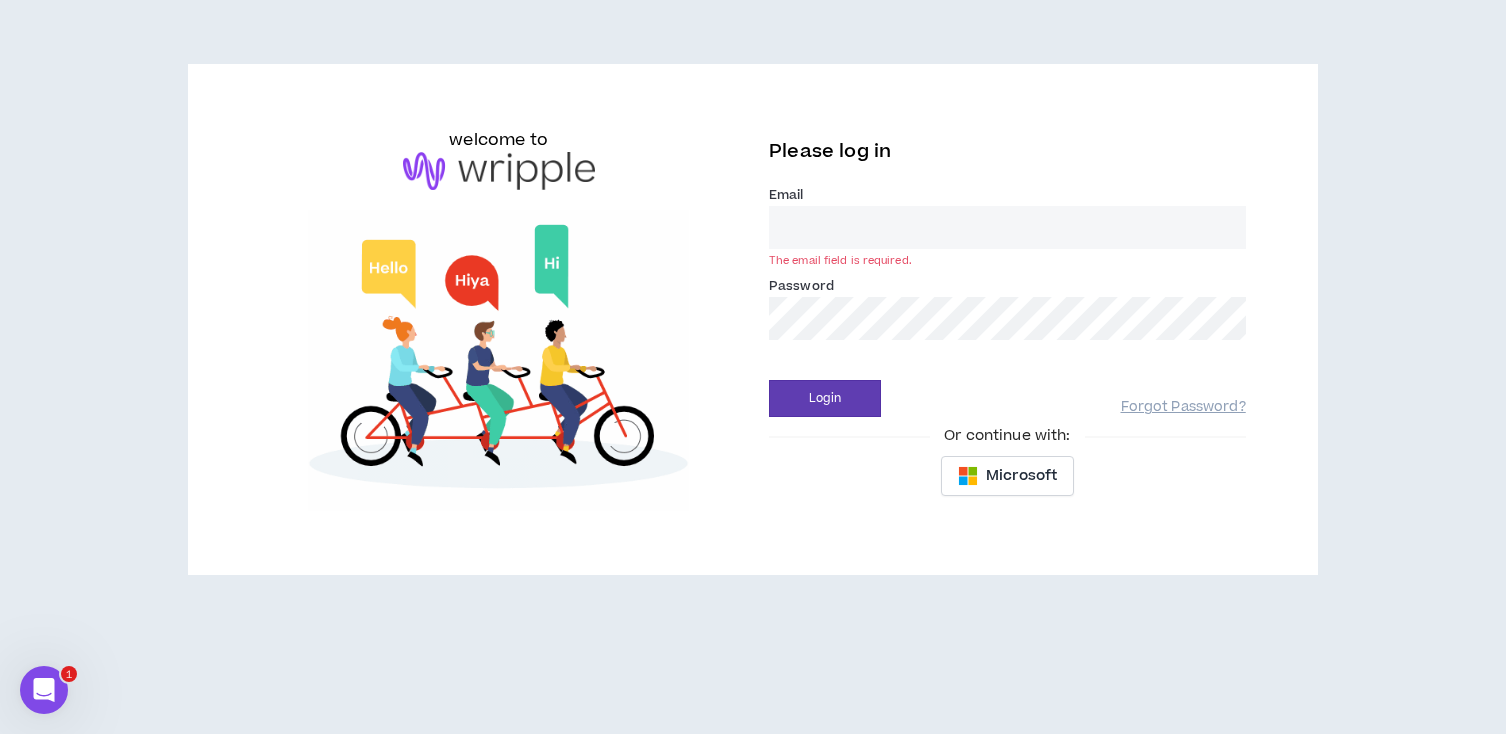click on "Email  *" at bounding box center (1007, 227) 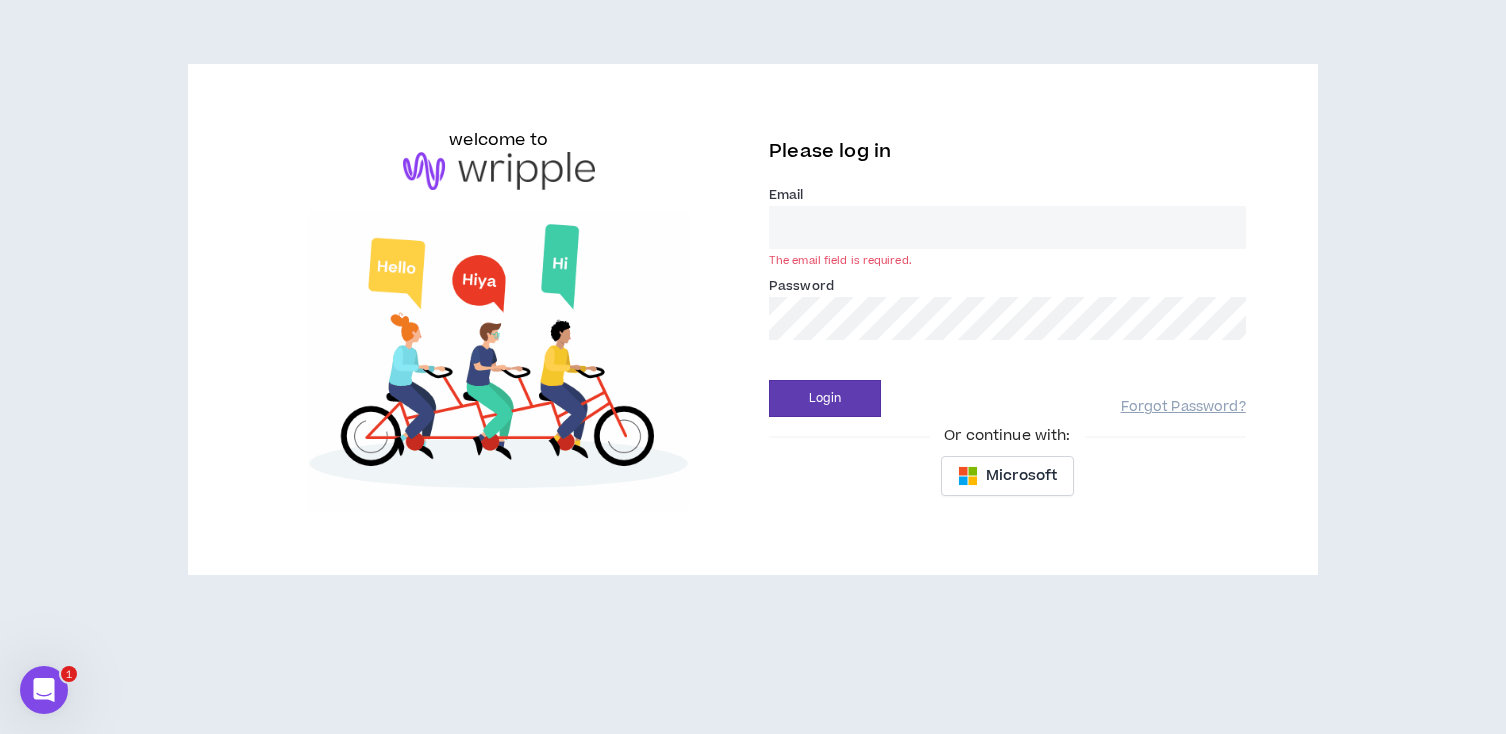 click on "Email  *" at bounding box center [1007, 227] 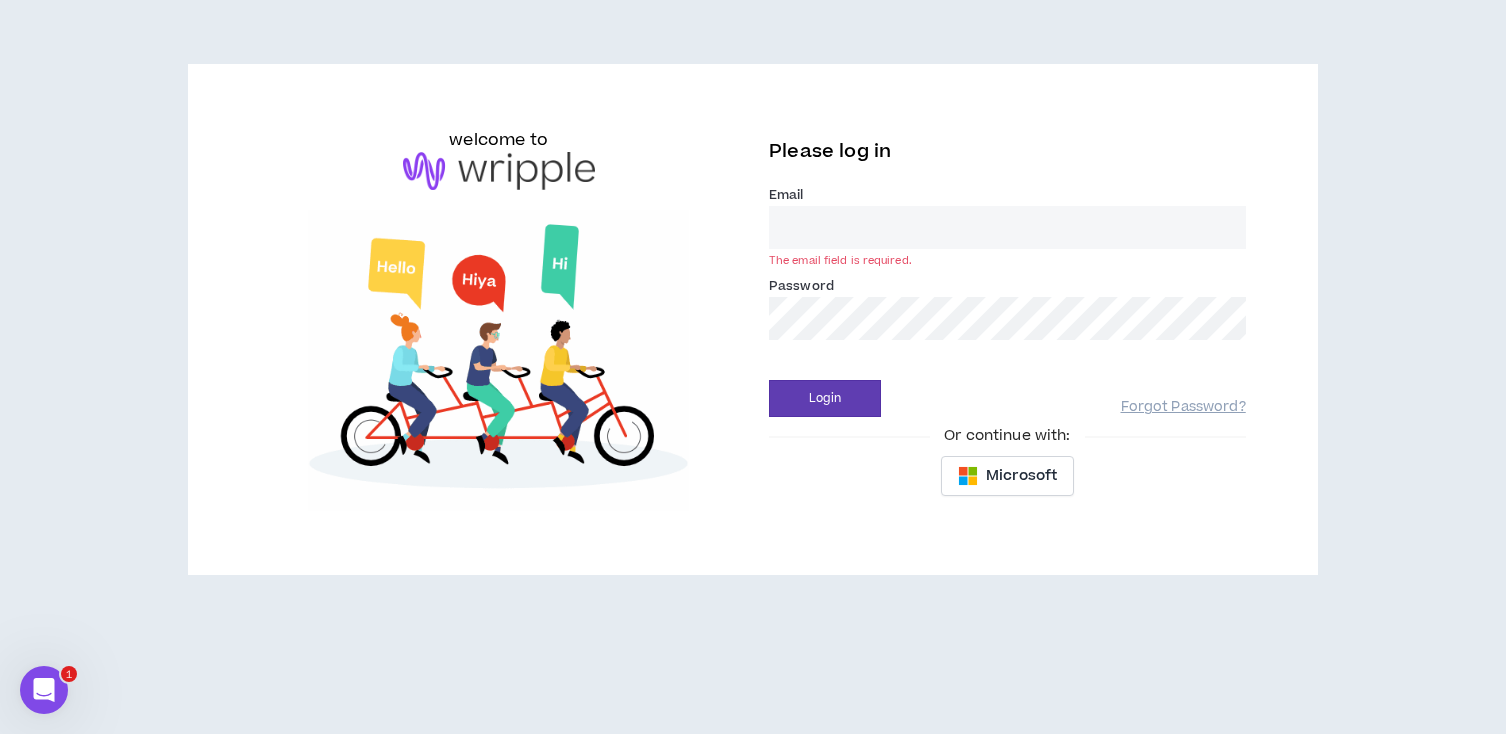 type on "[EMAIL]" 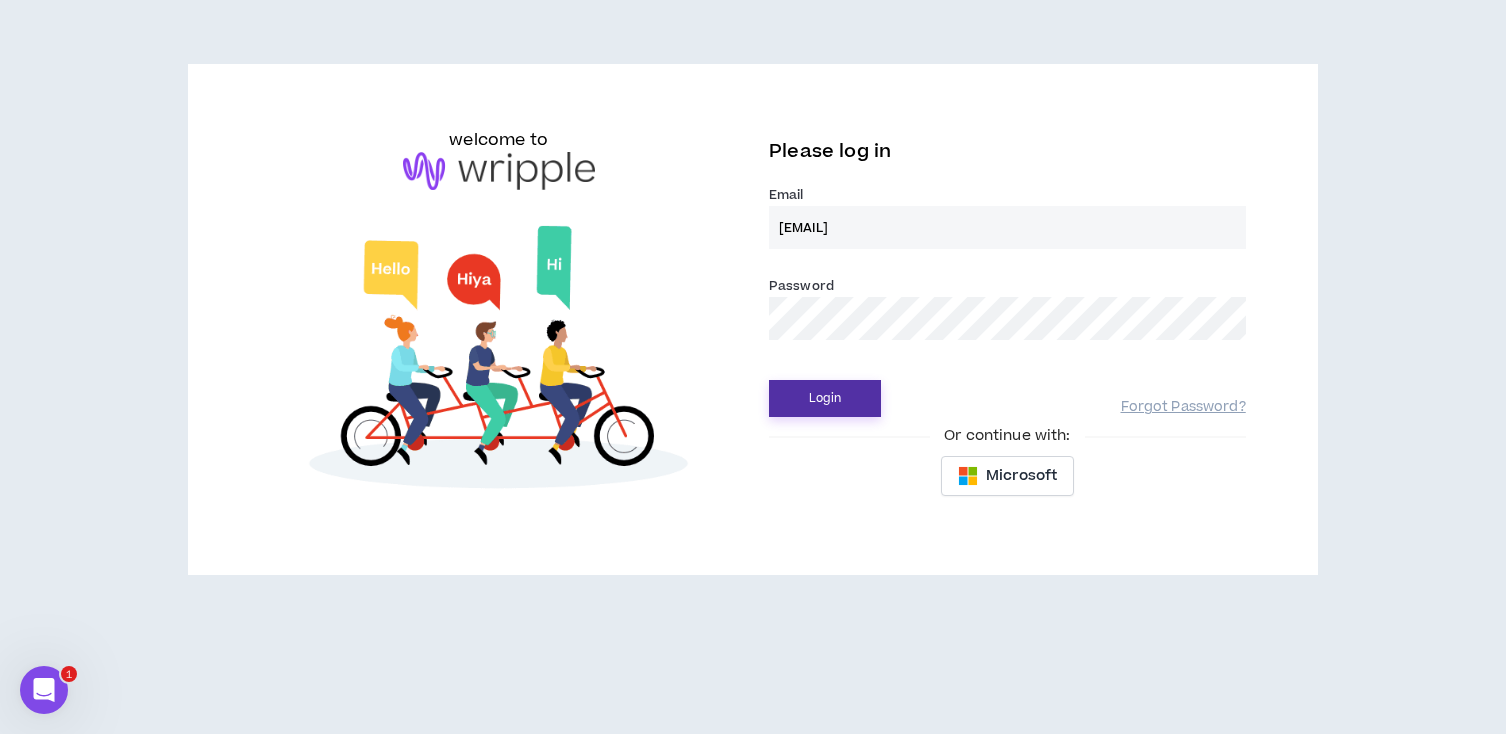 click on "Login" at bounding box center [825, 398] 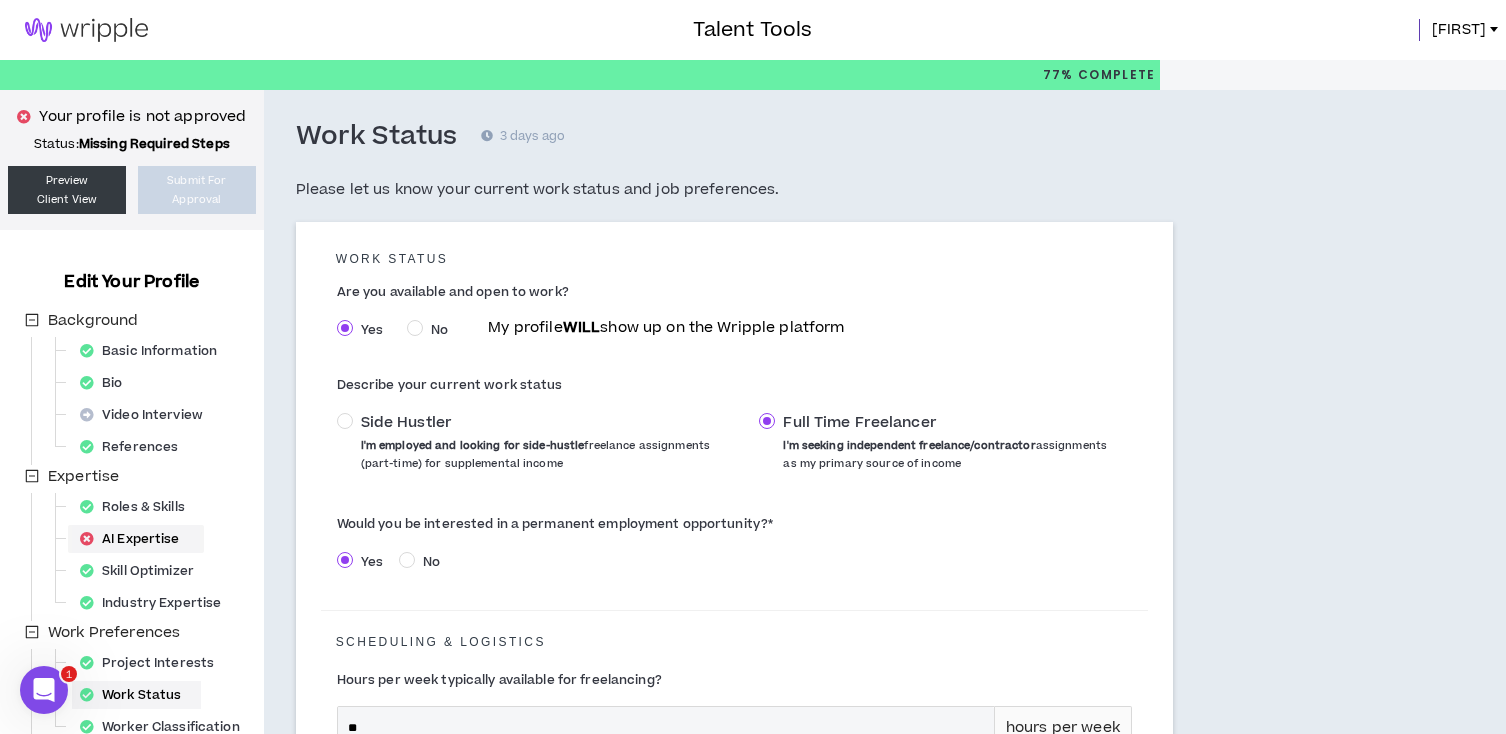 scroll, scrollTop: 295, scrollLeft: 0, axis: vertical 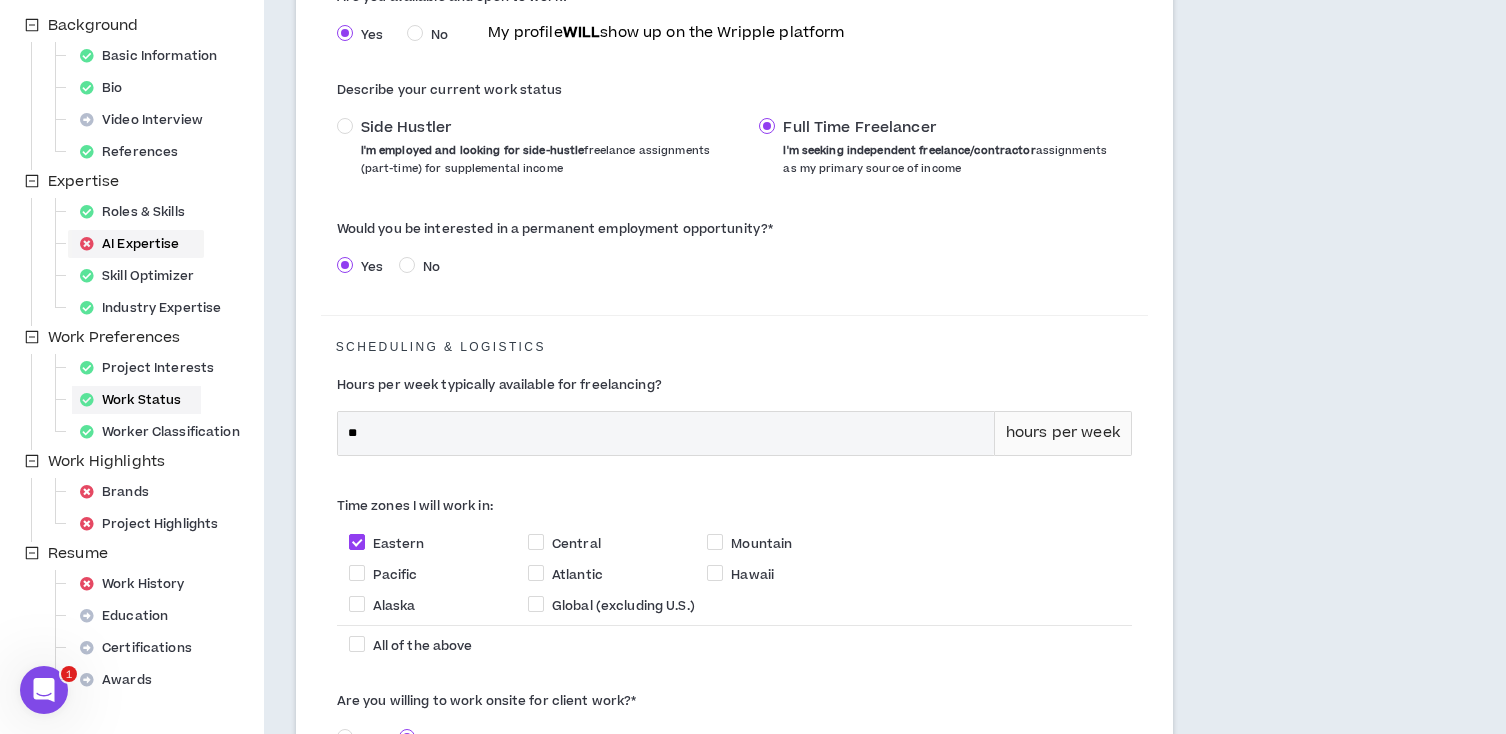 click on "AI Expertise" at bounding box center [136, 244] 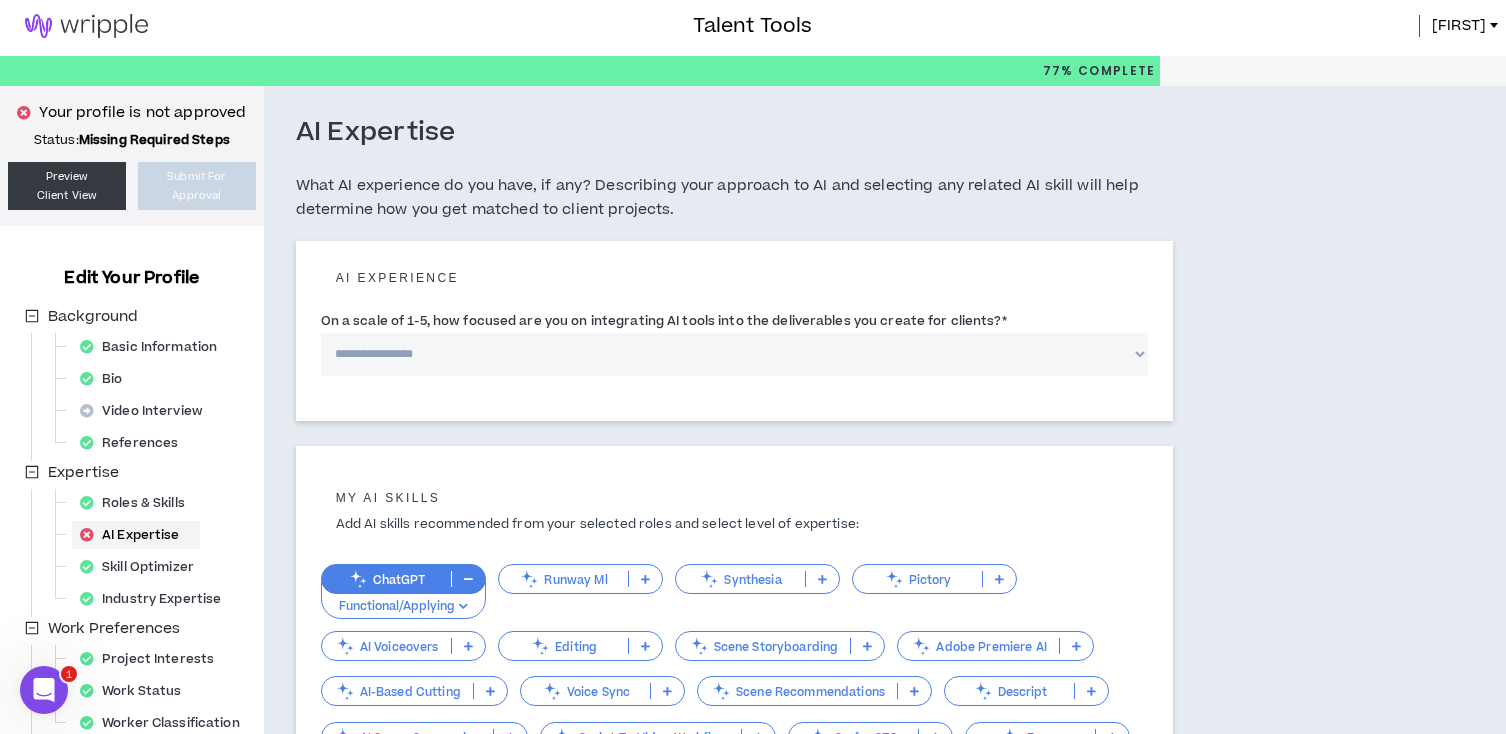 scroll, scrollTop: 132, scrollLeft: 0, axis: vertical 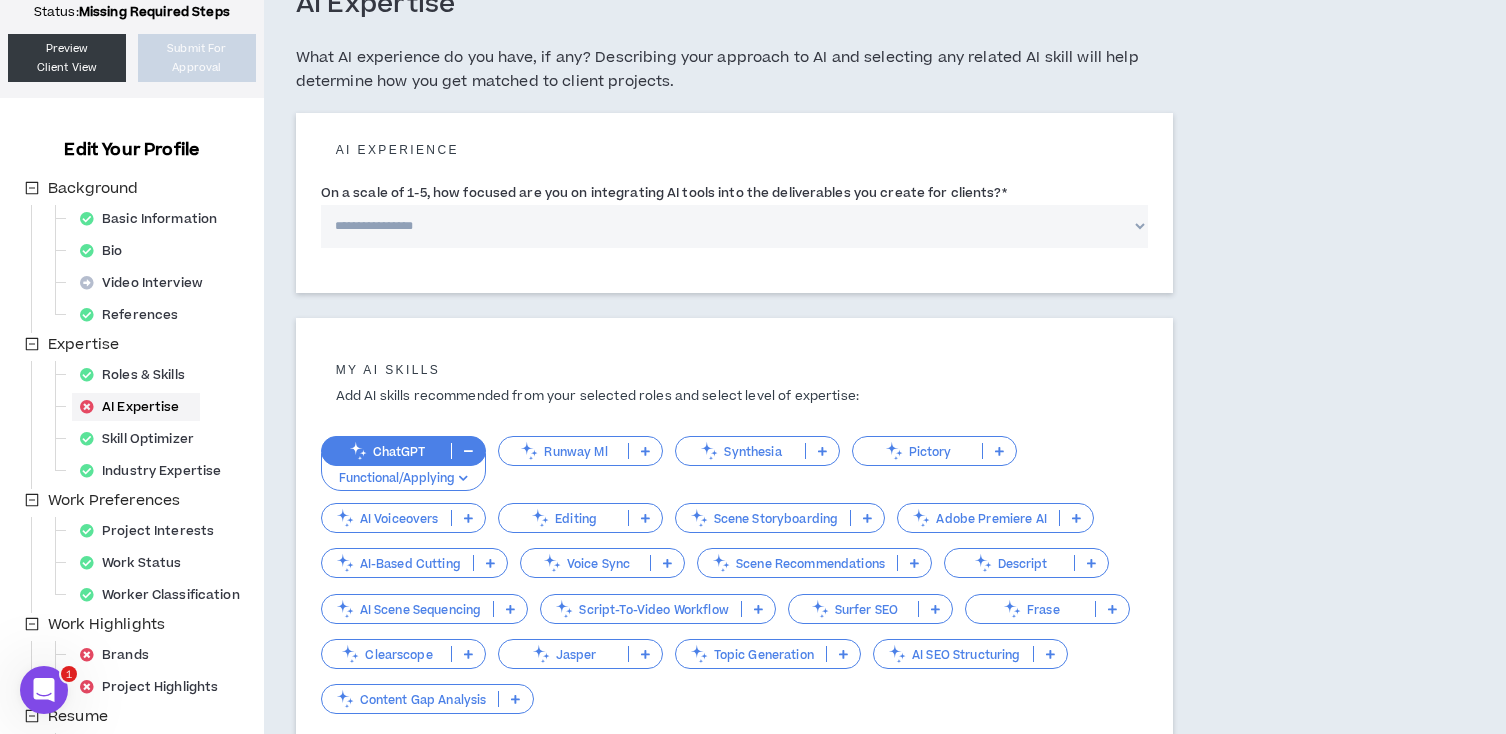 click on "Runway Ml" at bounding box center (563, 451) 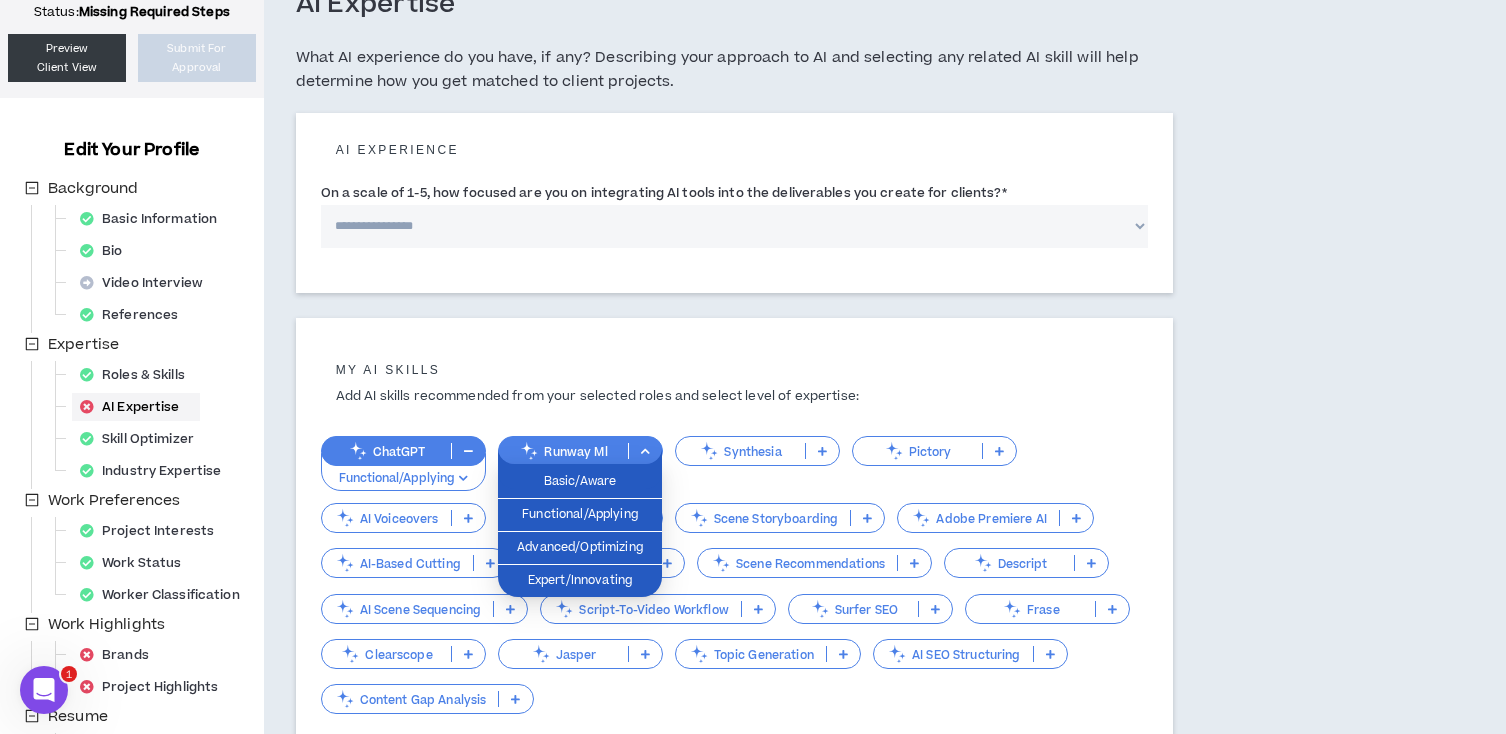 click on "ChatGPT" at bounding box center [386, 451] 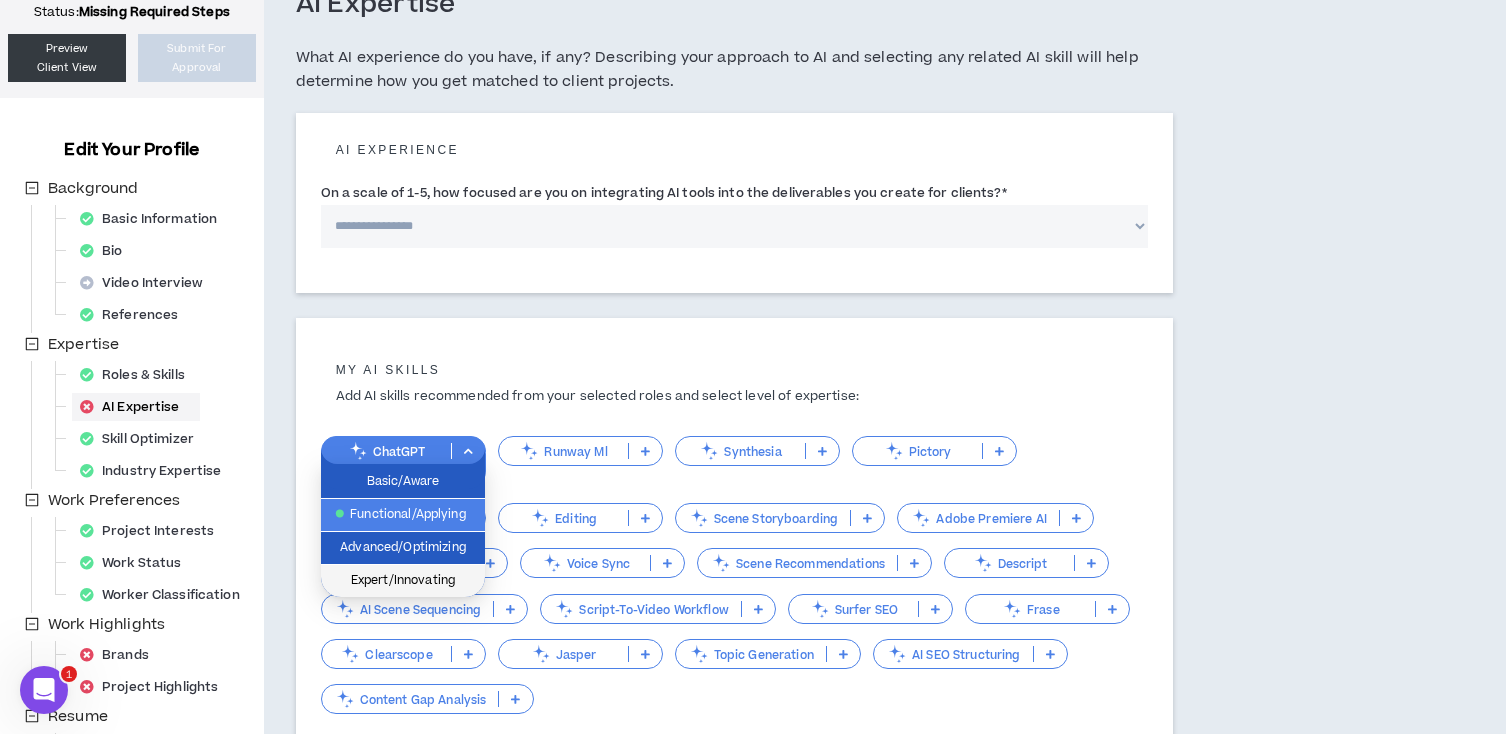 click on "Expert/Innovating" at bounding box center [403, 581] 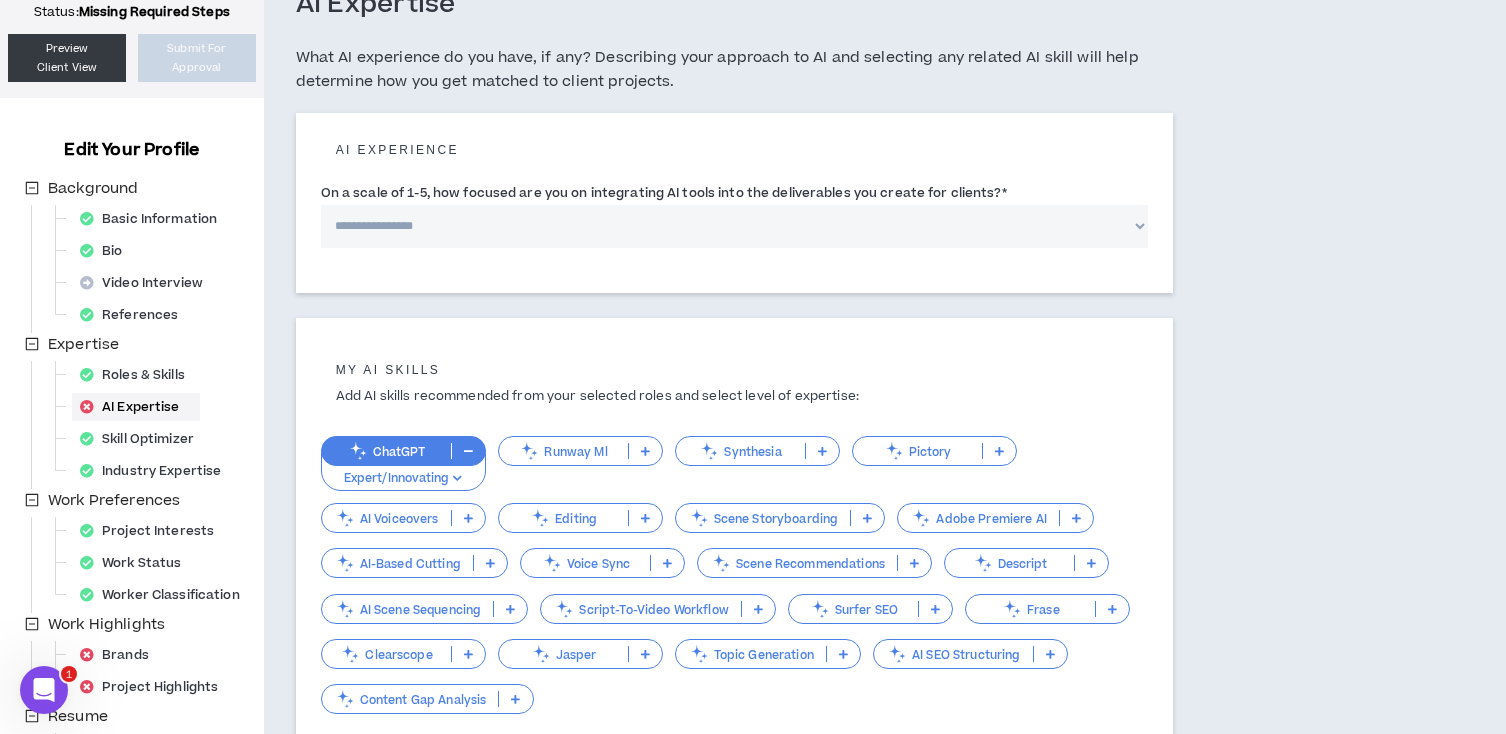 click on "Runway Ml" at bounding box center [563, 451] 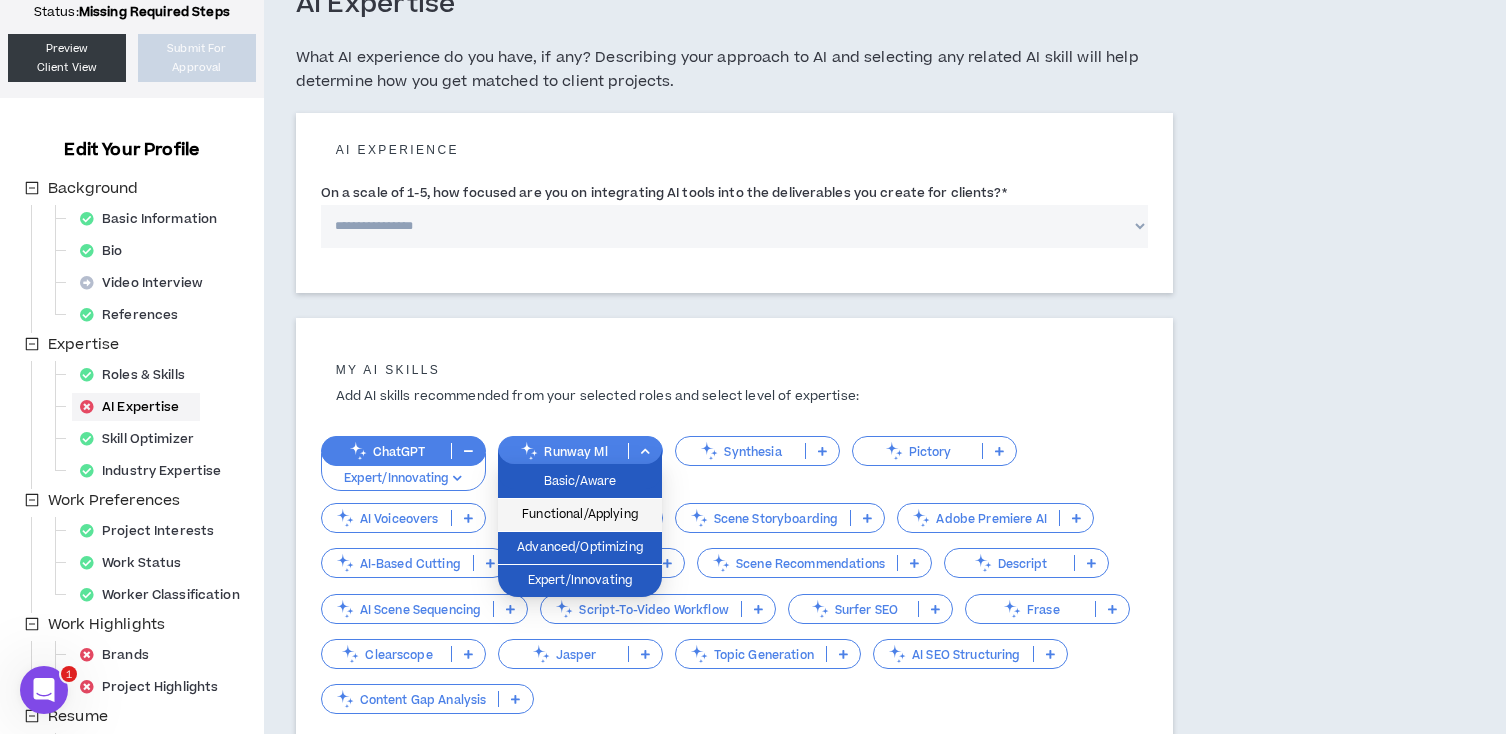 click on "Functional/Applying" at bounding box center [580, 515] 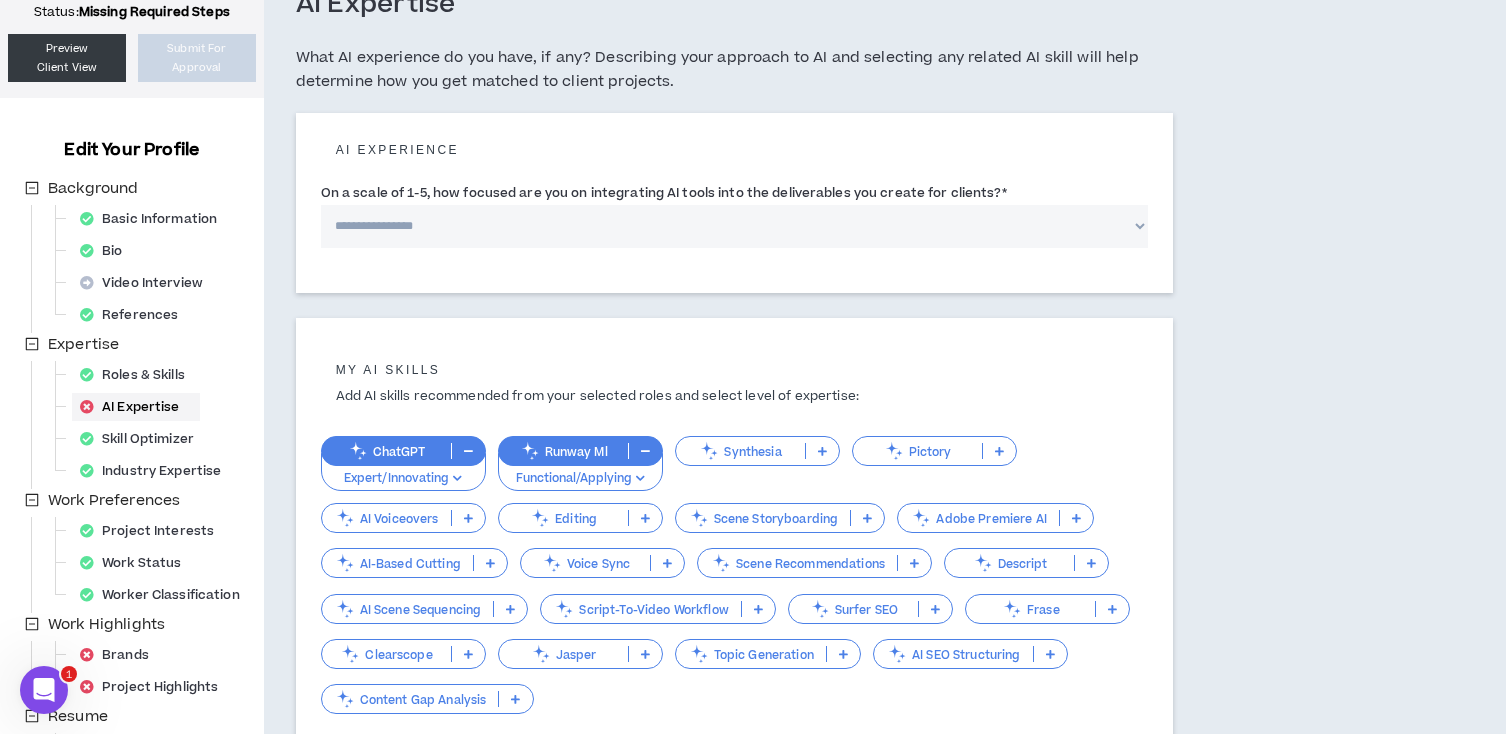click on "Editing" at bounding box center (563, 518) 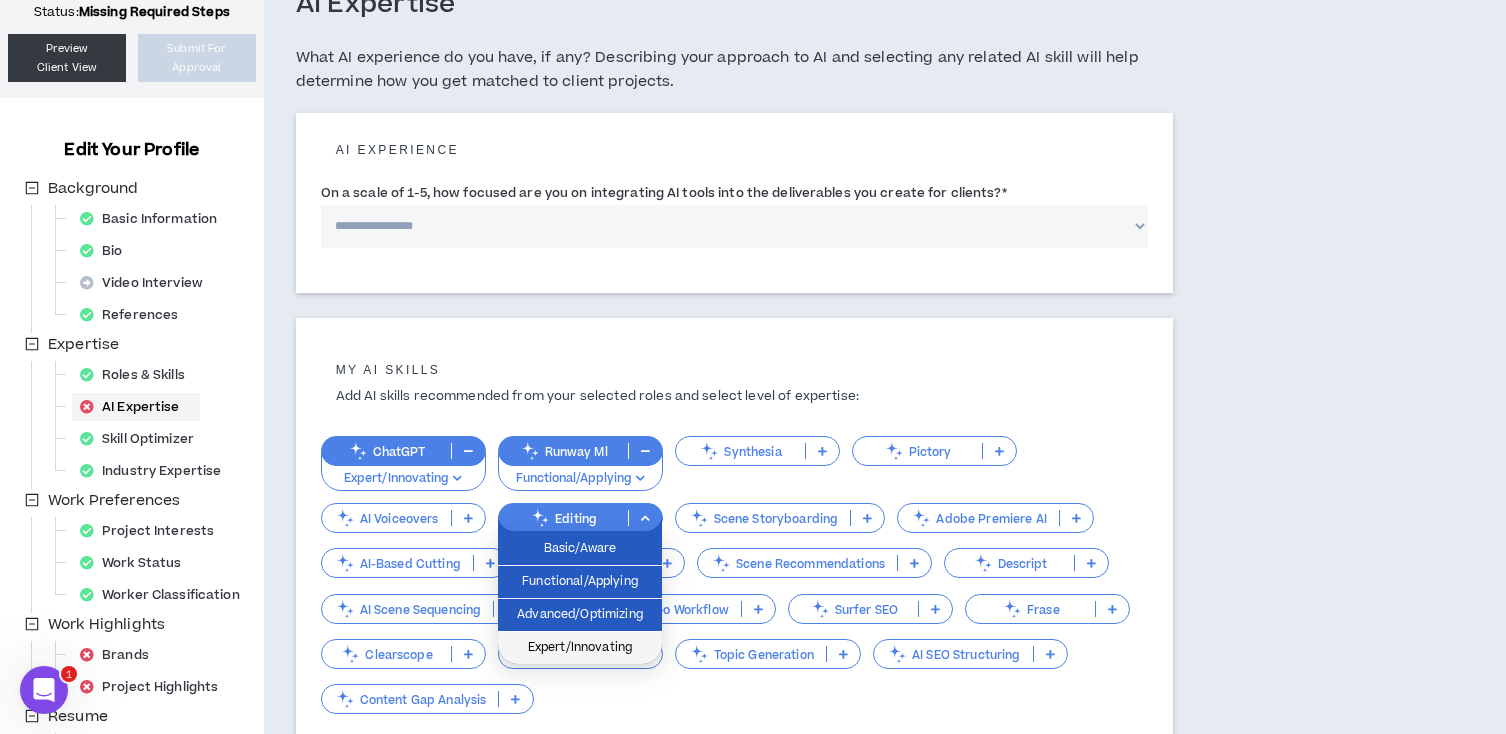 click on "Expert/Innovating" at bounding box center (580, 648) 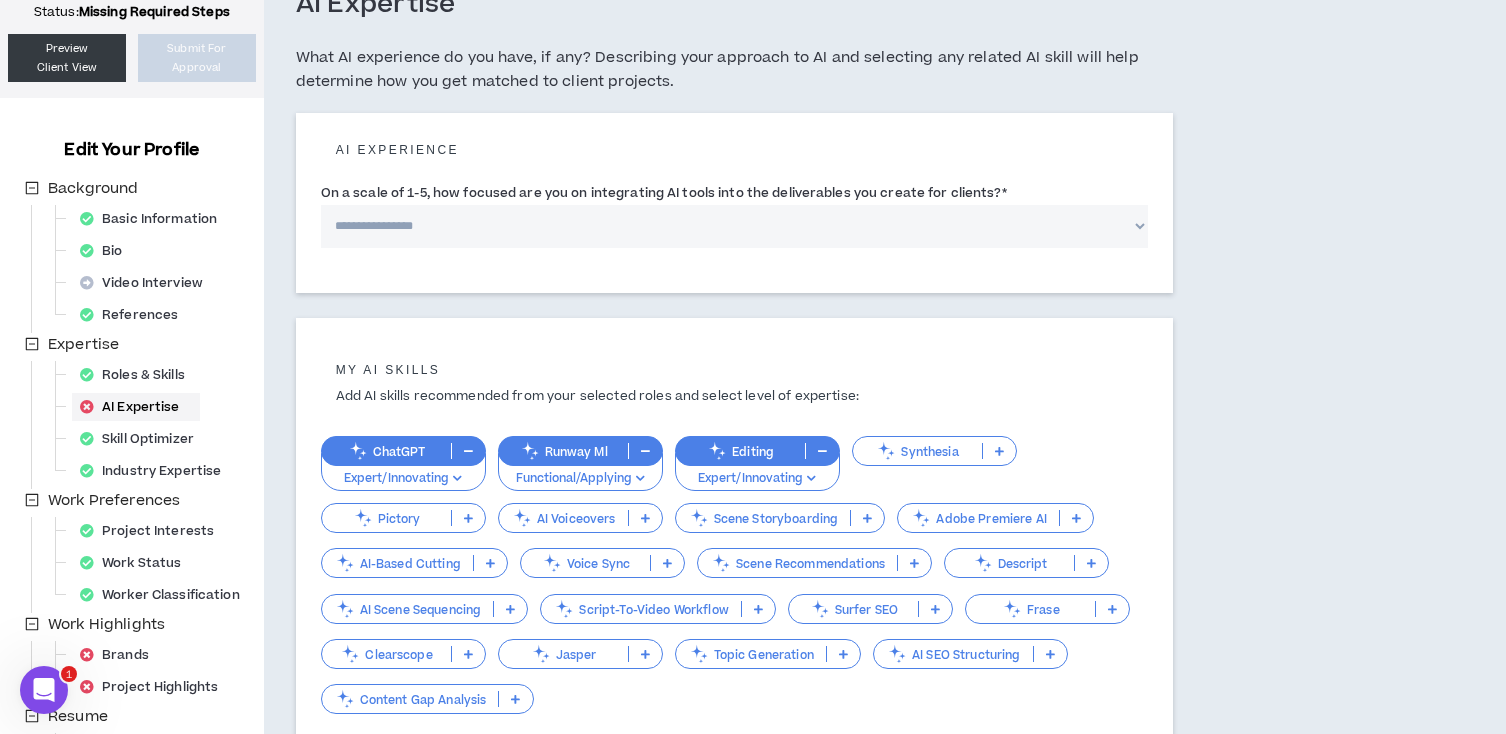 click on "Scene Storyboarding" at bounding box center [780, 518] 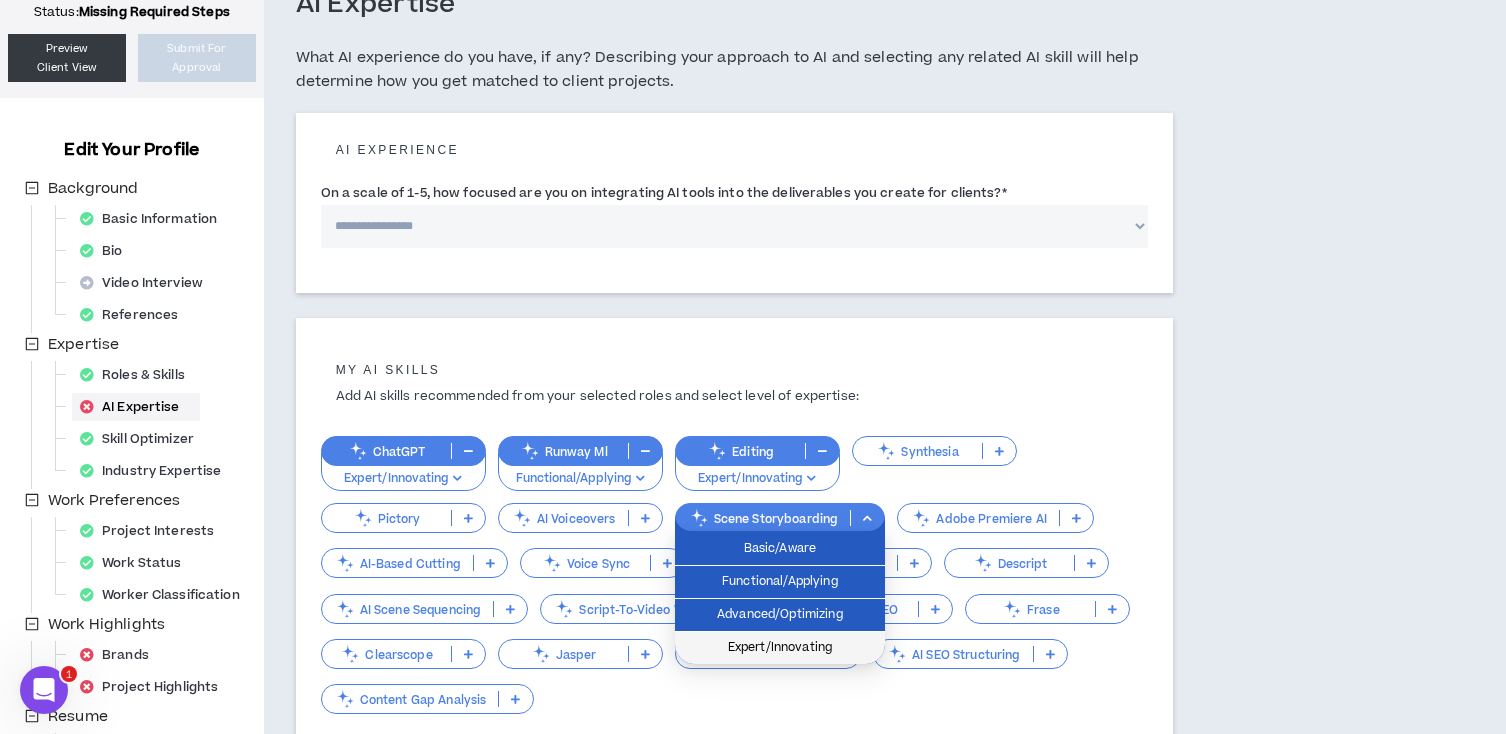 click on "Expert/Innovating" at bounding box center [780, 648] 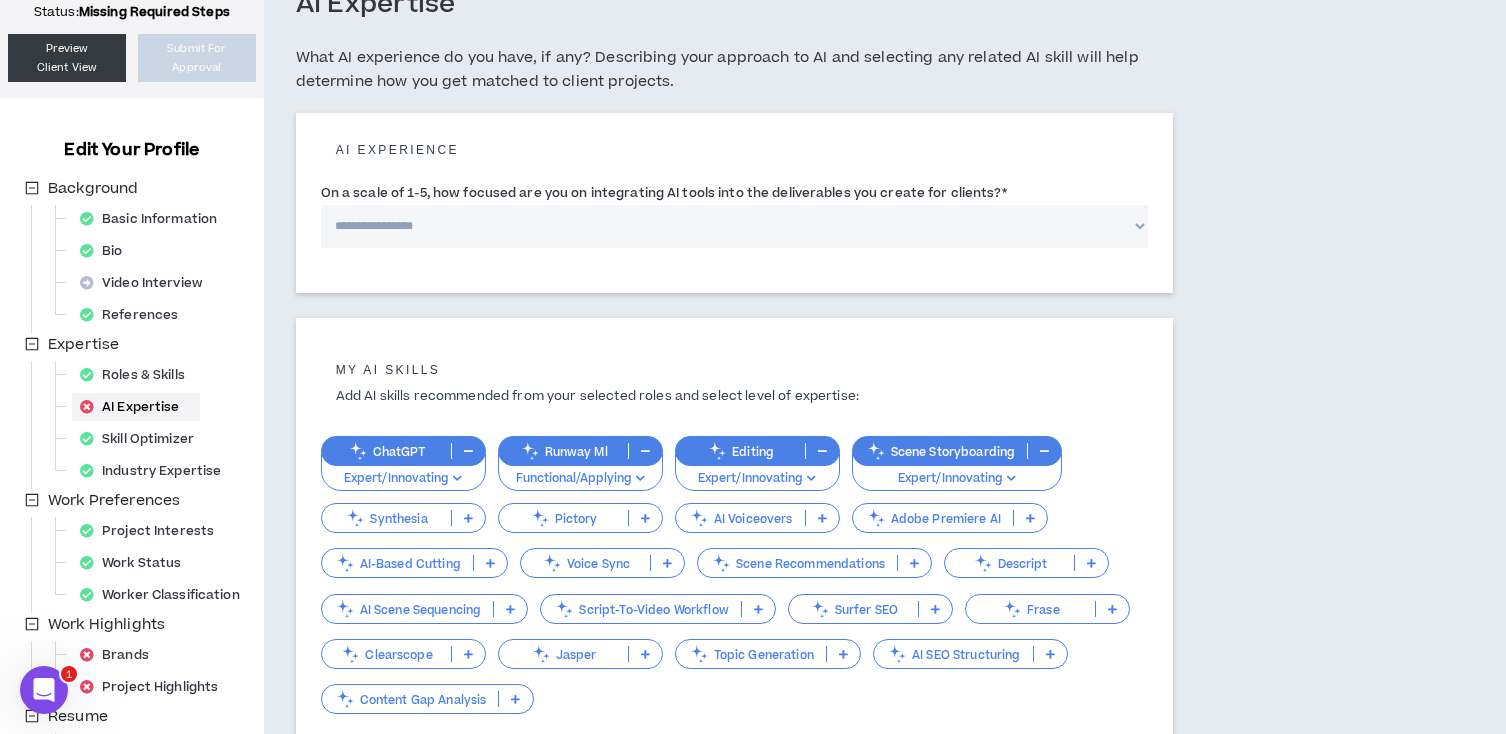 click at bounding box center [1030, 518] 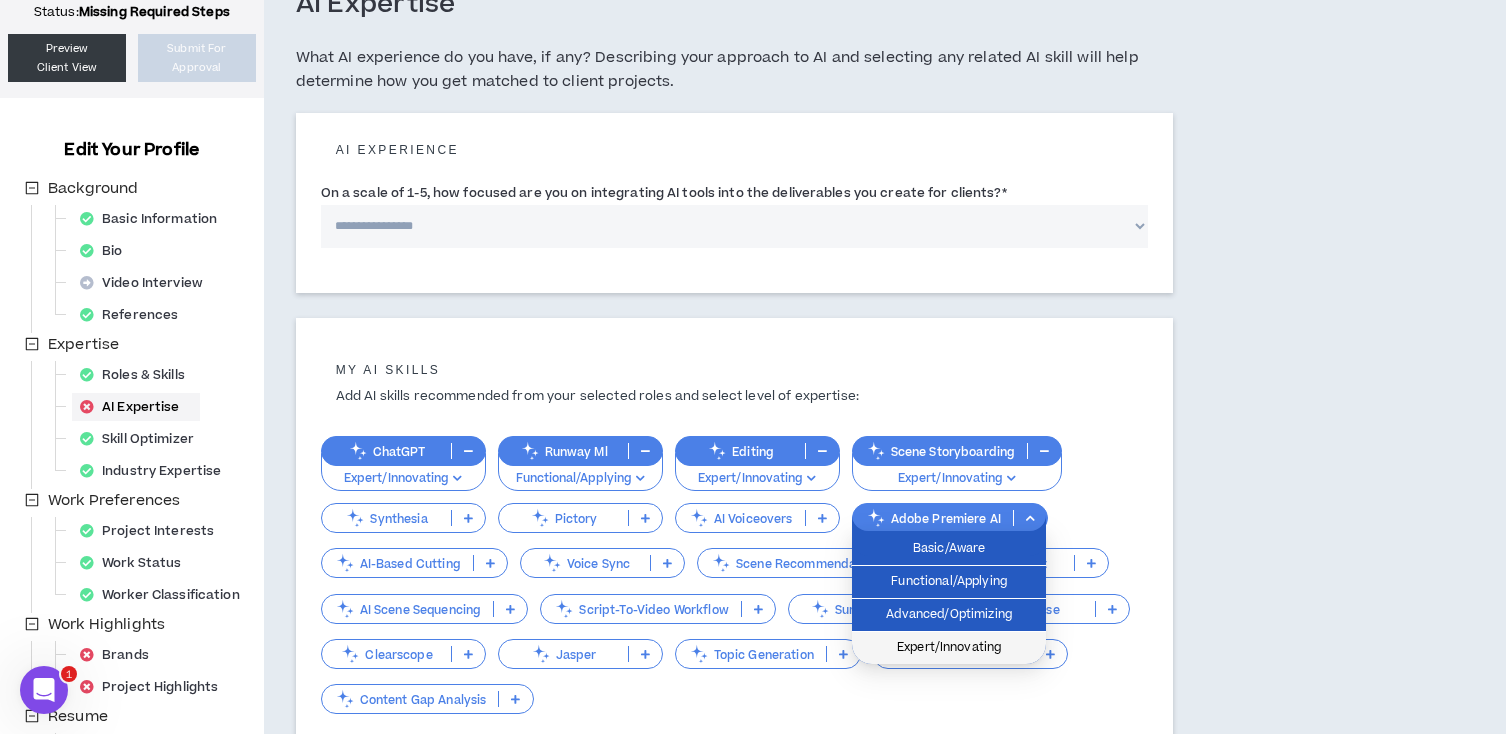 click on "Expert/Innovating" at bounding box center (949, 648) 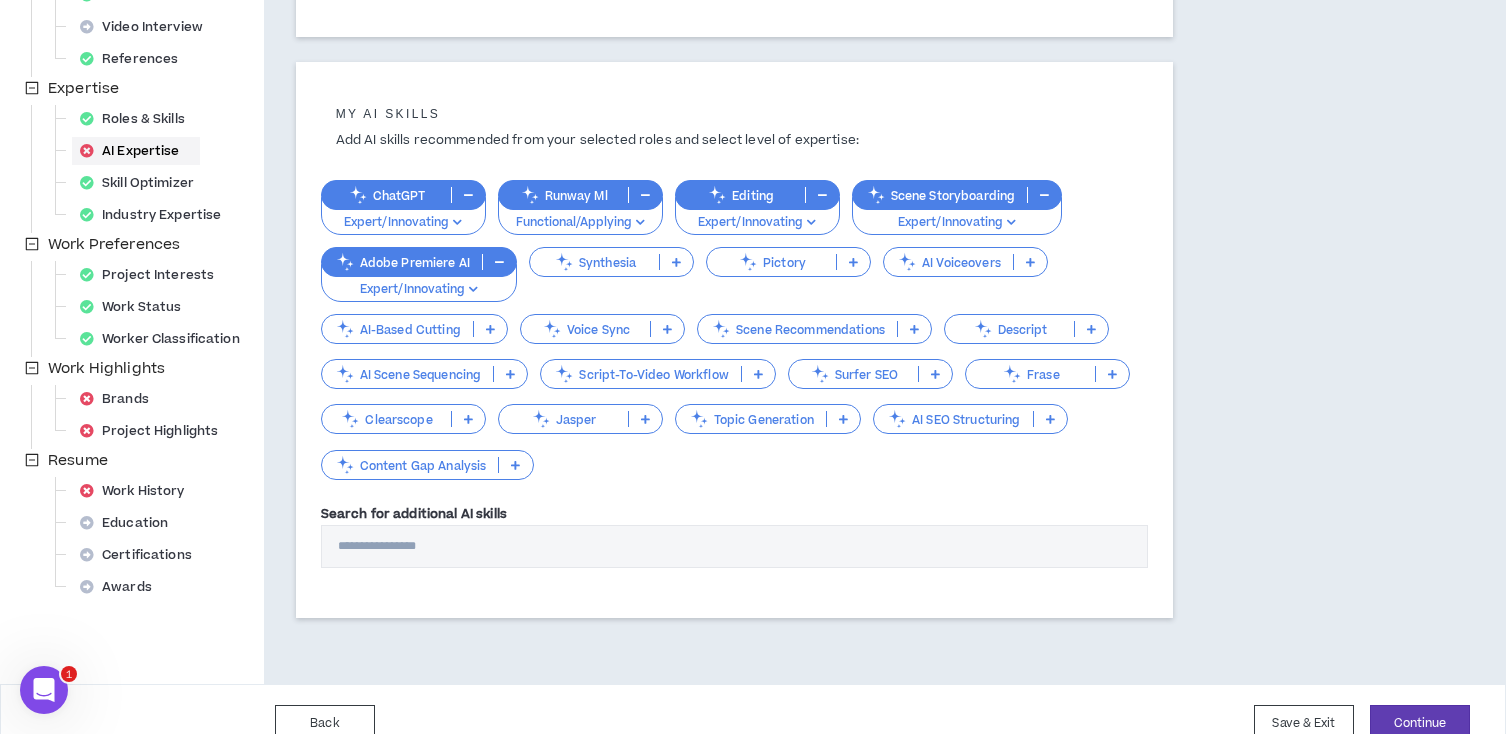 scroll, scrollTop: 415, scrollLeft: 0, axis: vertical 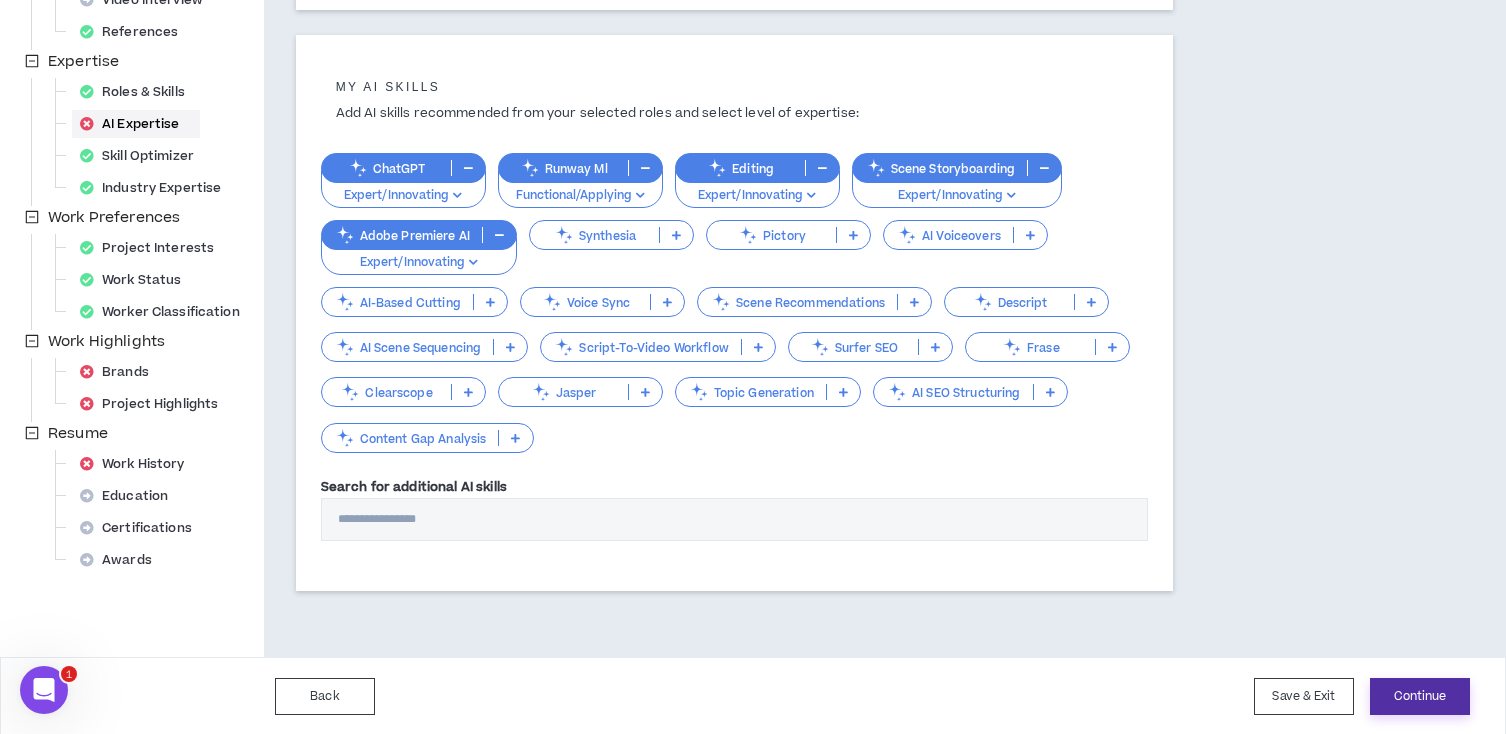 click on "Continue" at bounding box center (1420, 696) 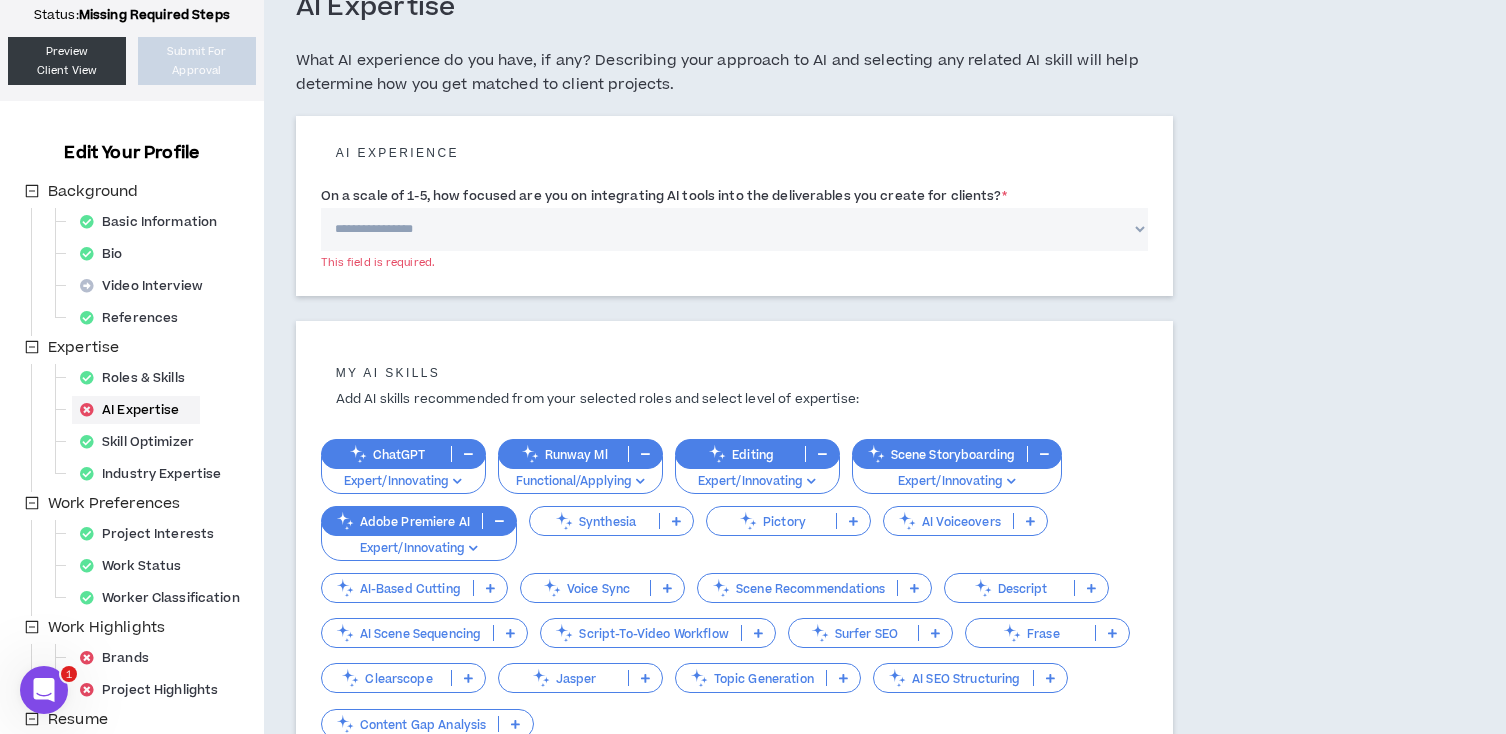 scroll, scrollTop: 0, scrollLeft: 0, axis: both 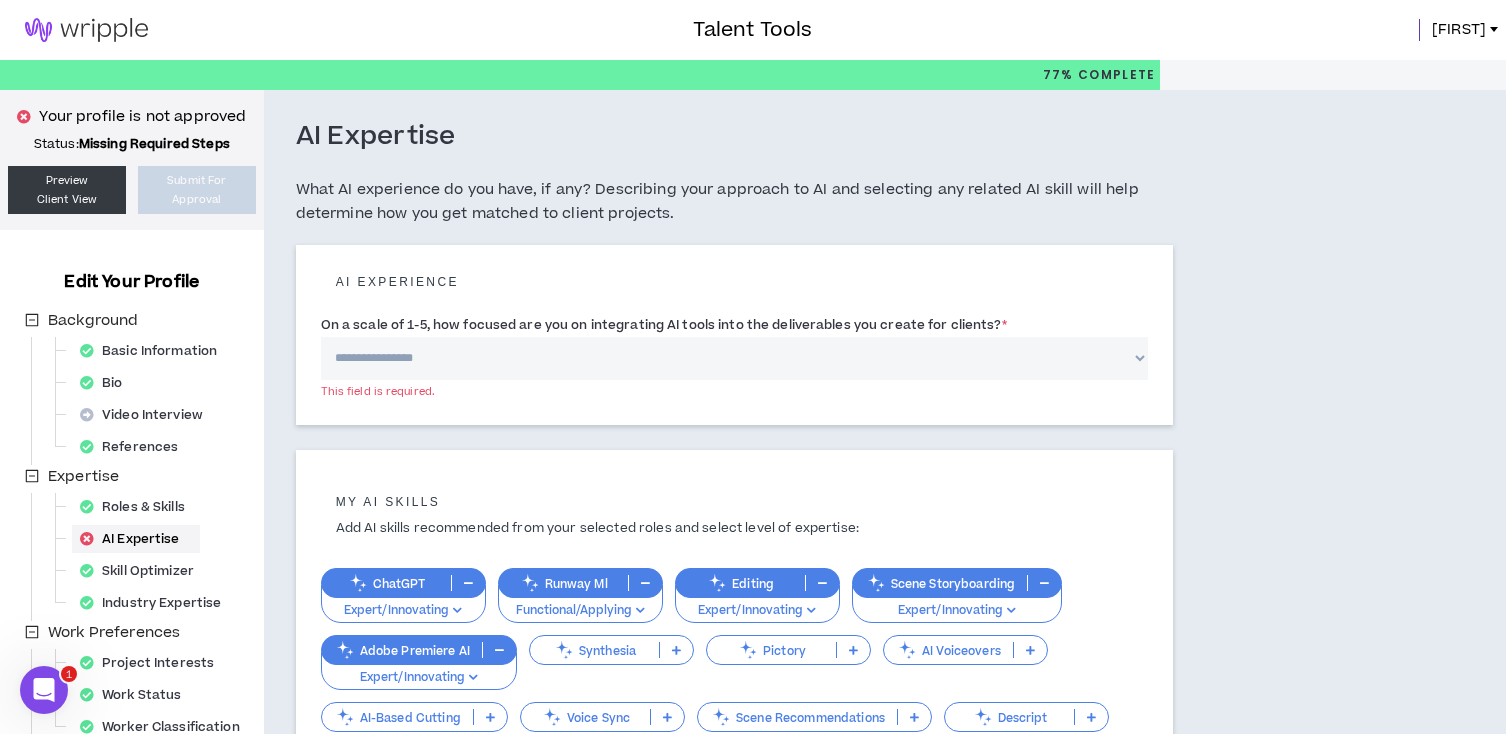 click on "**********" at bounding box center [734, 358] 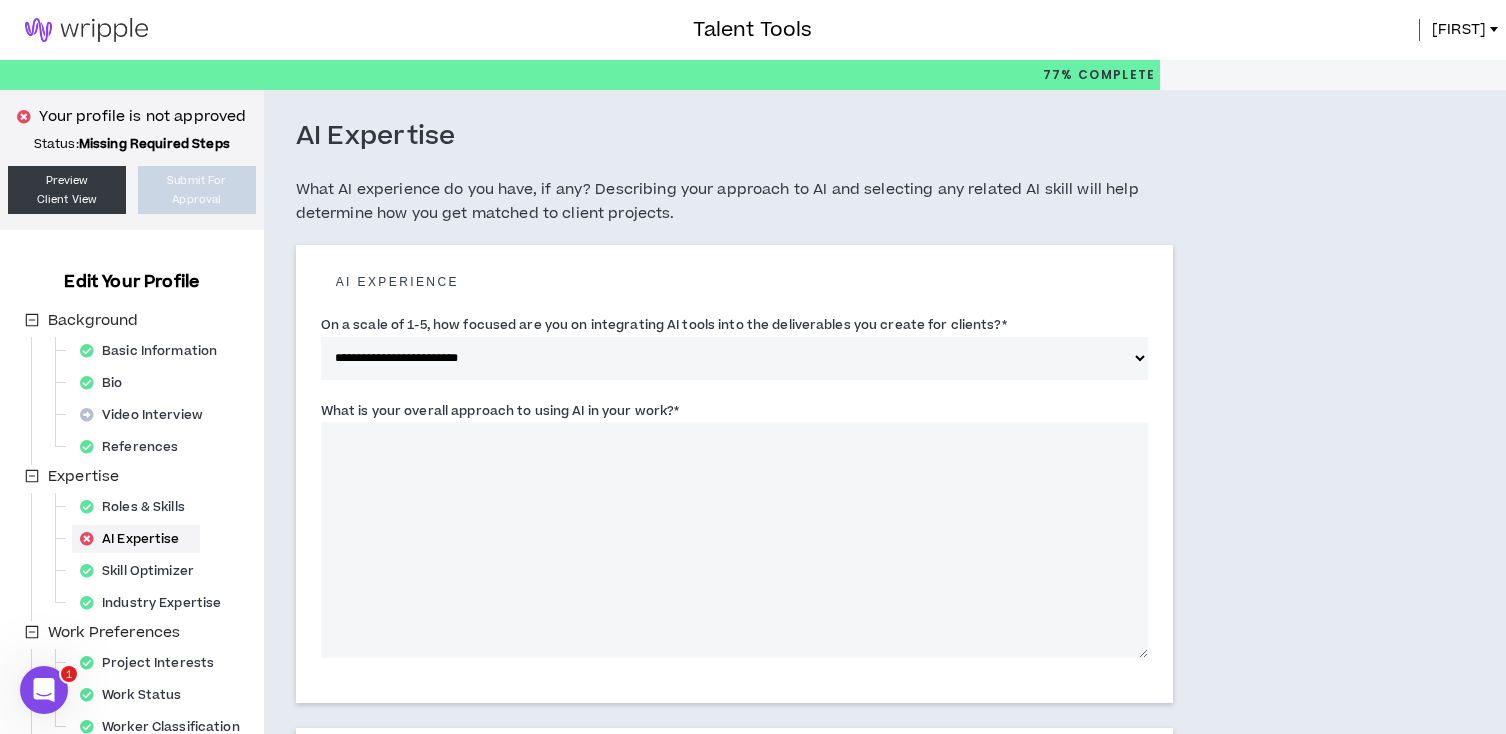click on "What is your overall approach to using AI in your work?  *" at bounding box center (734, 540) 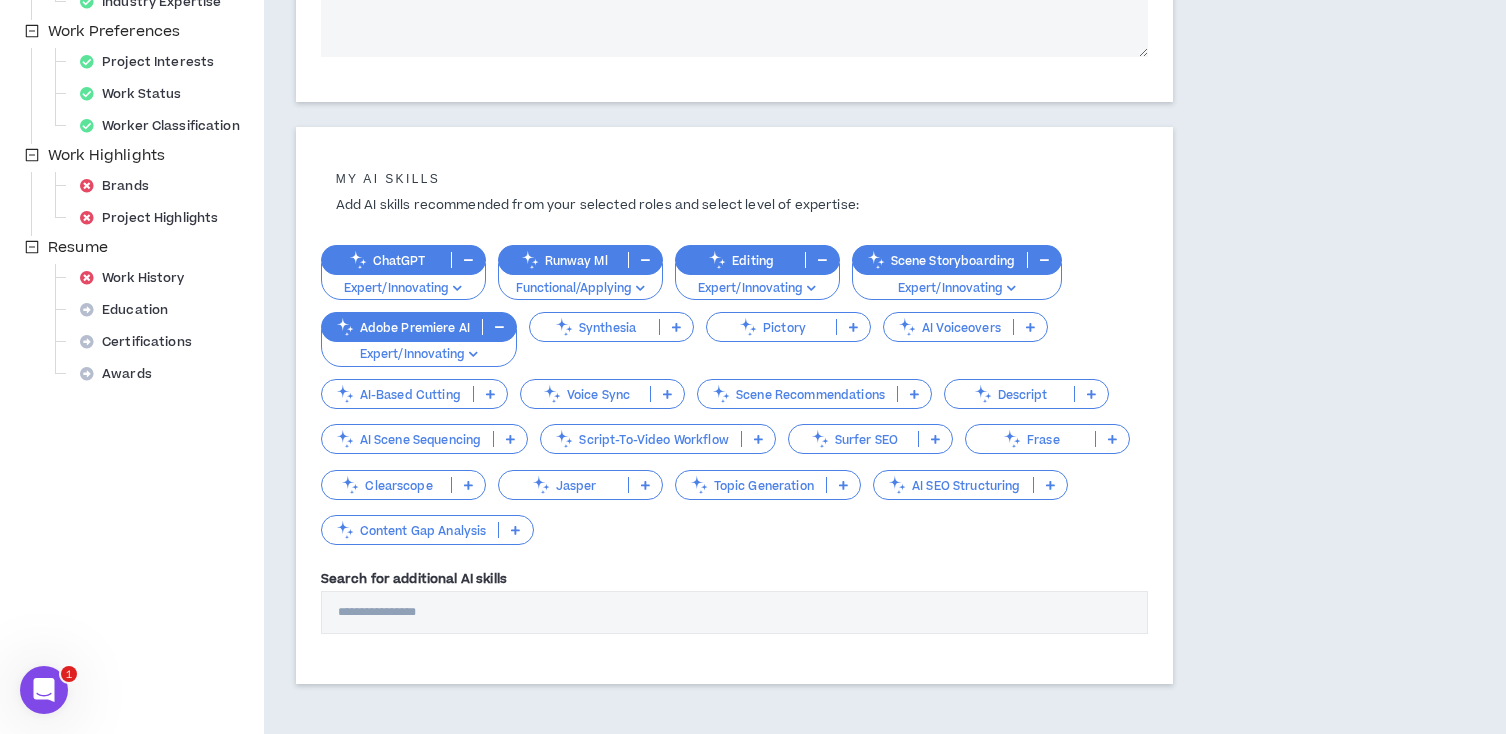 scroll, scrollTop: 694, scrollLeft: 0, axis: vertical 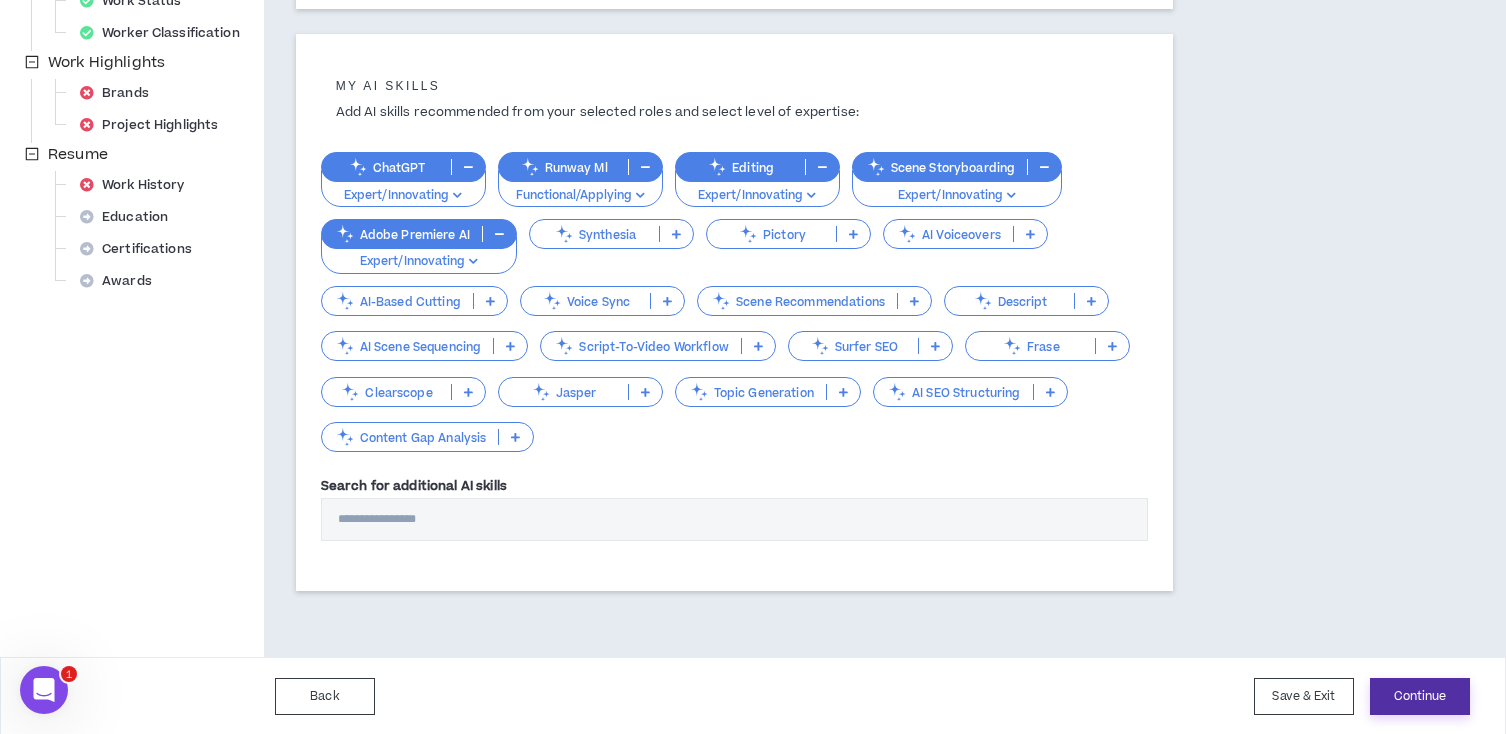 click on "Continue" at bounding box center [1420, 696] 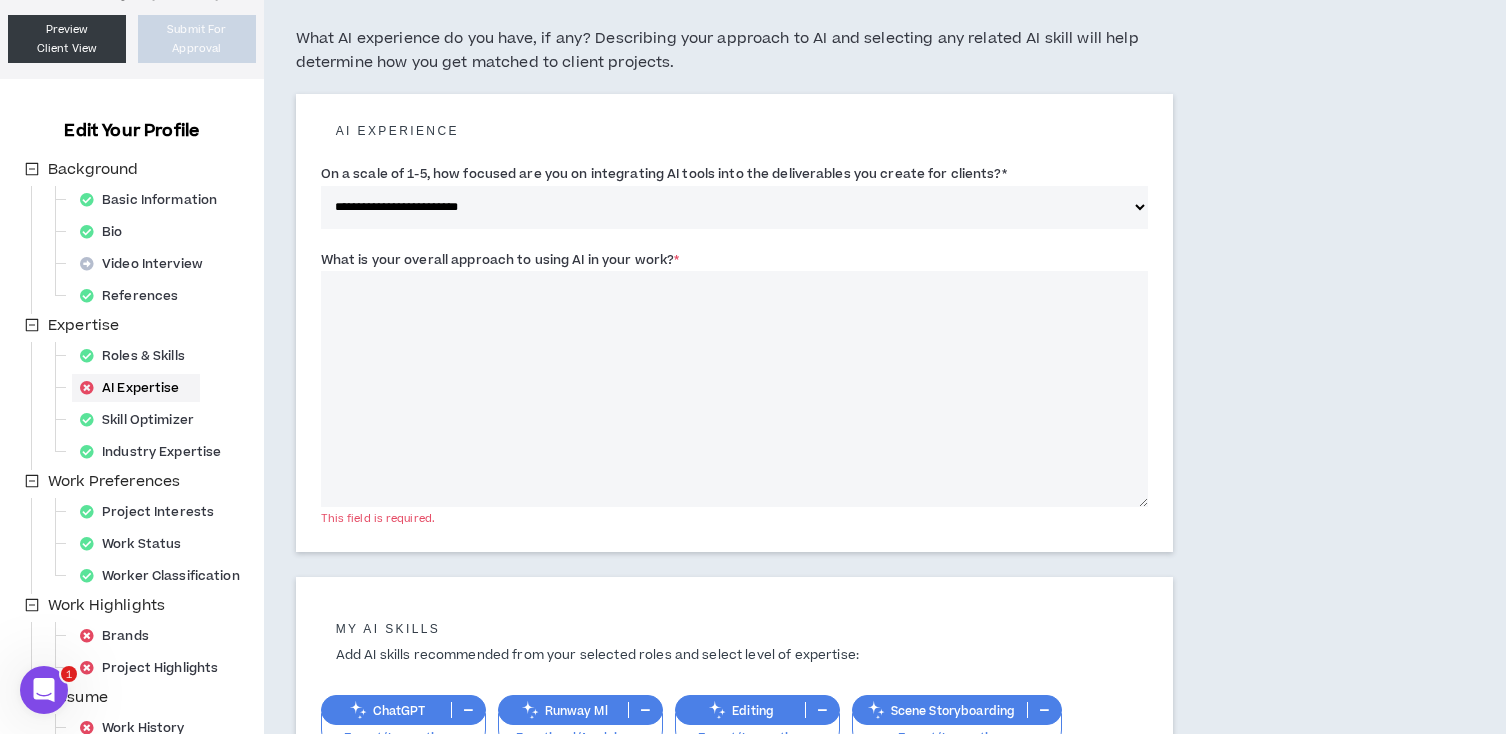 scroll, scrollTop: 153, scrollLeft: 0, axis: vertical 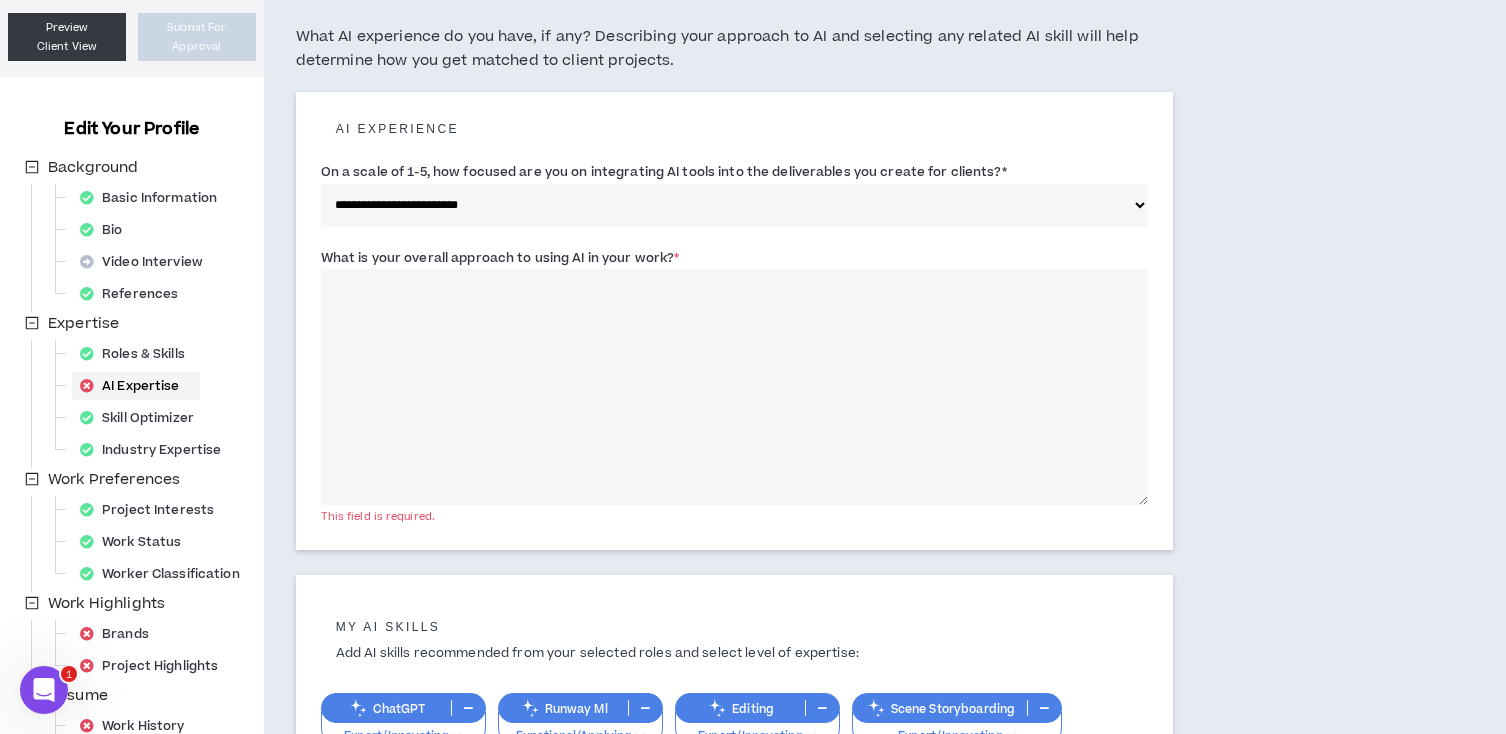 drag, startPoint x: 707, startPoint y: 252, endPoint x: 408, endPoint y: 222, distance: 300.50125 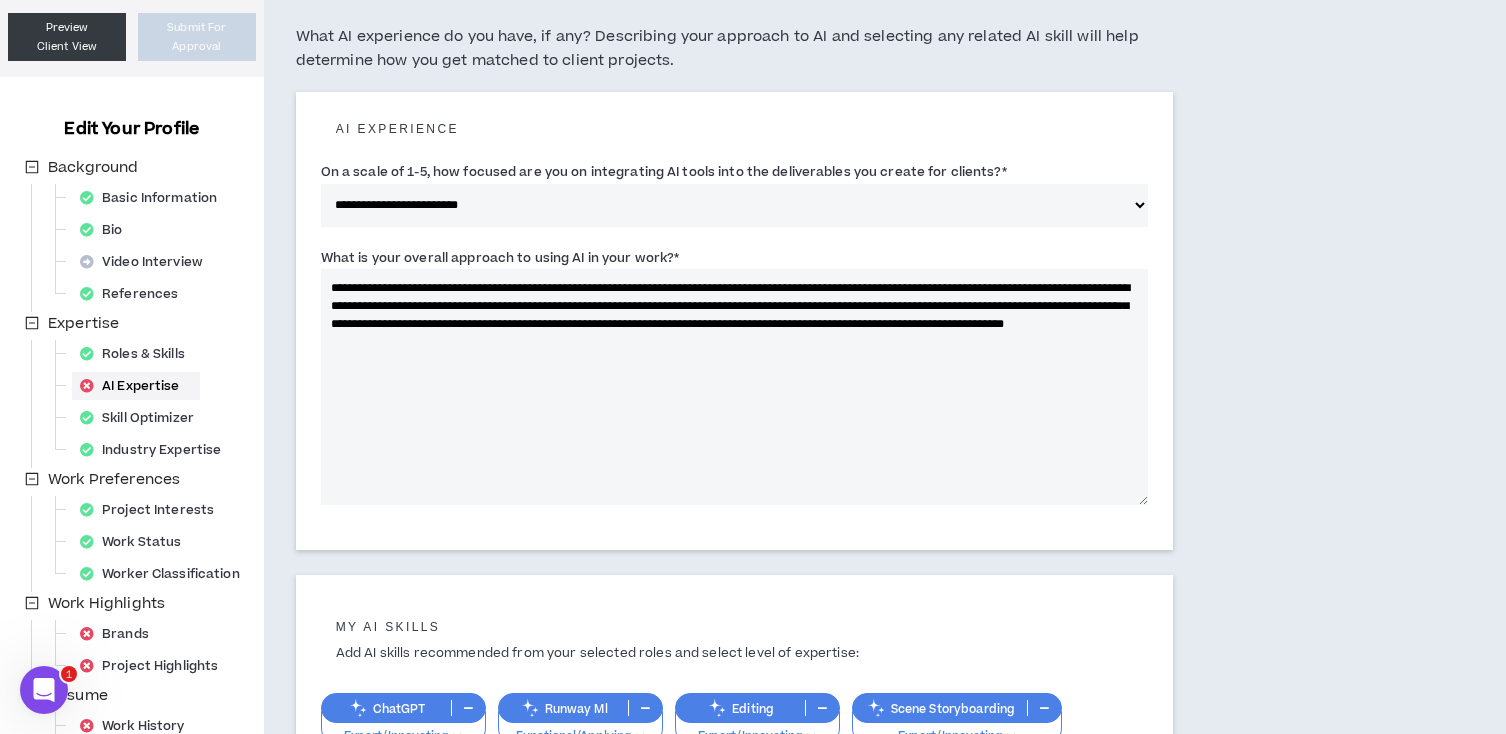 click on "**********" at bounding box center [734, 387] 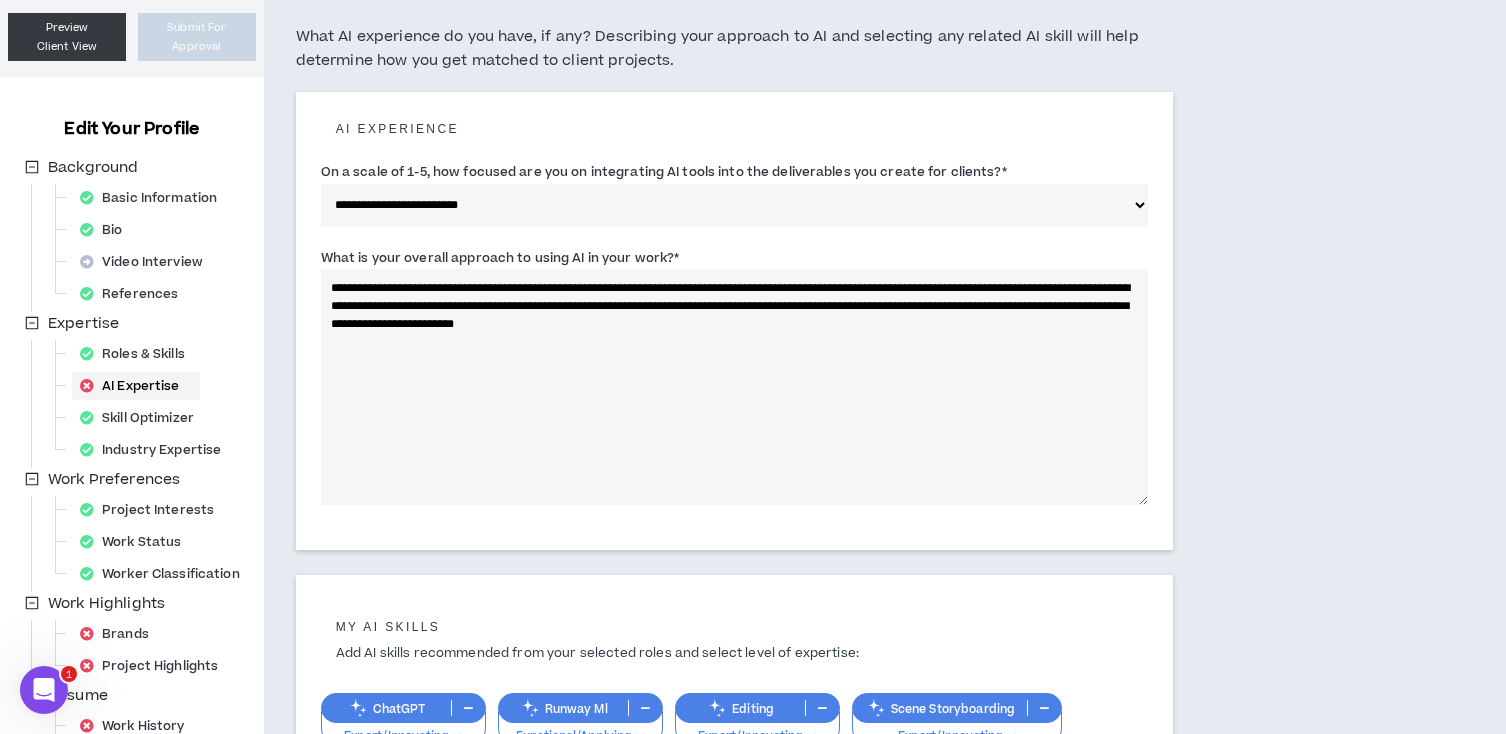 click on "**********" at bounding box center (734, 387) 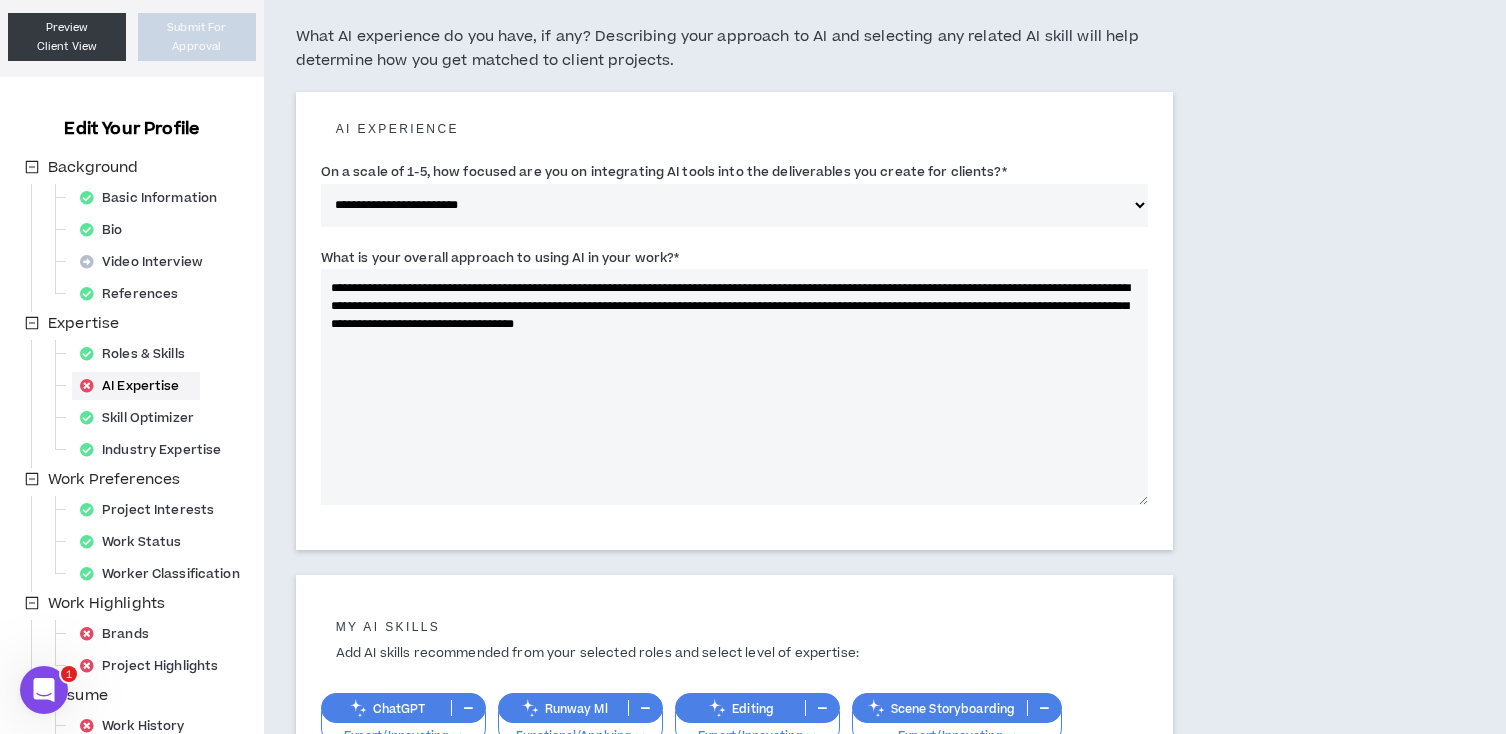 scroll, scrollTop: 146, scrollLeft: 0, axis: vertical 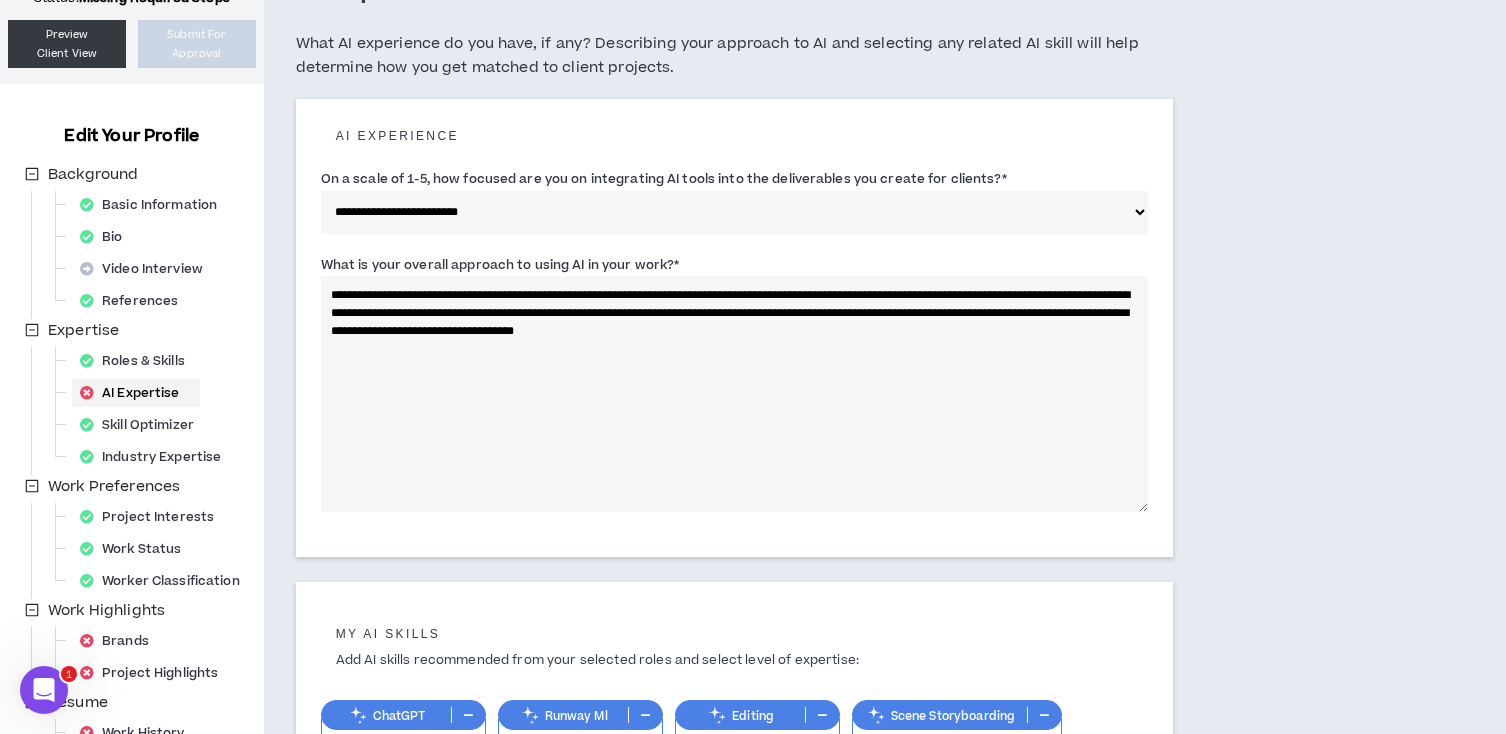 click on "**********" at bounding box center (734, 394) 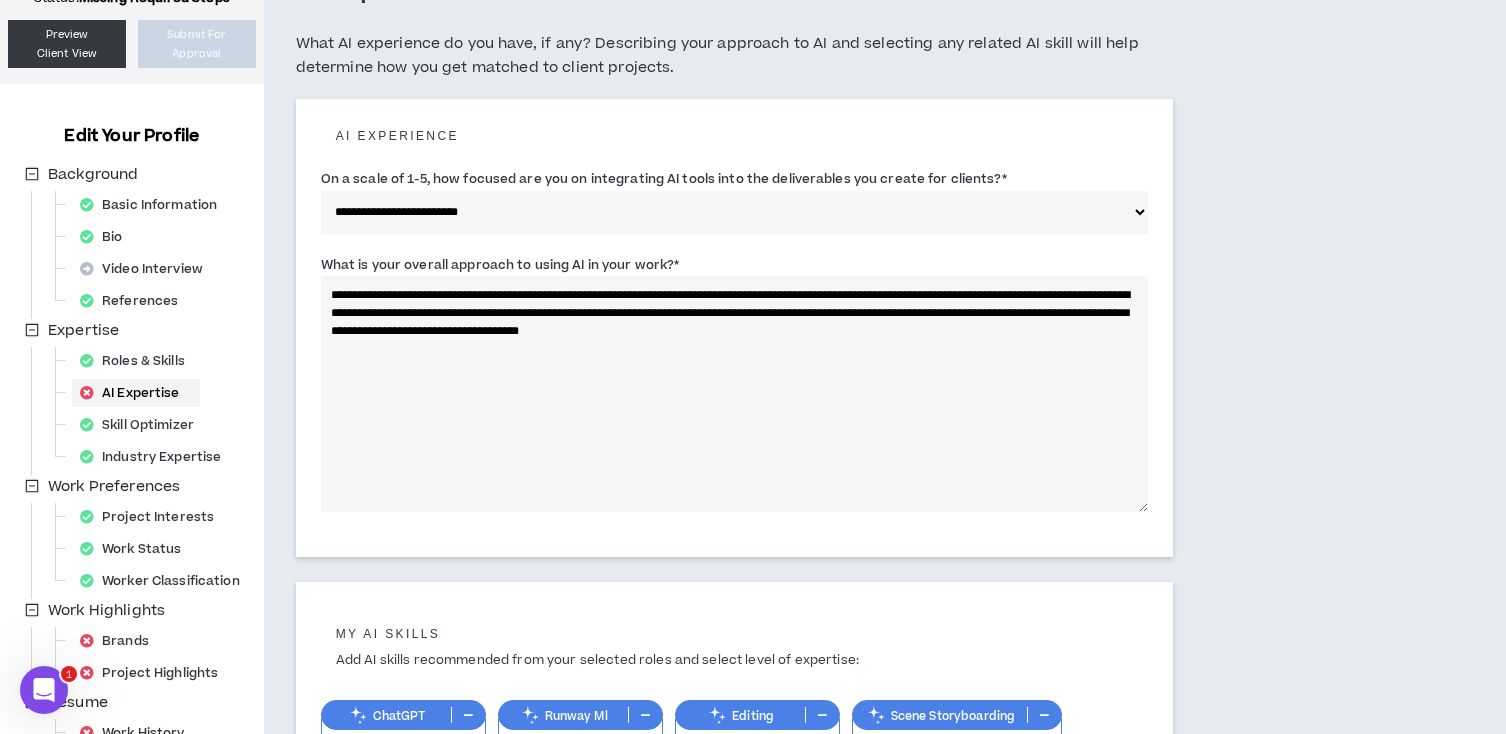 click on "**********" at bounding box center (734, 394) 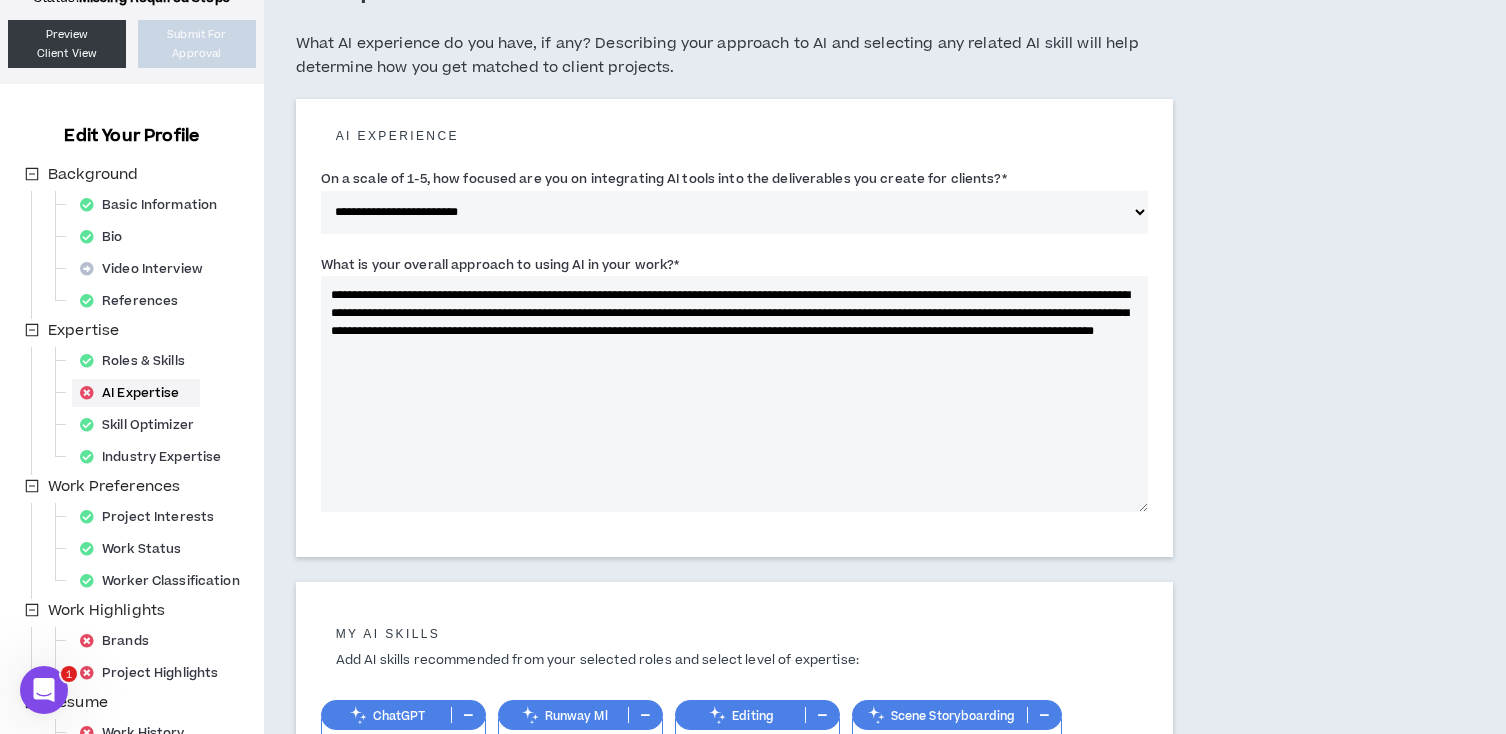 click on "**********" at bounding box center (734, 394) 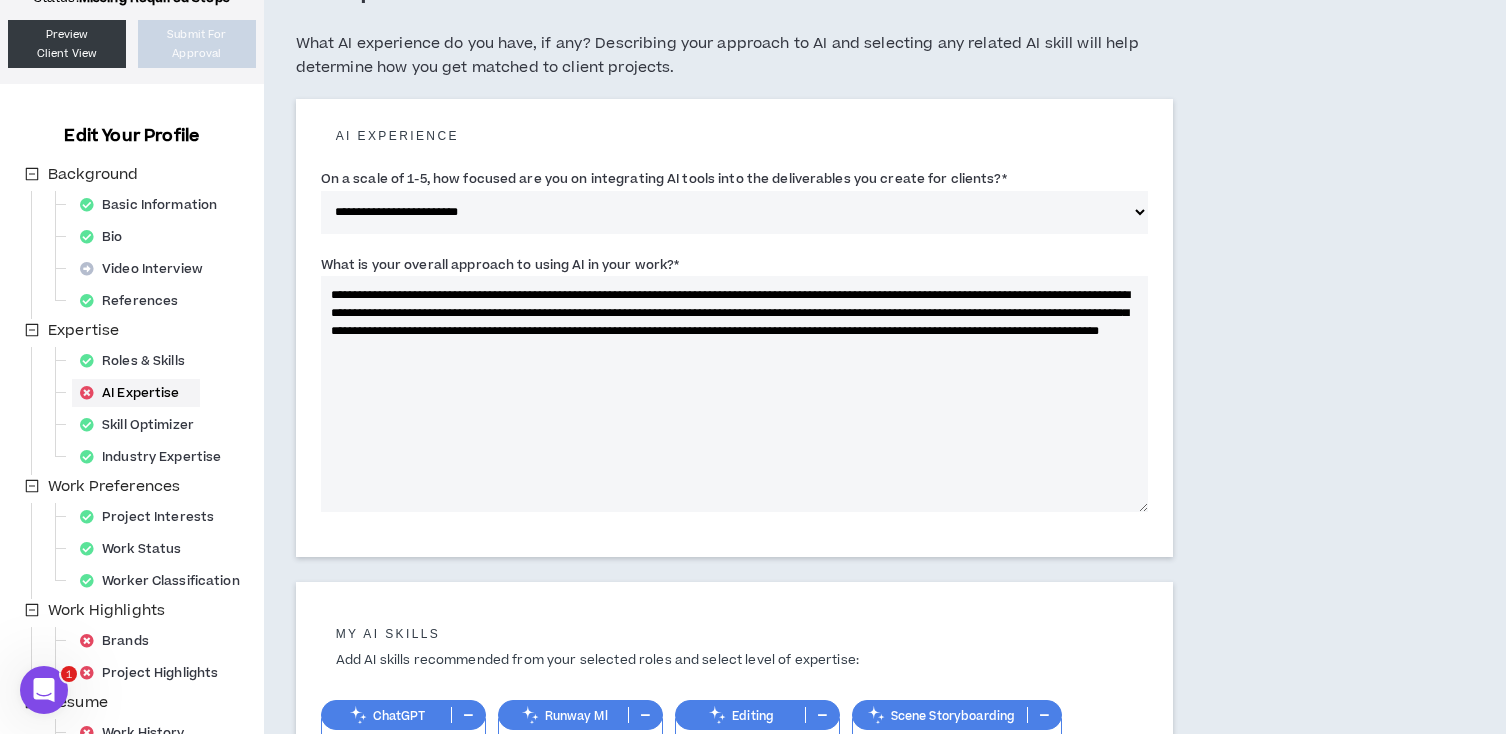 click on "**********" at bounding box center [734, 394] 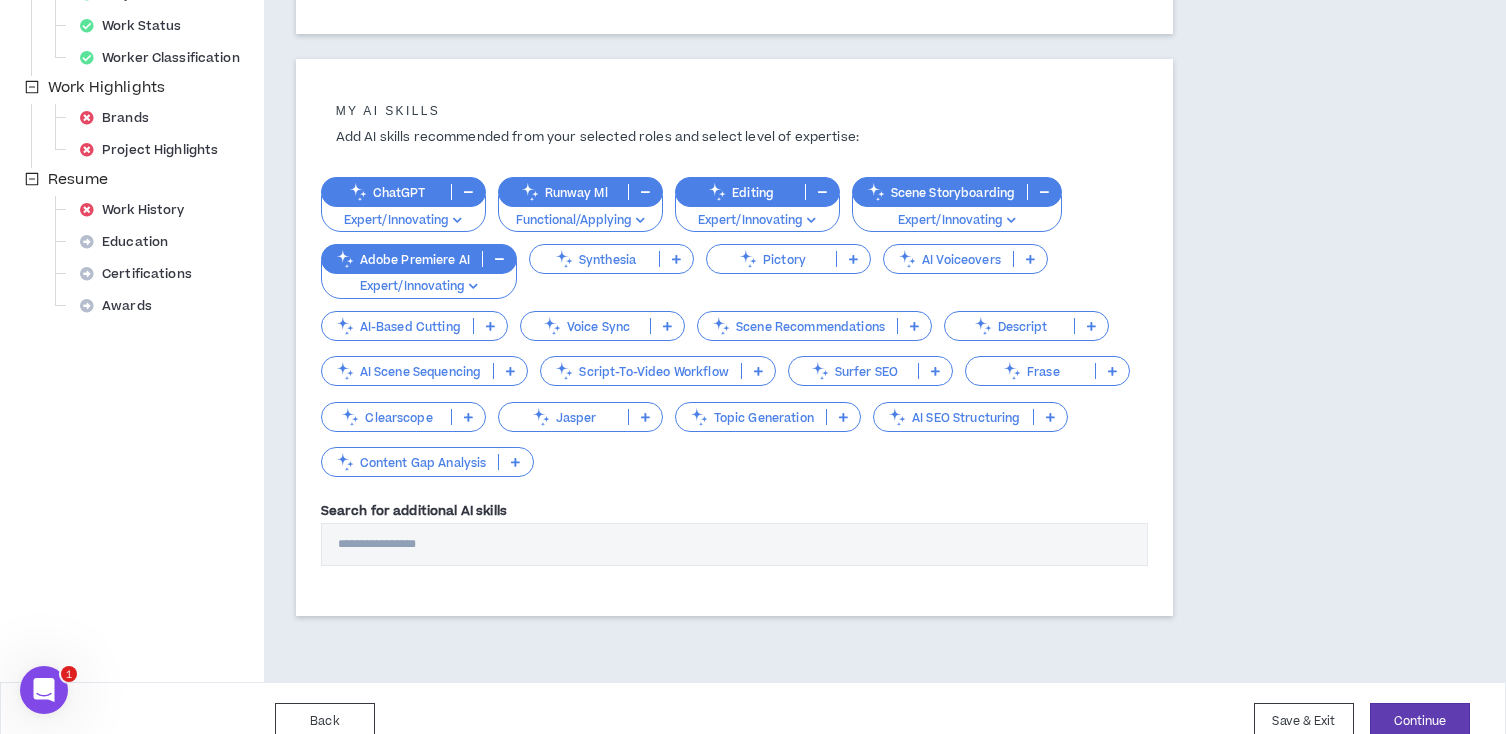 scroll, scrollTop: 694, scrollLeft: 0, axis: vertical 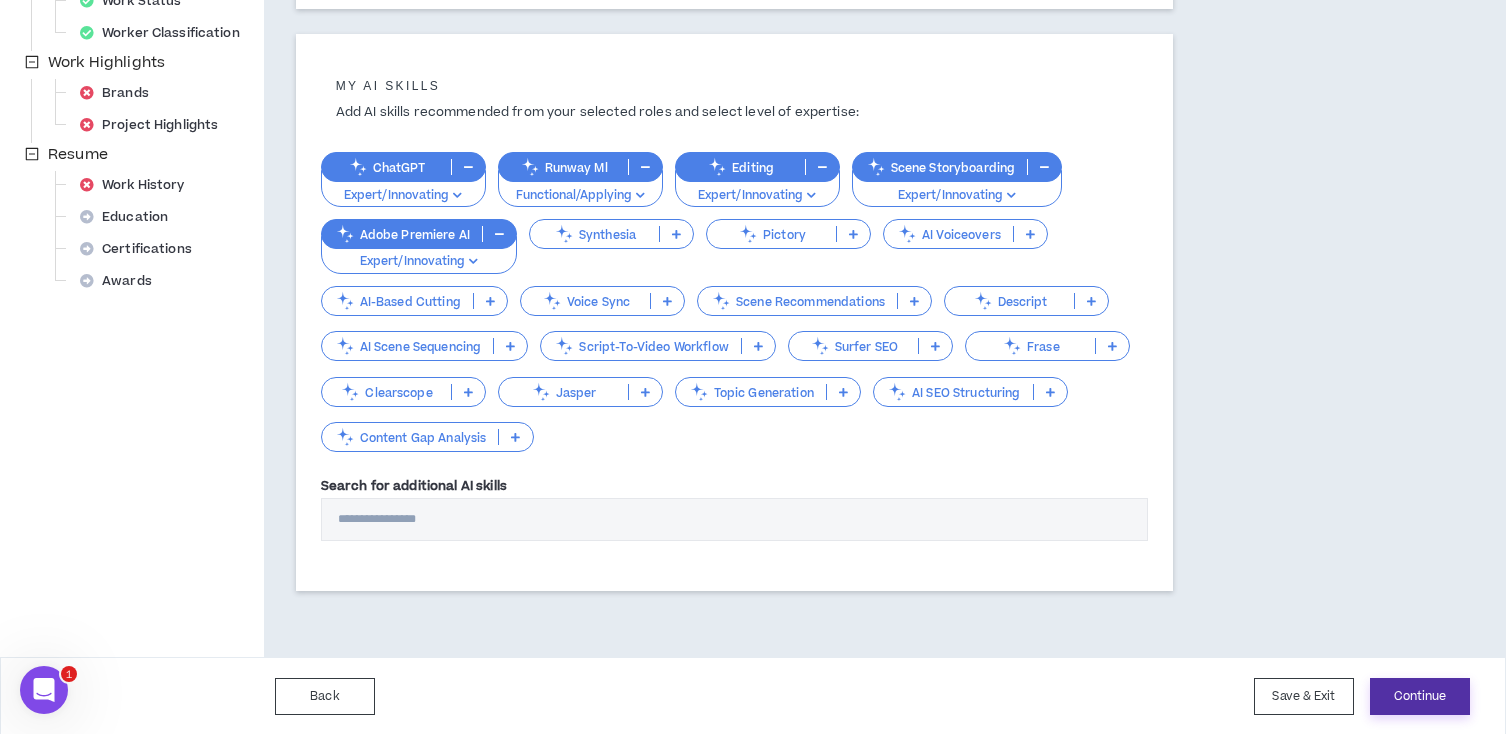 type on "**********" 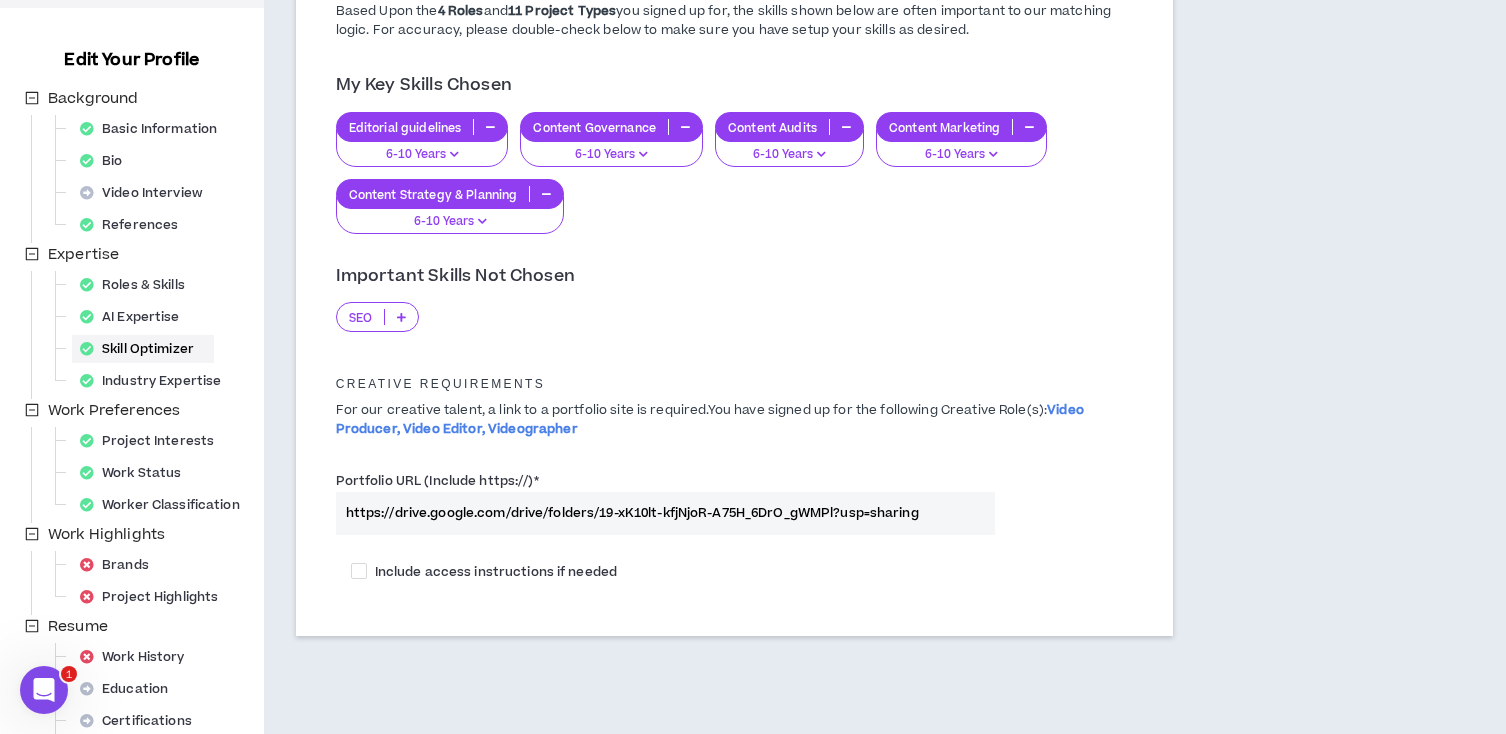 scroll, scrollTop: 220, scrollLeft: 0, axis: vertical 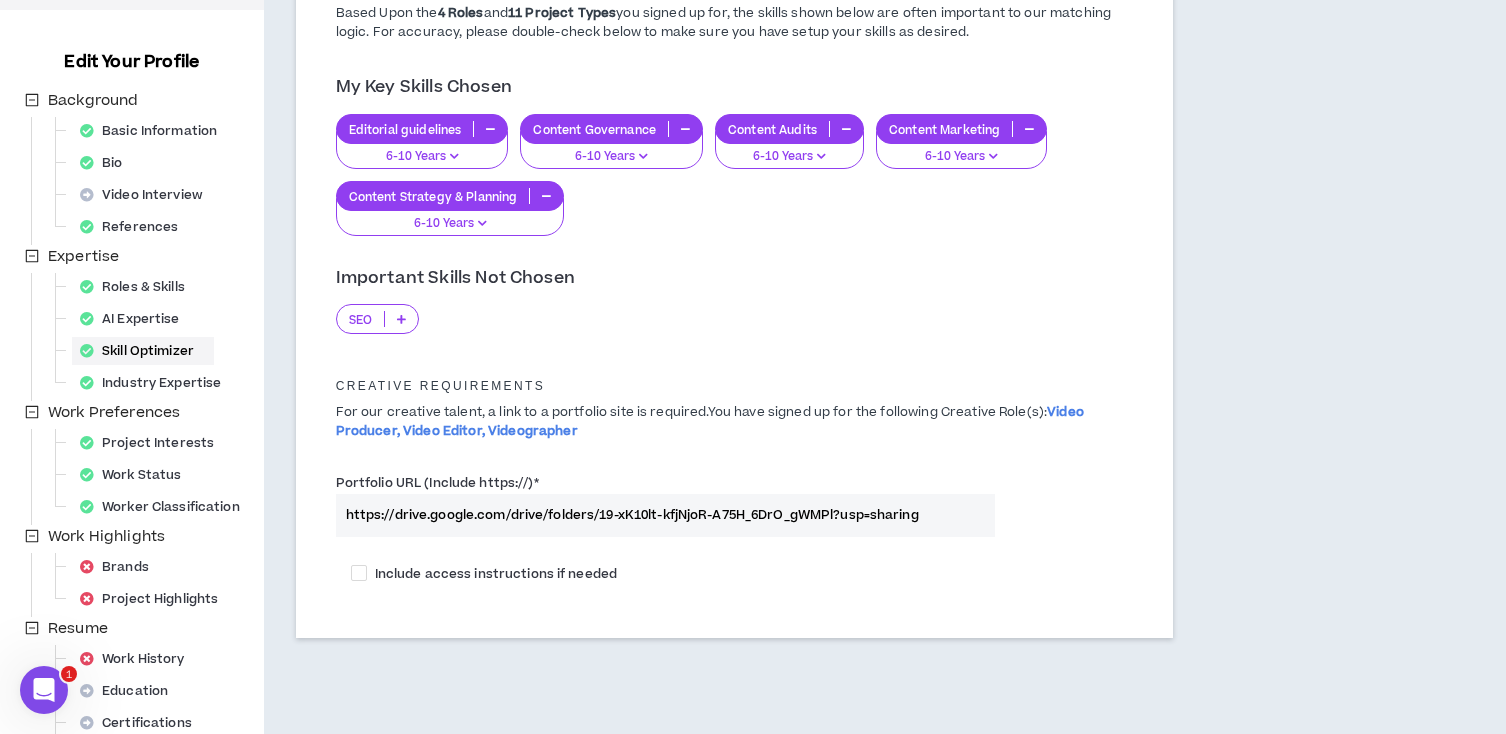 click on "SEO" at bounding box center (360, 319) 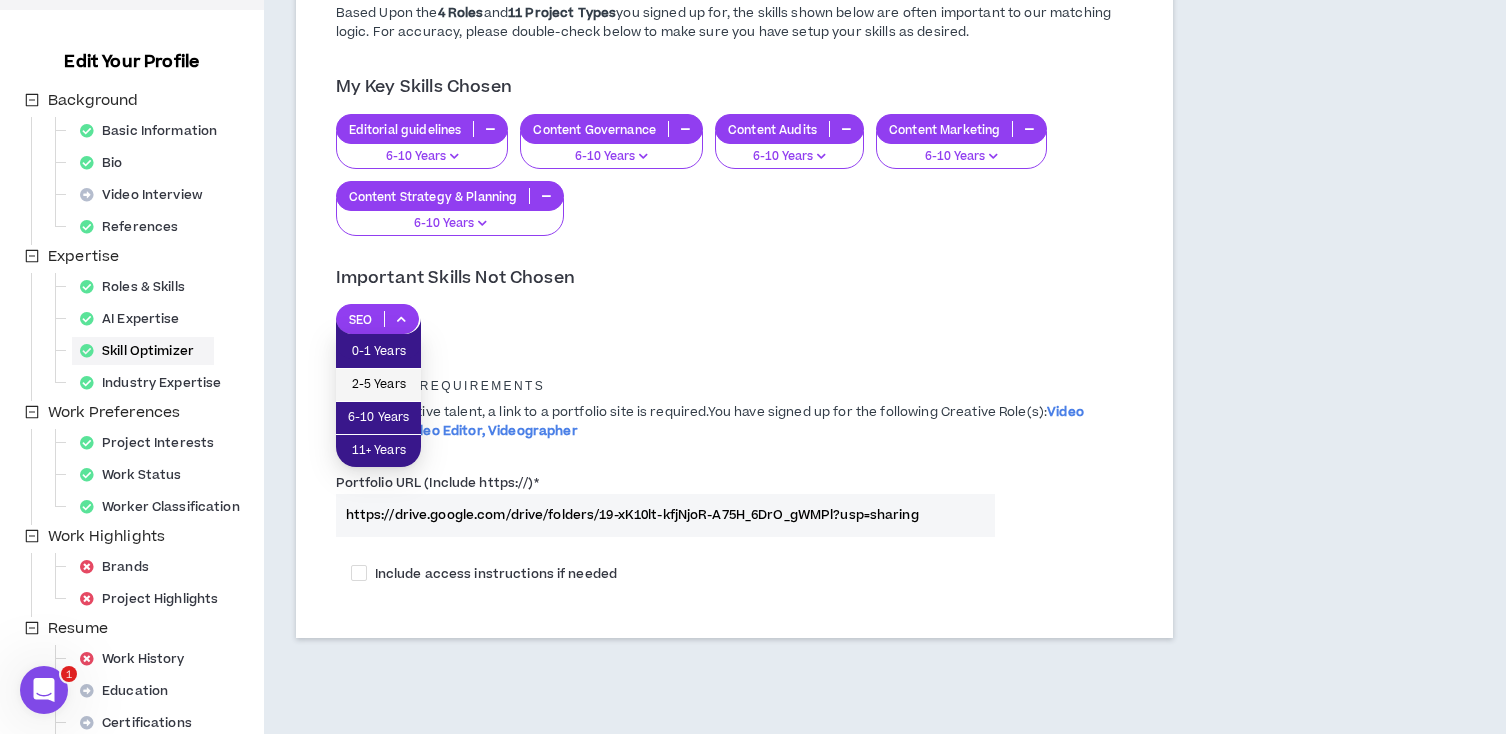 click on "2-5 Years" at bounding box center [378, 385] 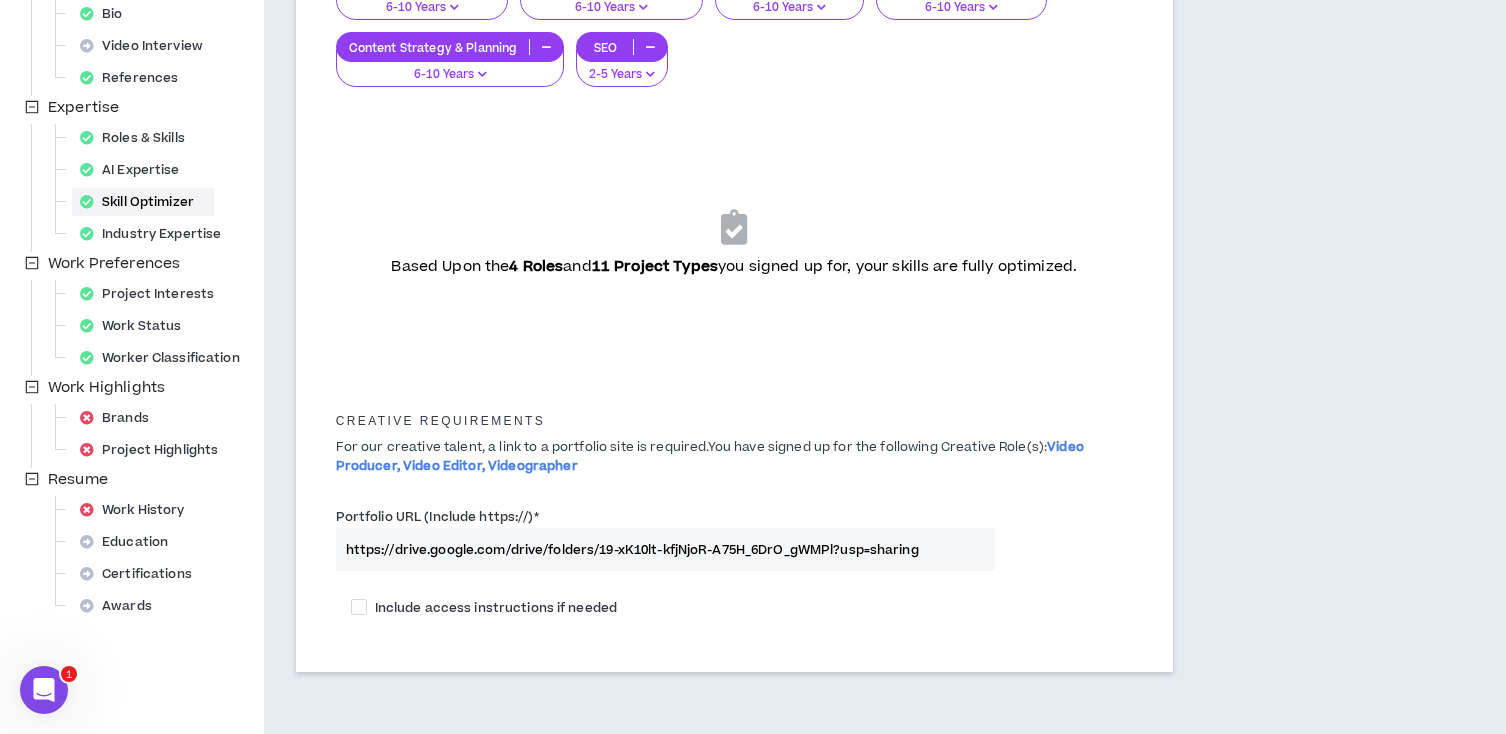 scroll, scrollTop: 372, scrollLeft: 0, axis: vertical 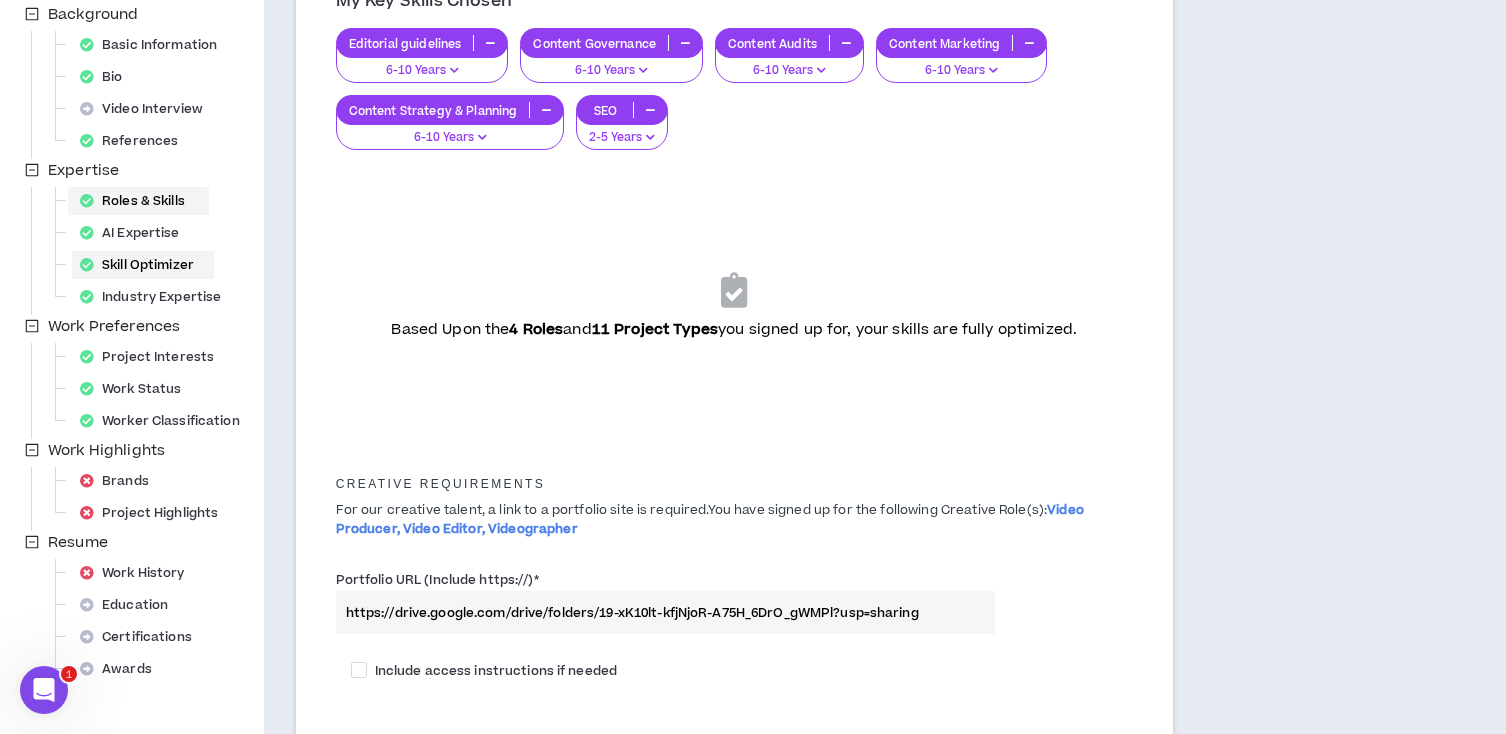click on "Roles & Skills" at bounding box center (138, 201) 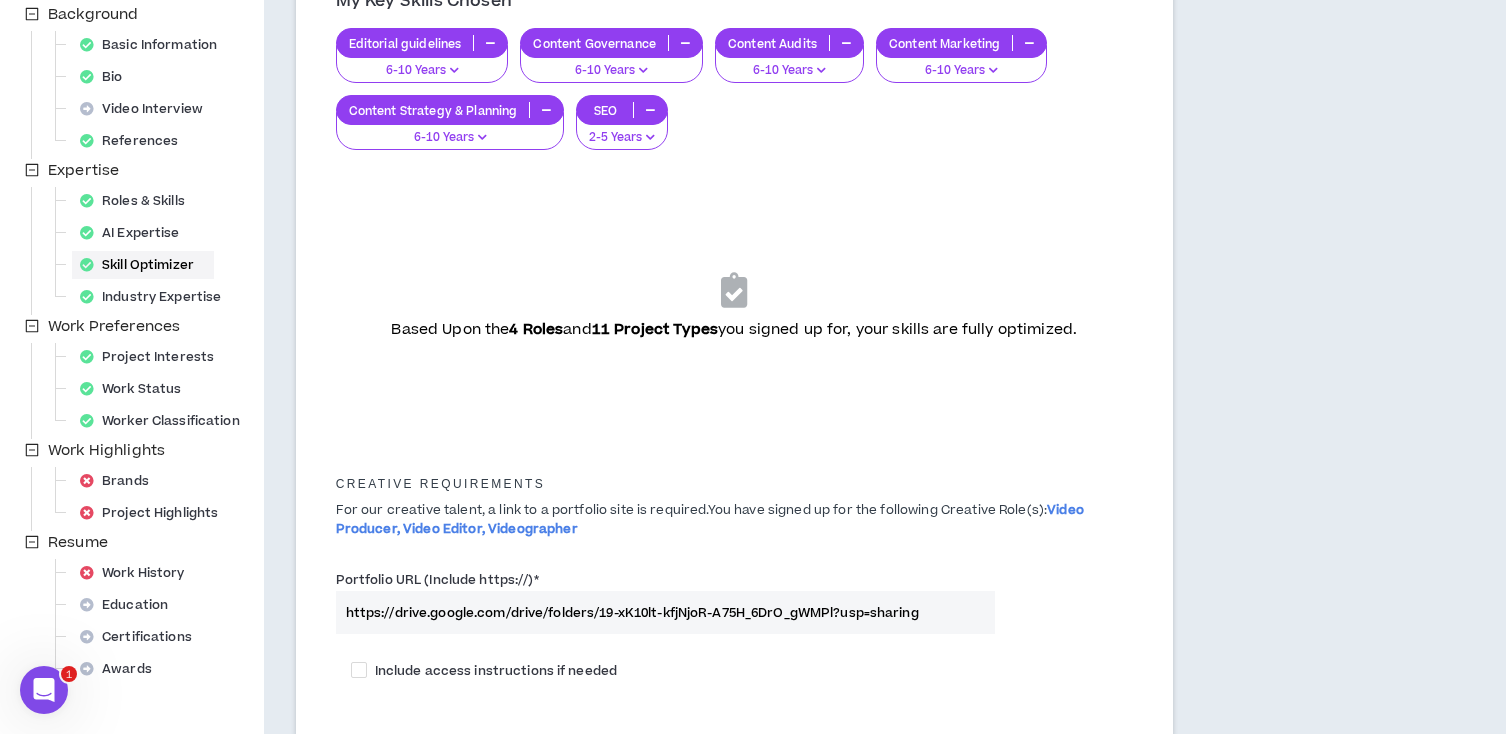 select on "***" 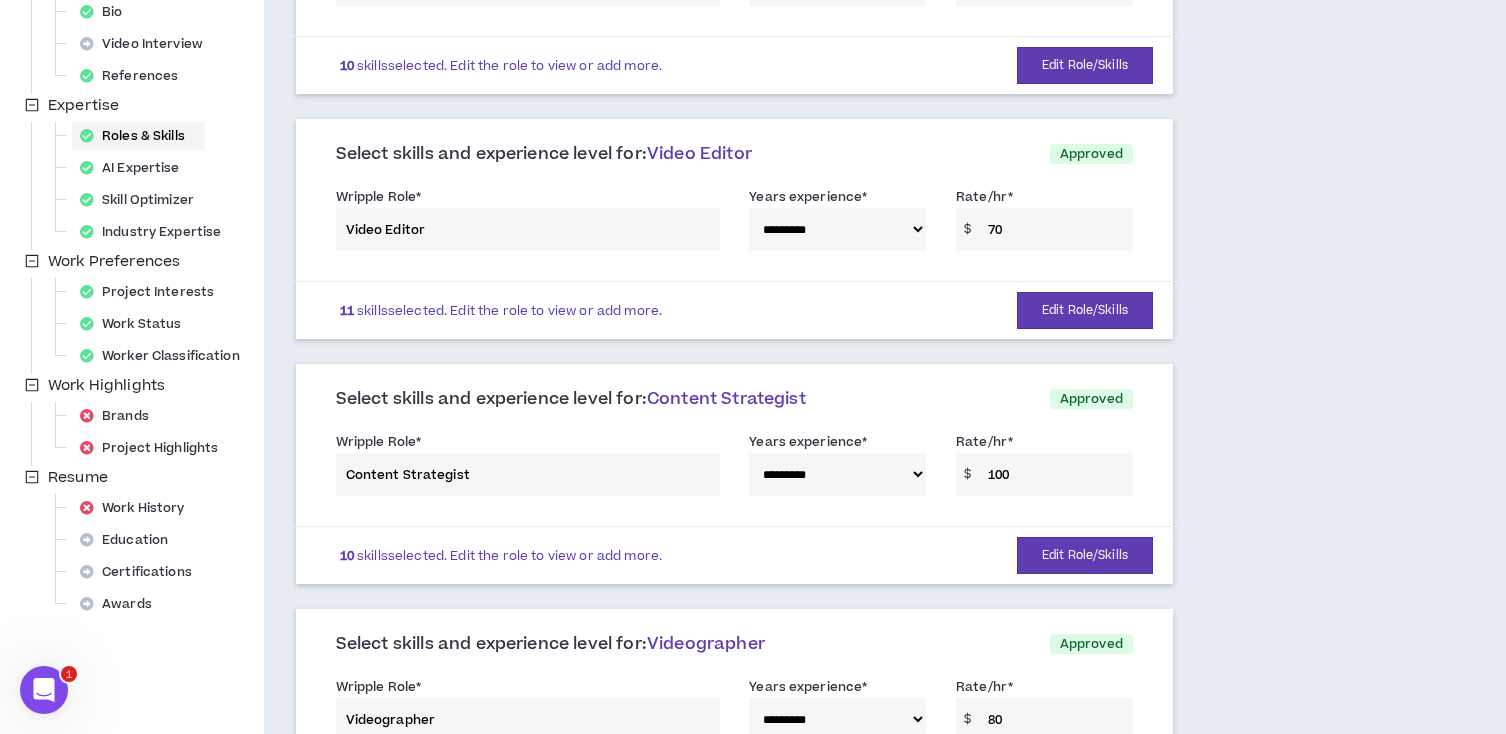 scroll, scrollTop: 642, scrollLeft: 0, axis: vertical 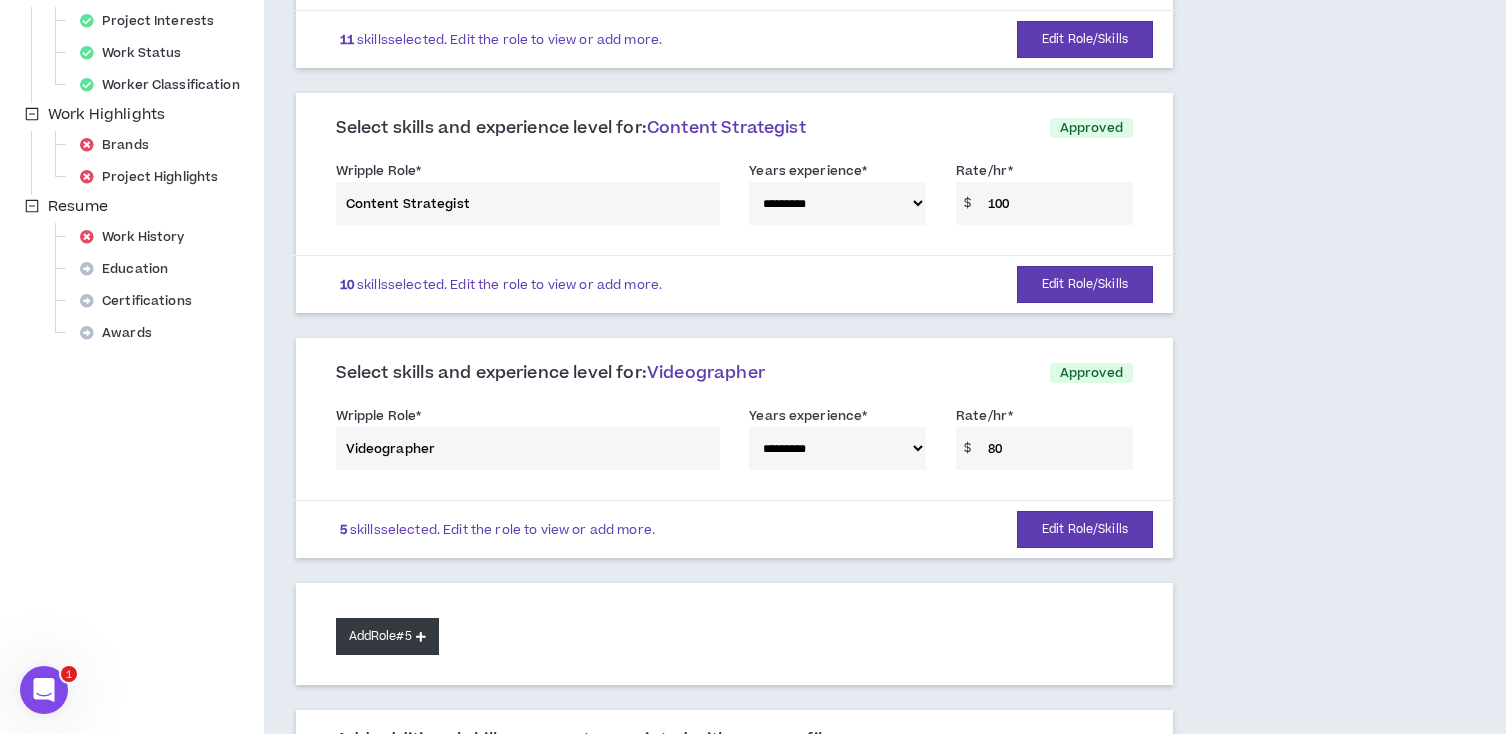 click at bounding box center (421, 636) 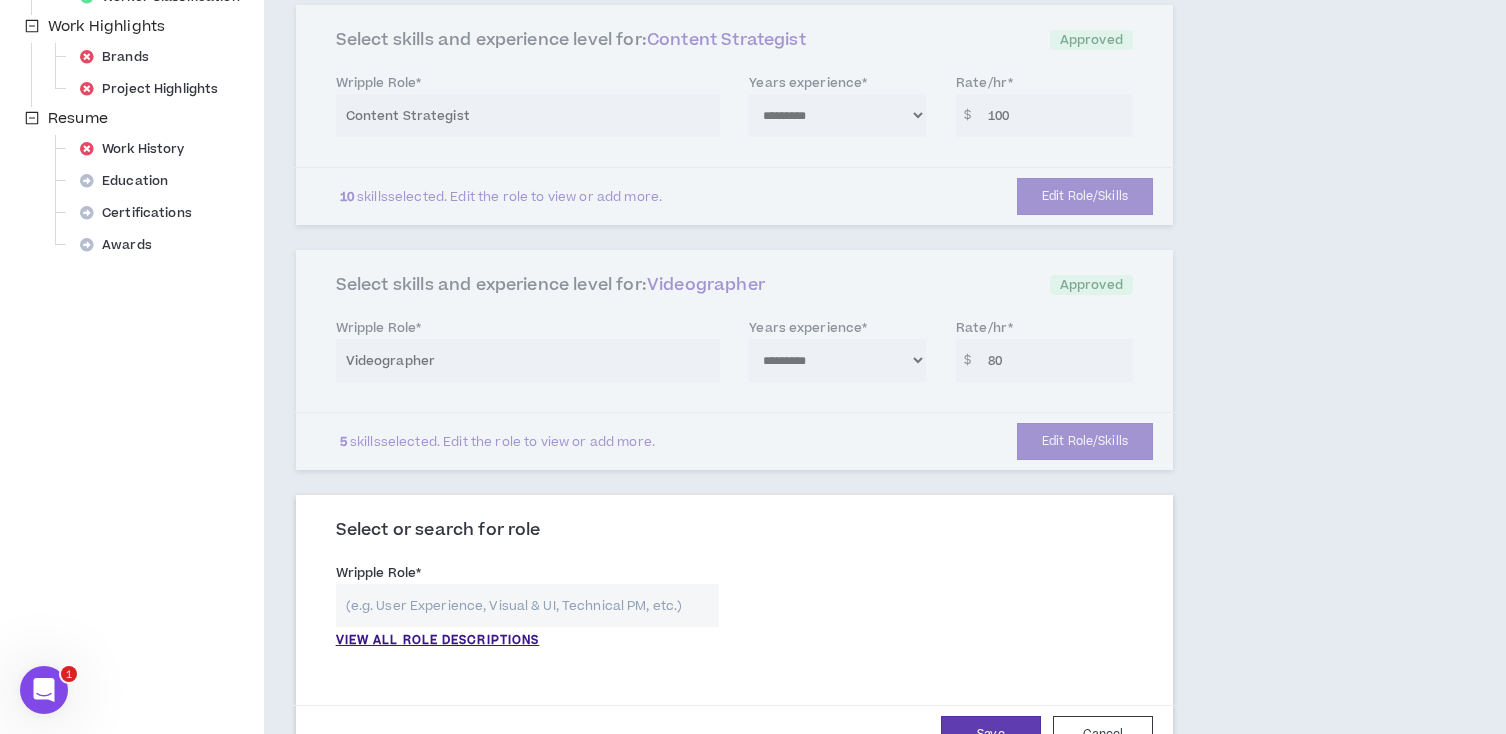 scroll, scrollTop: 823, scrollLeft: 0, axis: vertical 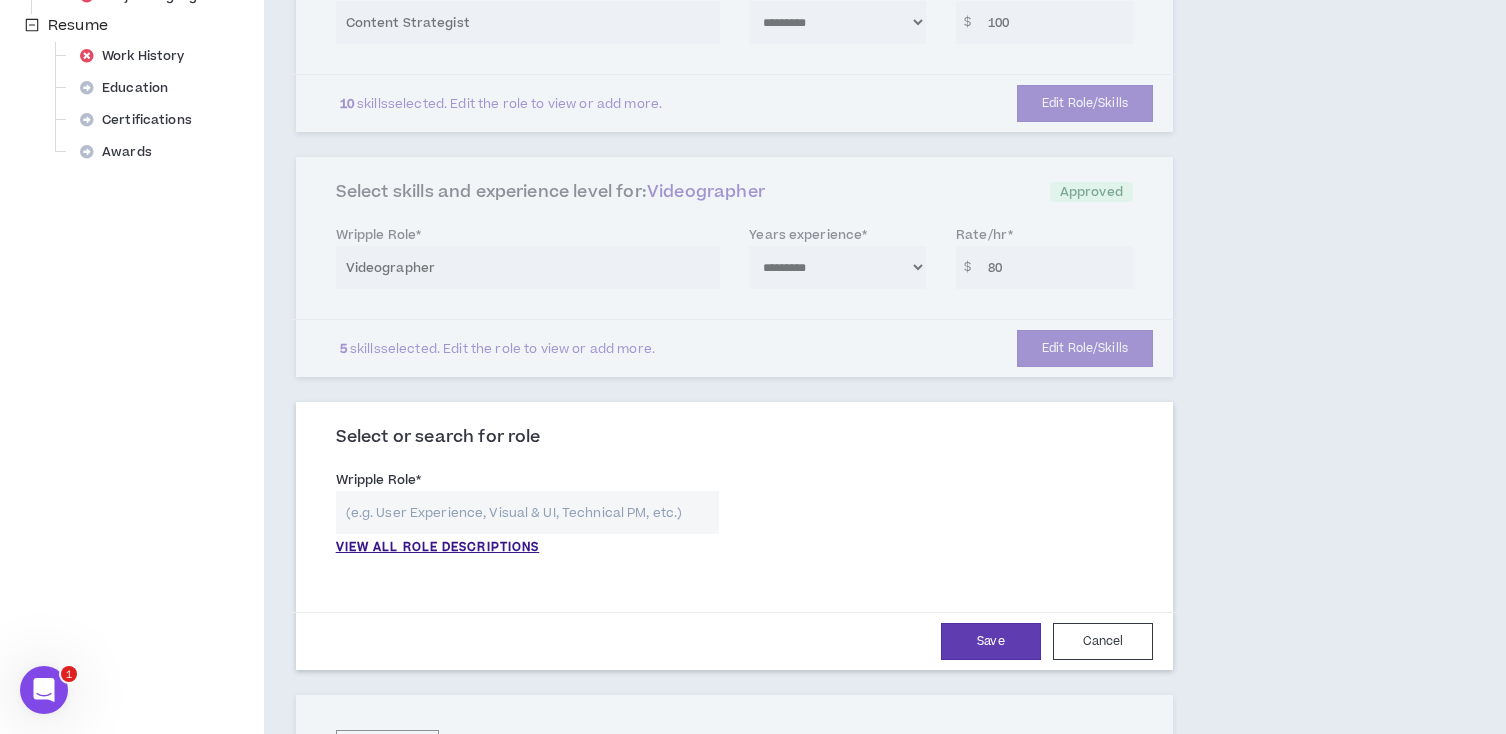 click at bounding box center (528, 512) 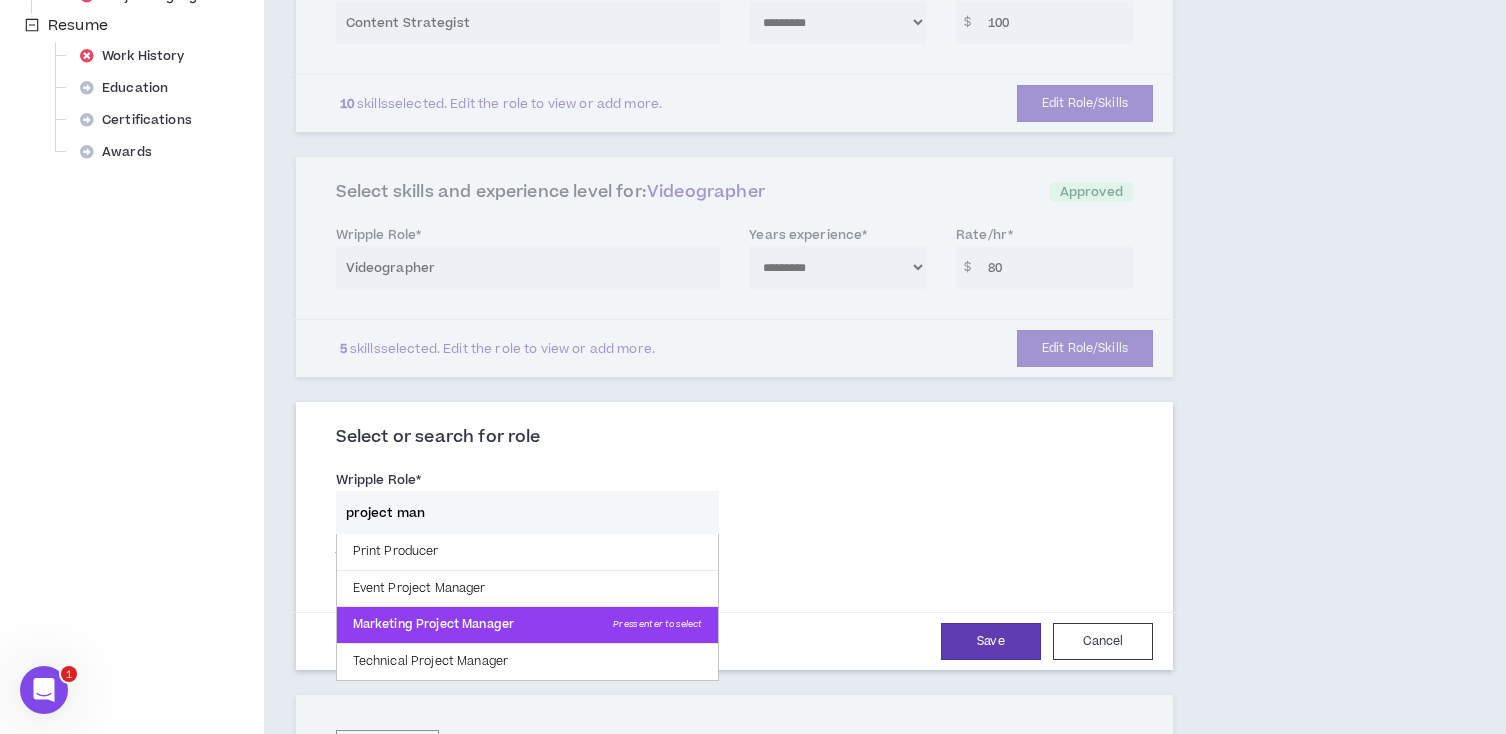 click on "Marketing Project Manager Press enter to select" at bounding box center [528, 625] 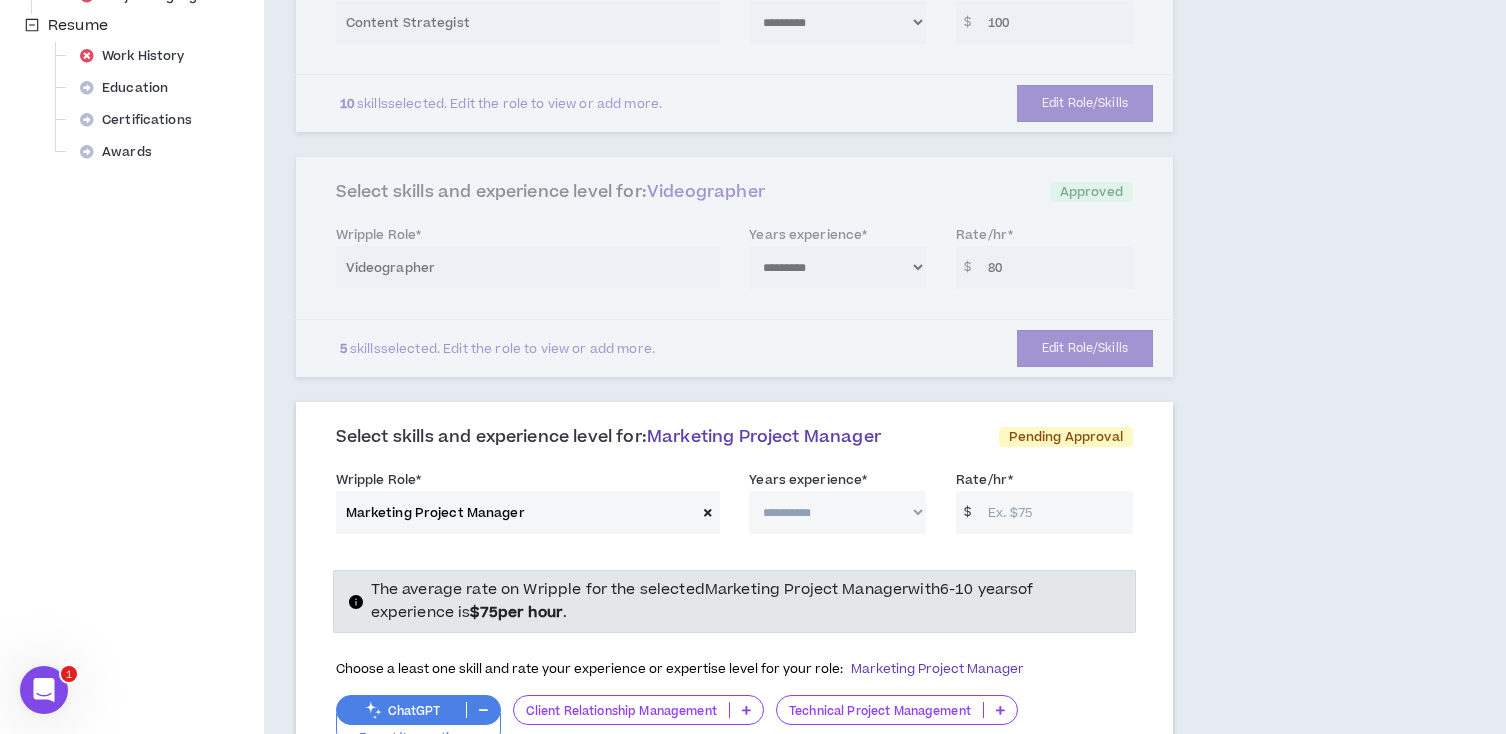 click at bounding box center [708, 512] 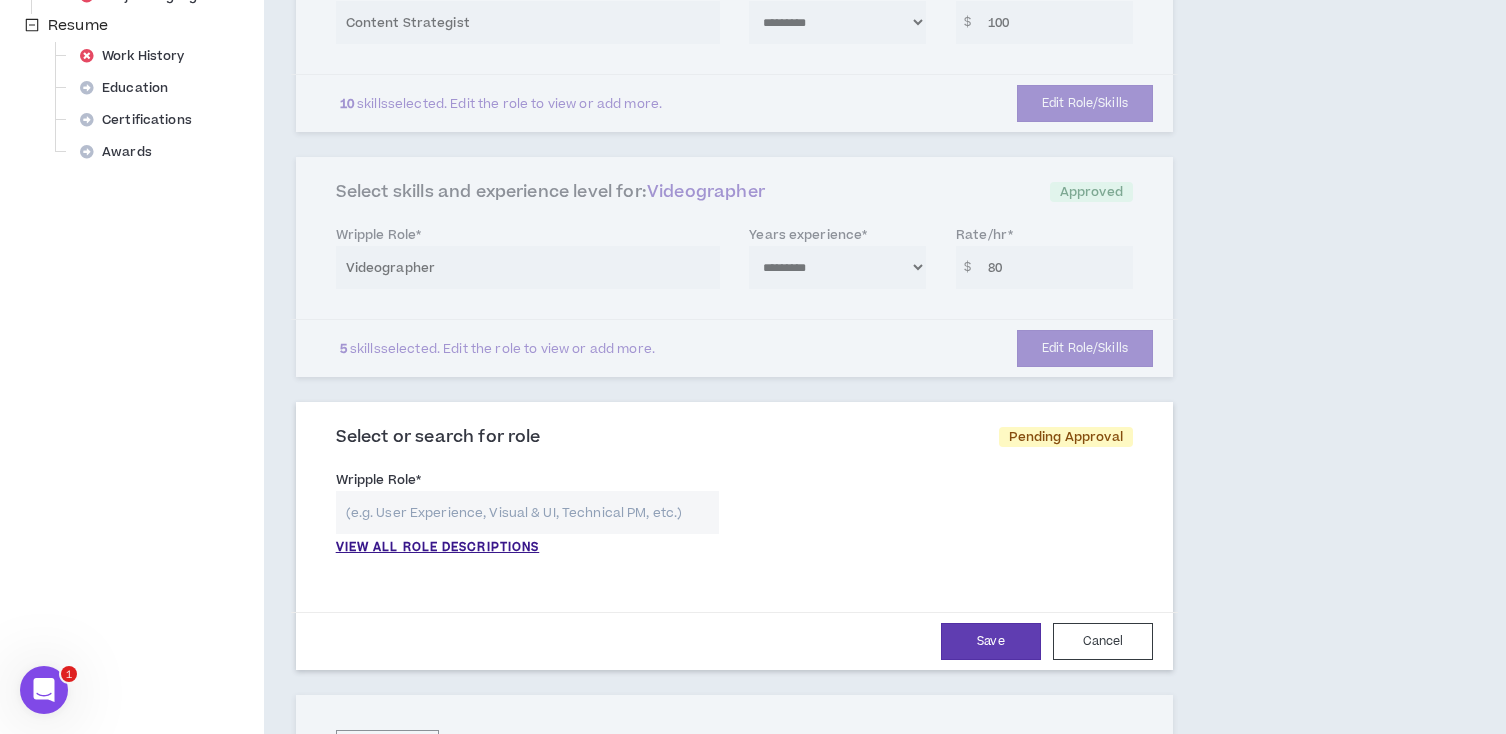 click at bounding box center [528, 512] 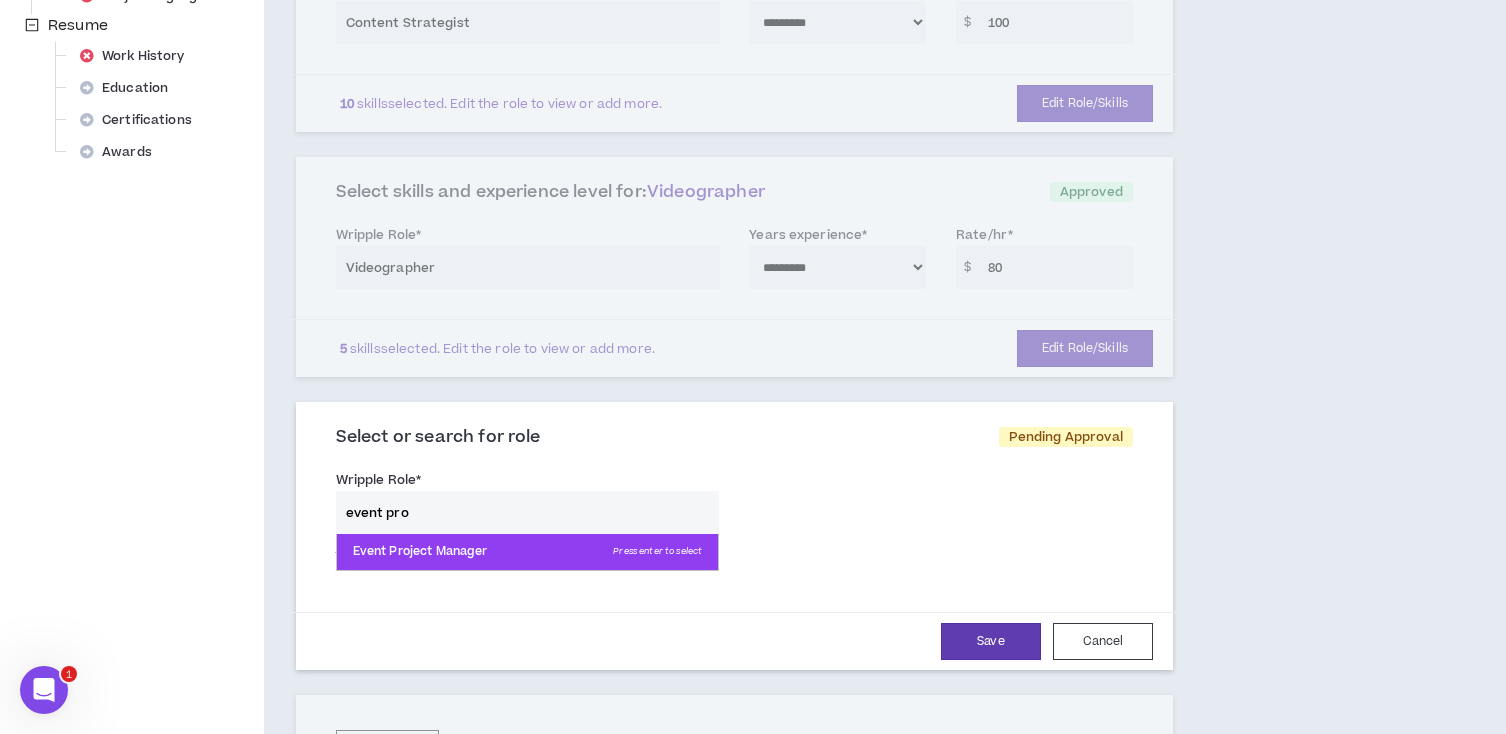 click on "Press enter to select" at bounding box center (657, 552) 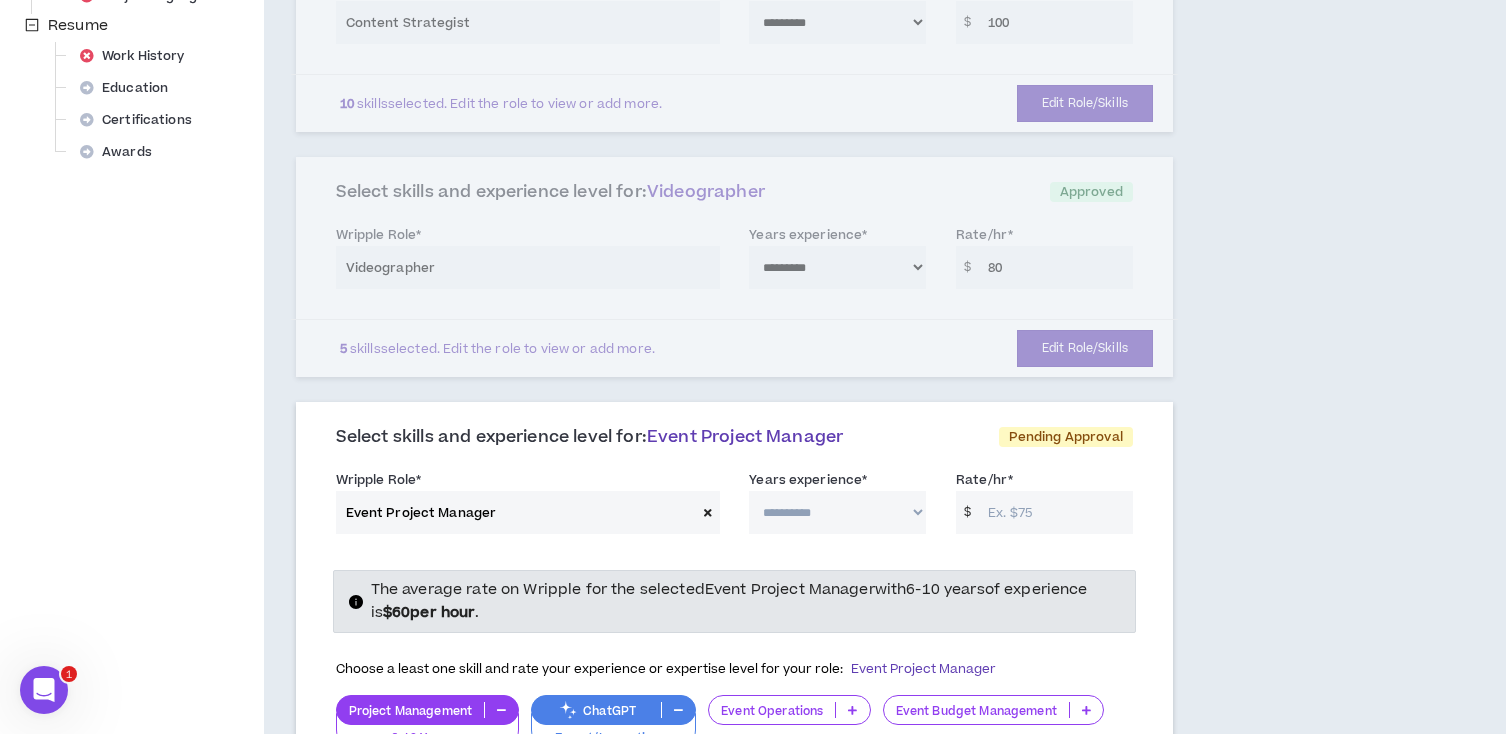 click on "**********" at bounding box center (837, 512) 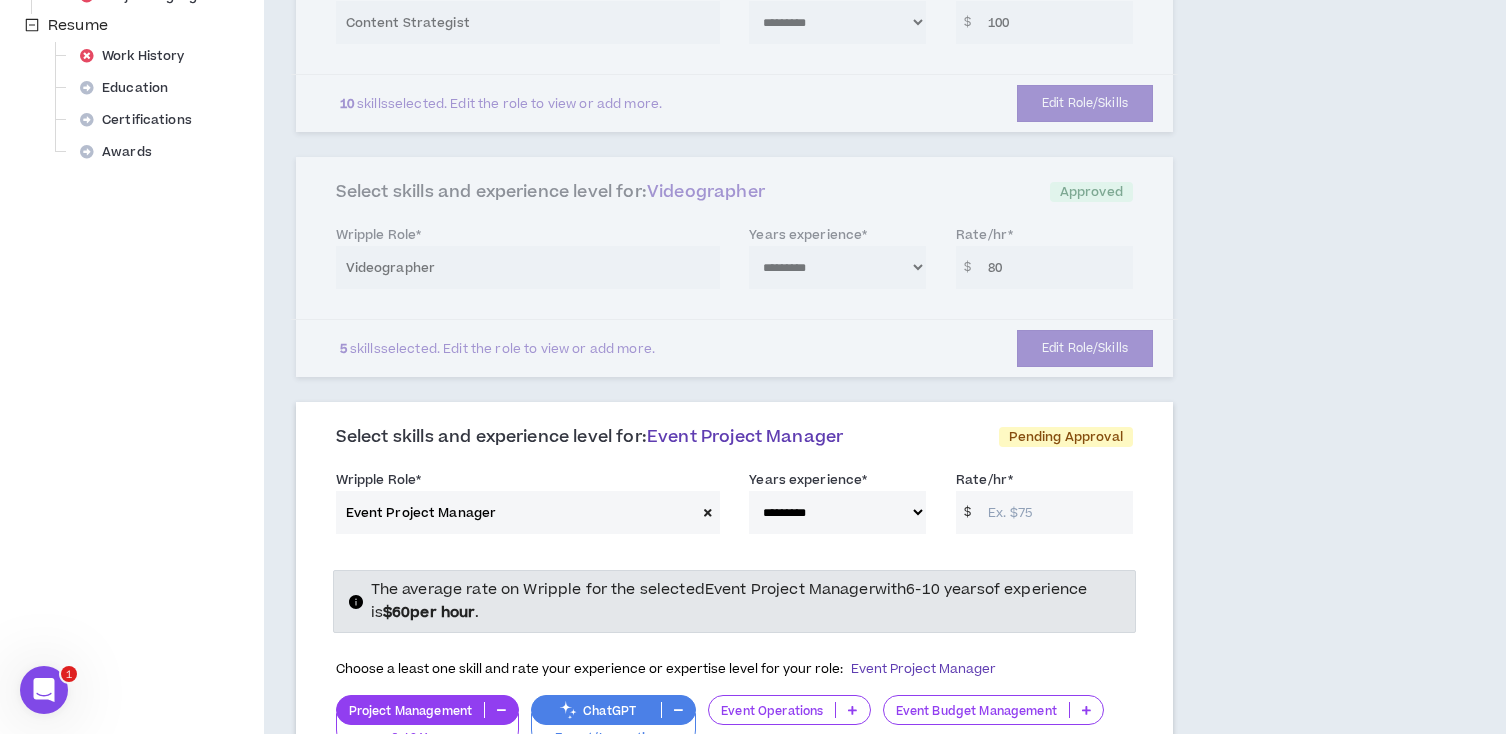 click on "Rate/hr  *" at bounding box center [1055, 512] 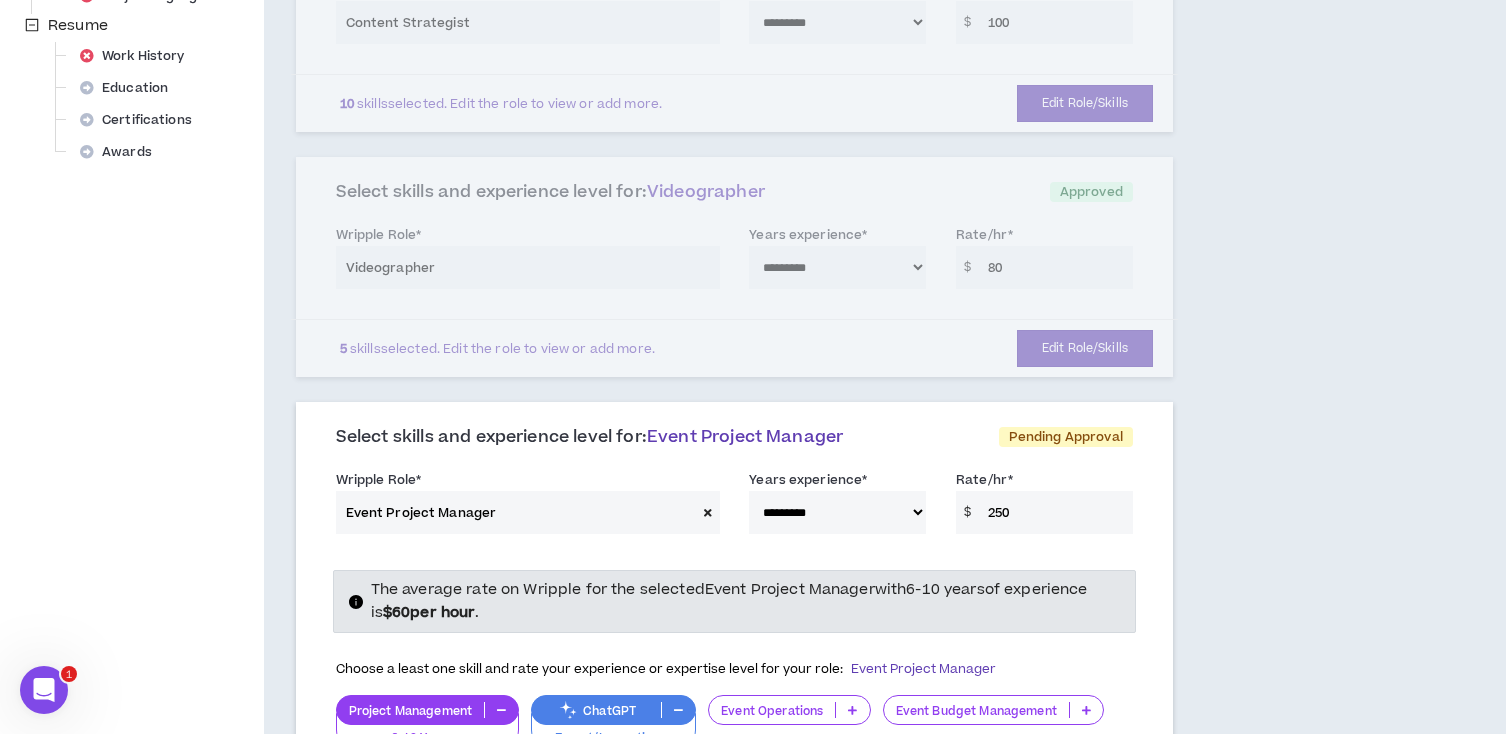 type on "250" 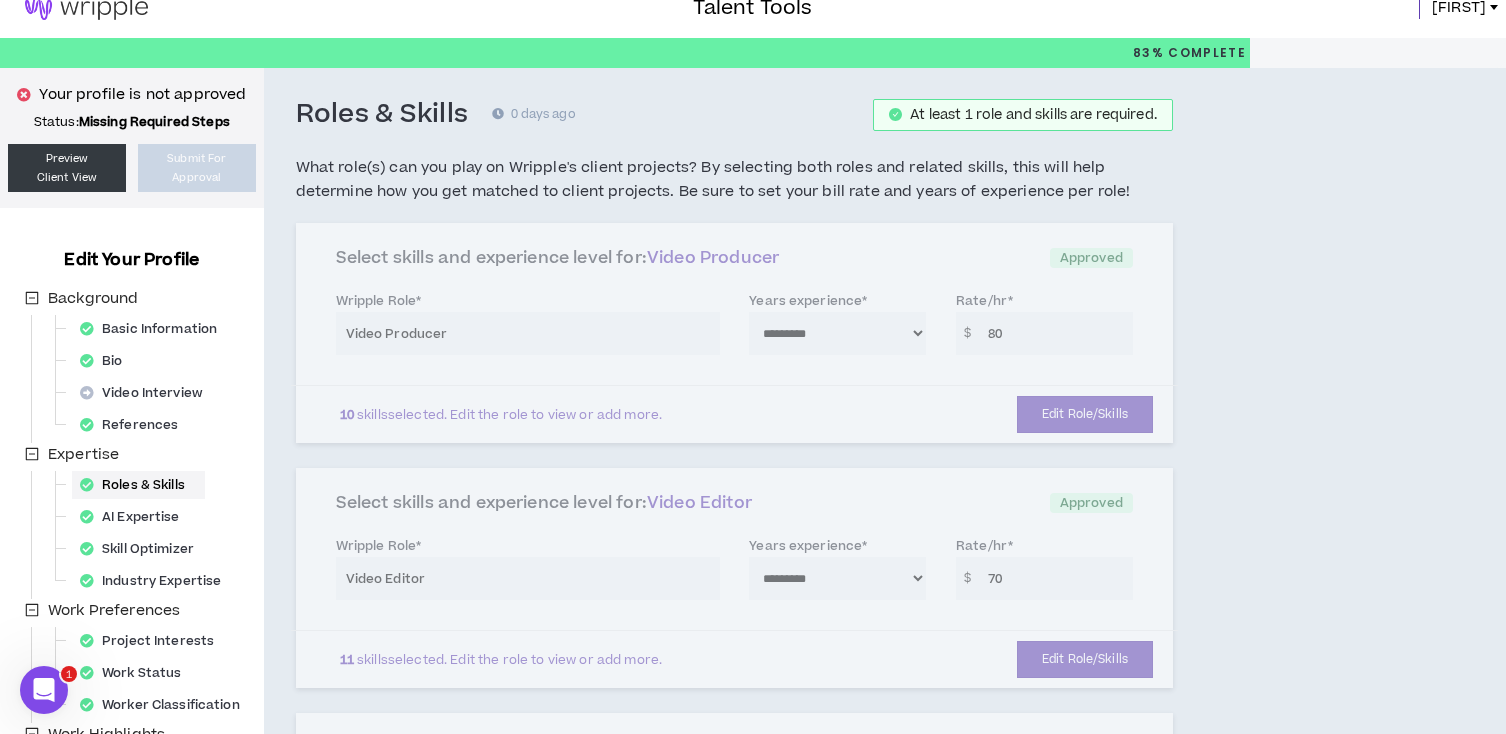 scroll, scrollTop: 23, scrollLeft: 0, axis: vertical 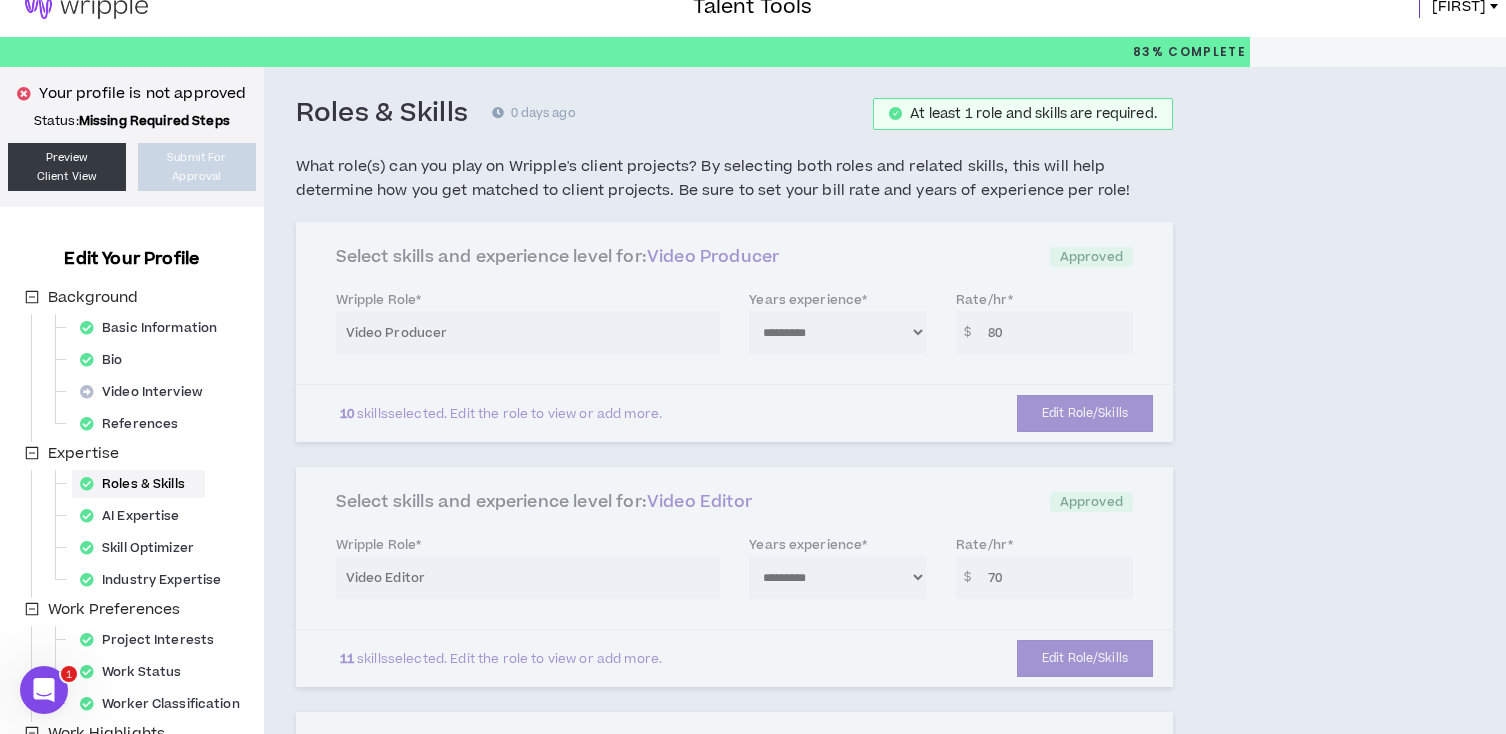 click on "**********" at bounding box center (734, 332) 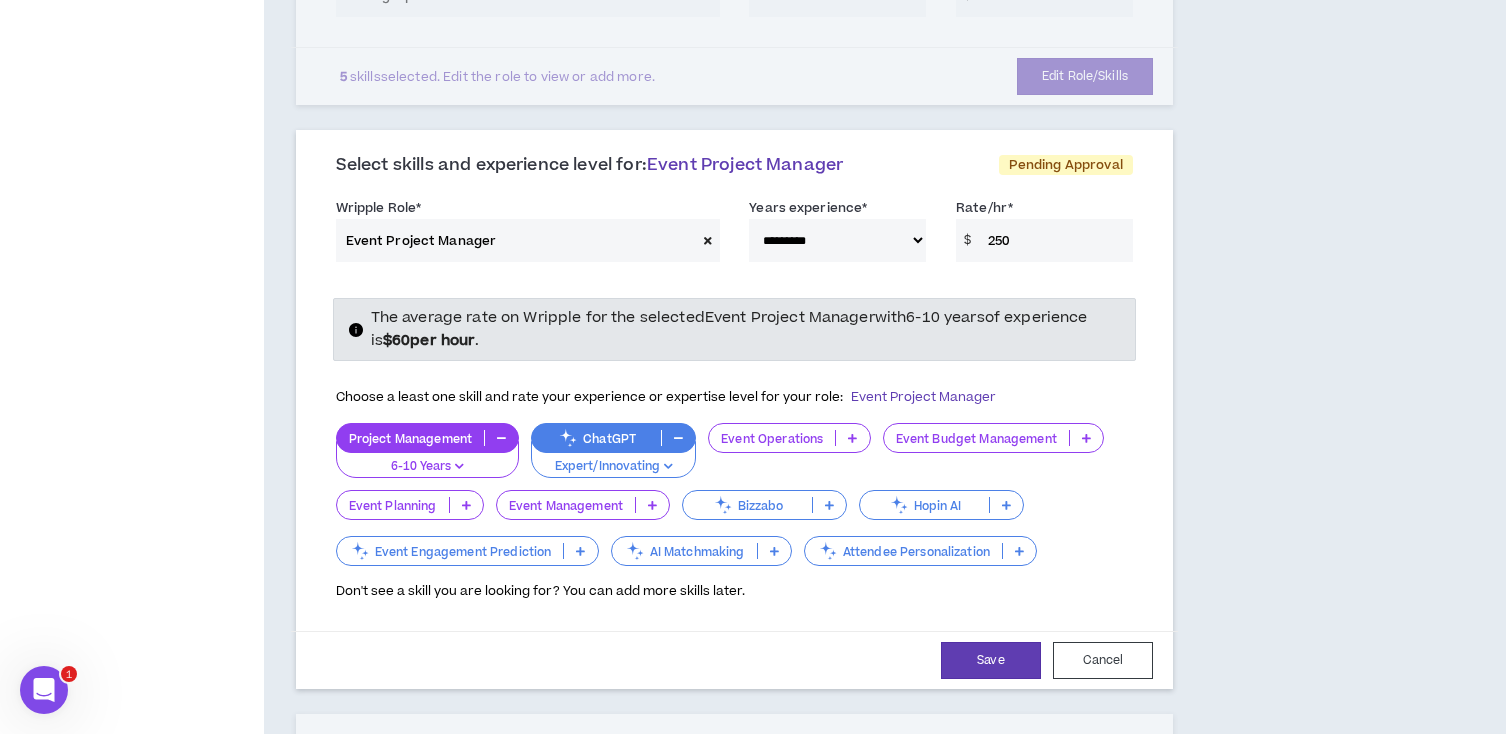 scroll, scrollTop: 1156, scrollLeft: 0, axis: vertical 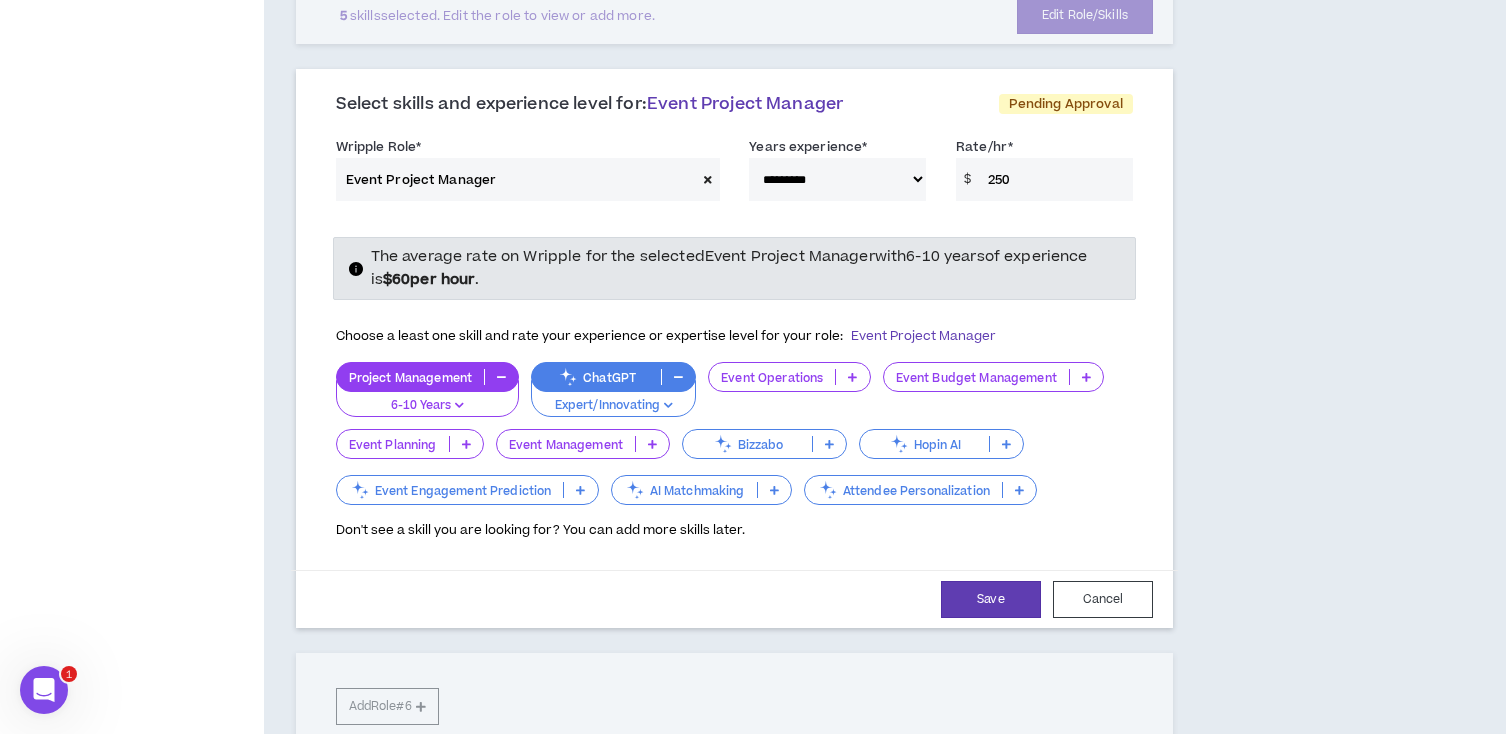 click on "Event Operations" at bounding box center [772, 377] 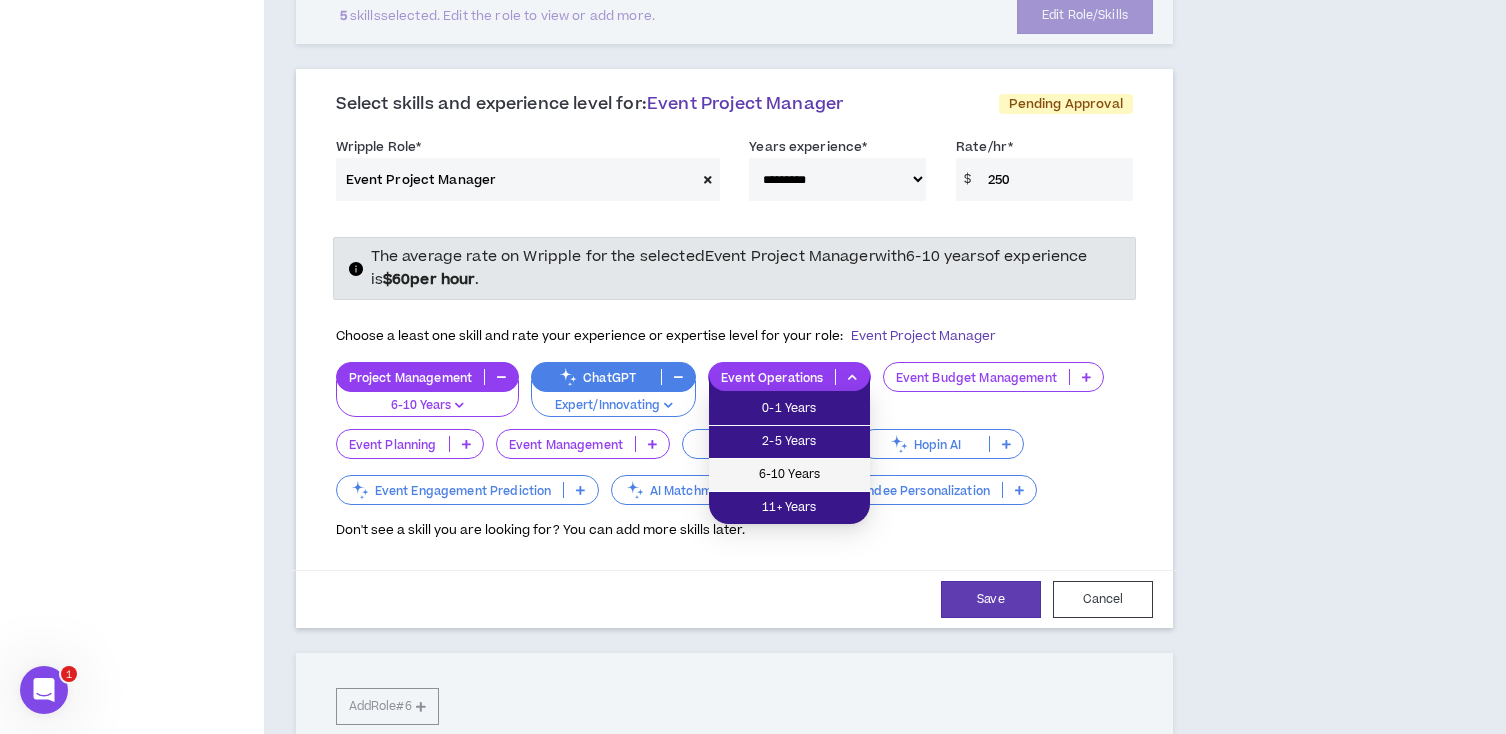 click on "6-10 Years" at bounding box center [789, 475] 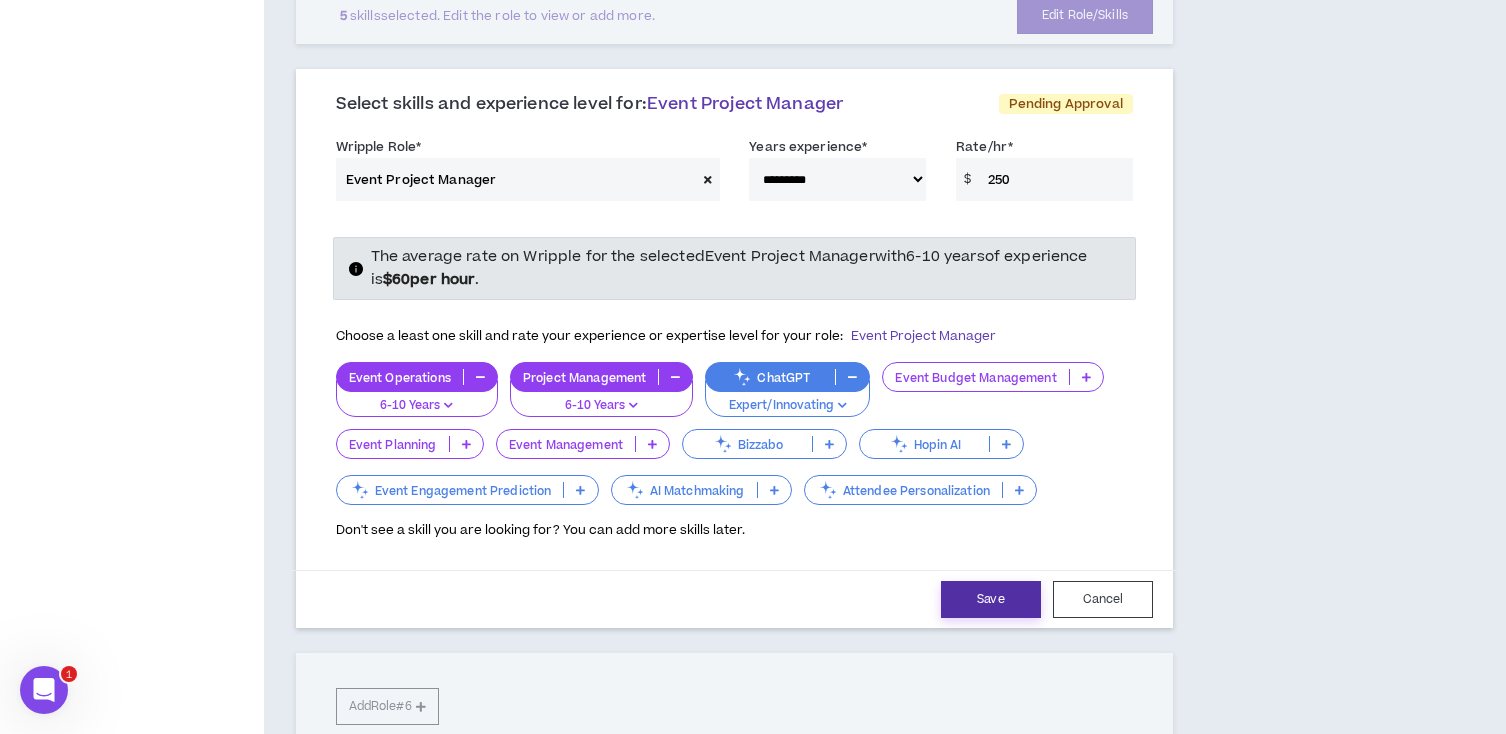 click on "Save" at bounding box center (991, 599) 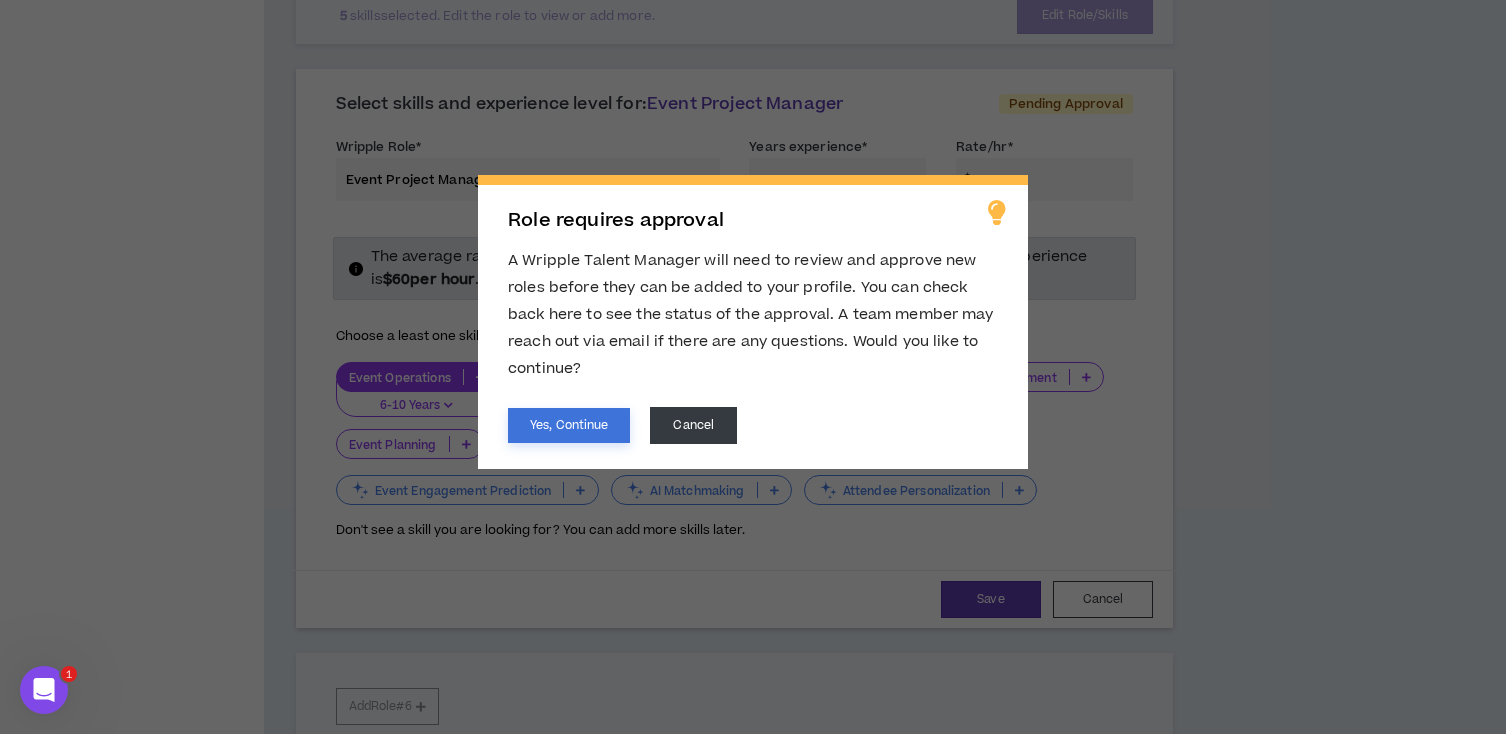 click on "Yes, Continue" at bounding box center [569, 425] 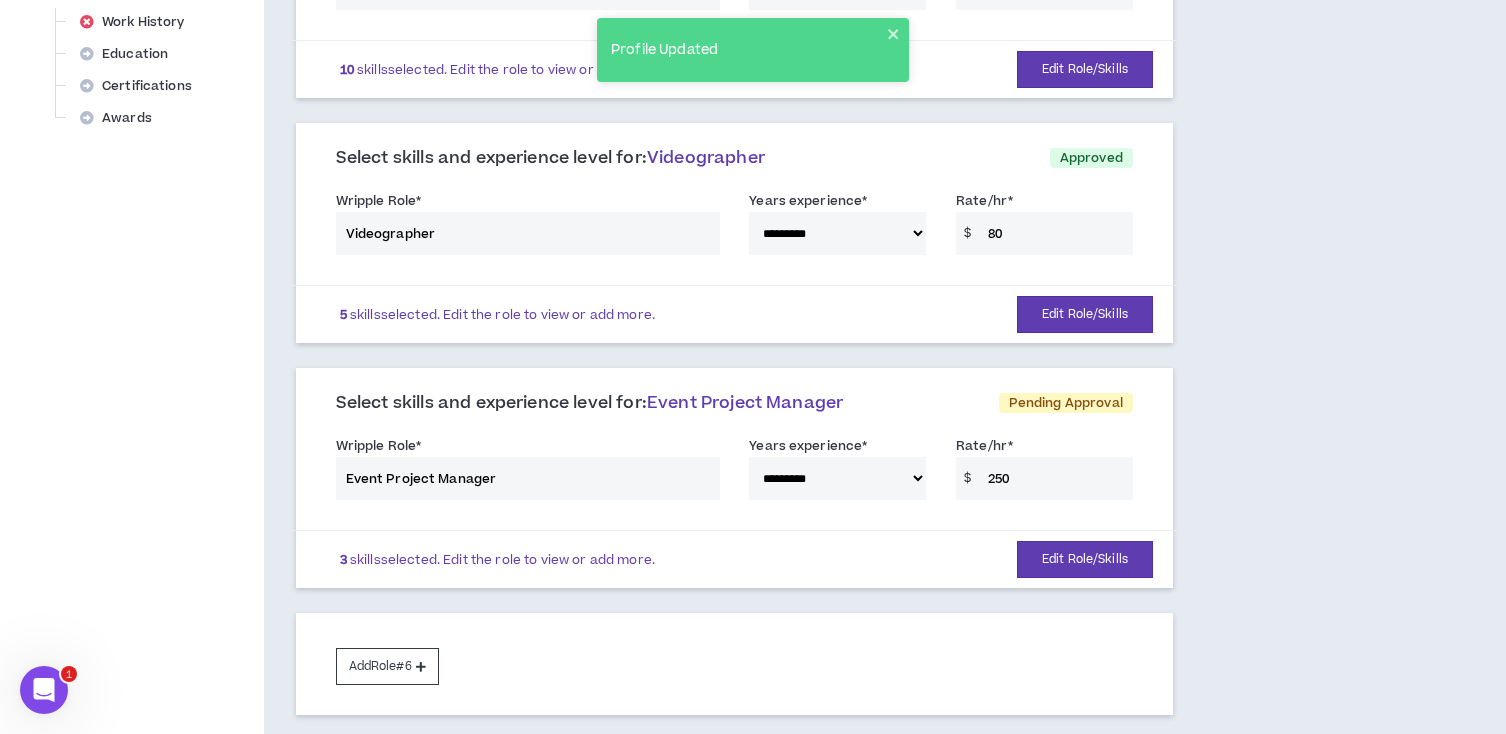 scroll, scrollTop: 777, scrollLeft: 0, axis: vertical 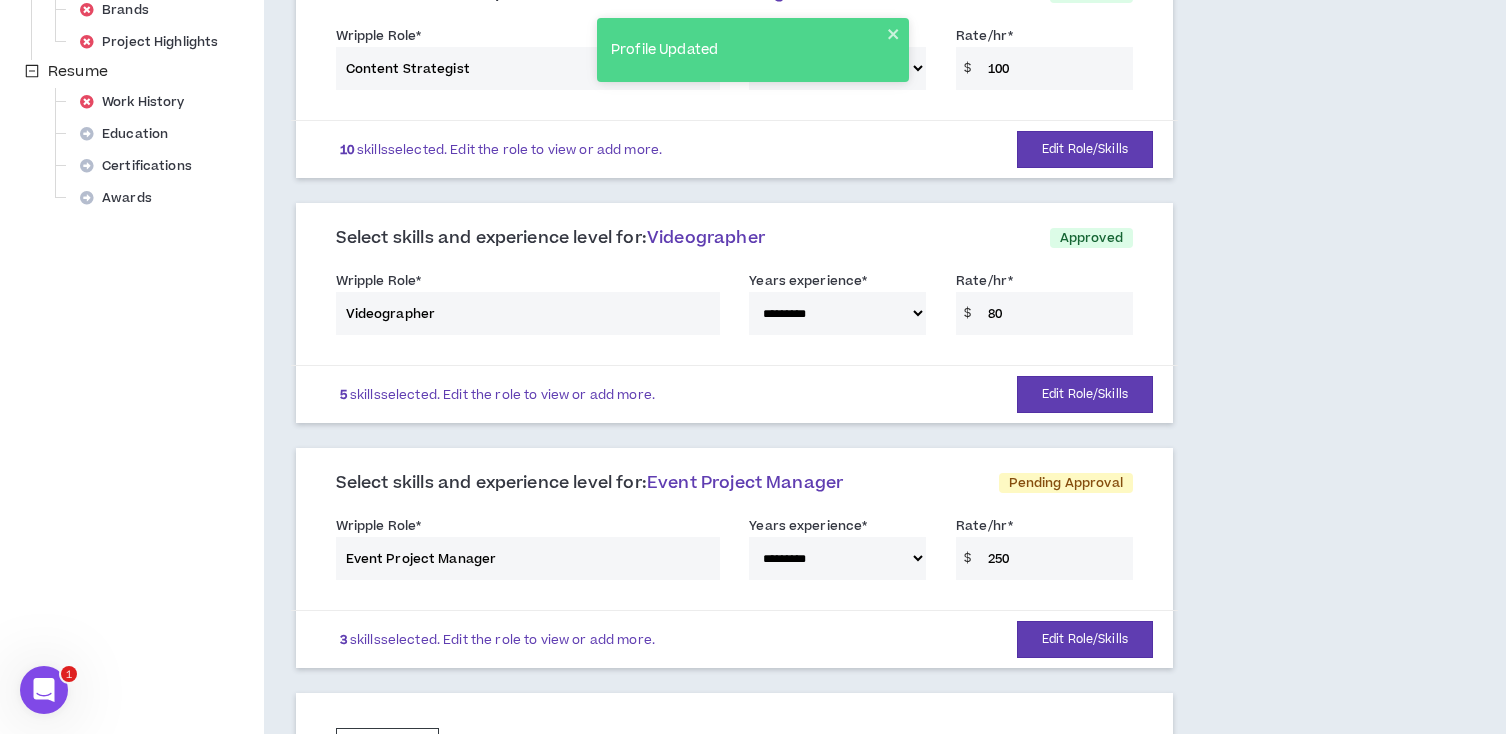 click on "**********" at bounding box center [734, 307] 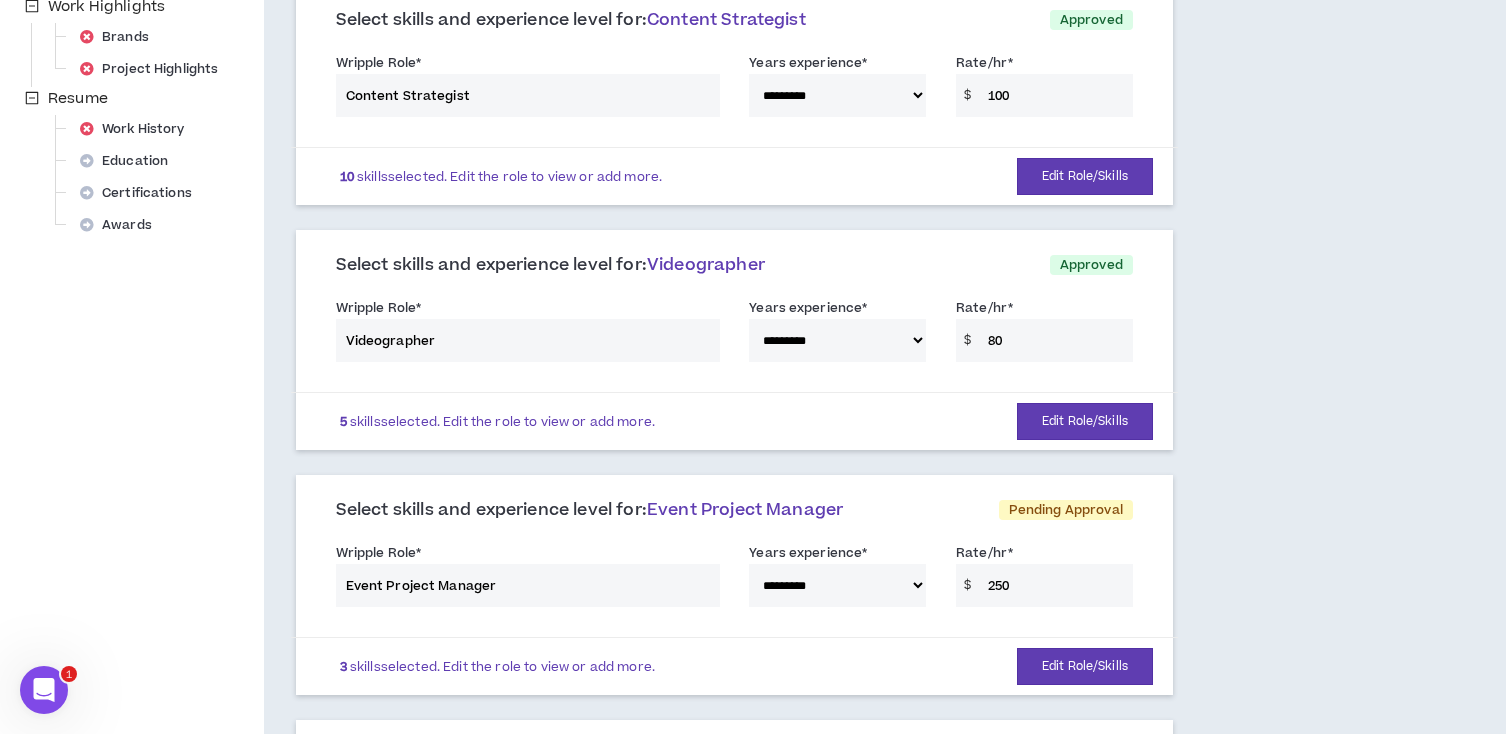 scroll, scrollTop: 739, scrollLeft: 0, axis: vertical 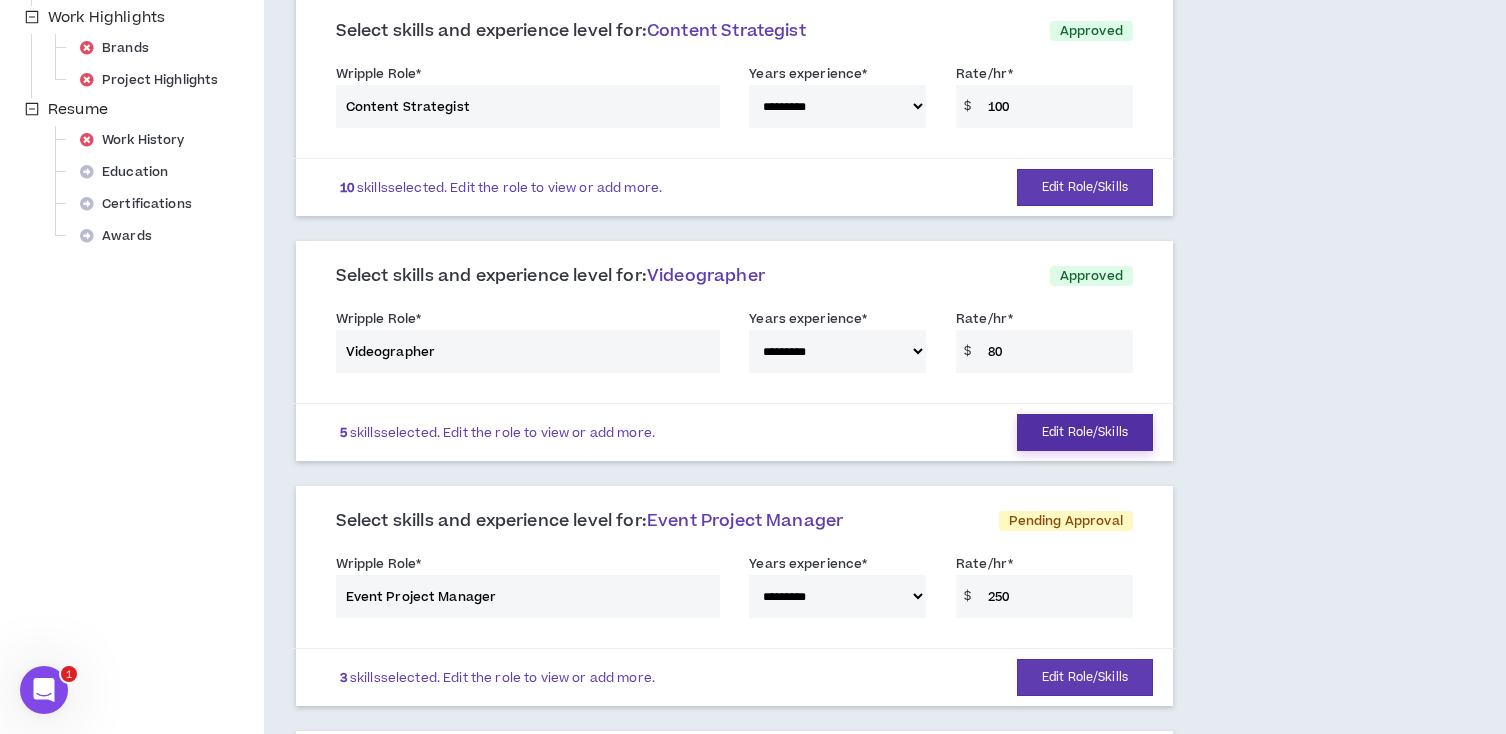 click on "Edit Role/Skills" at bounding box center (1085, 432) 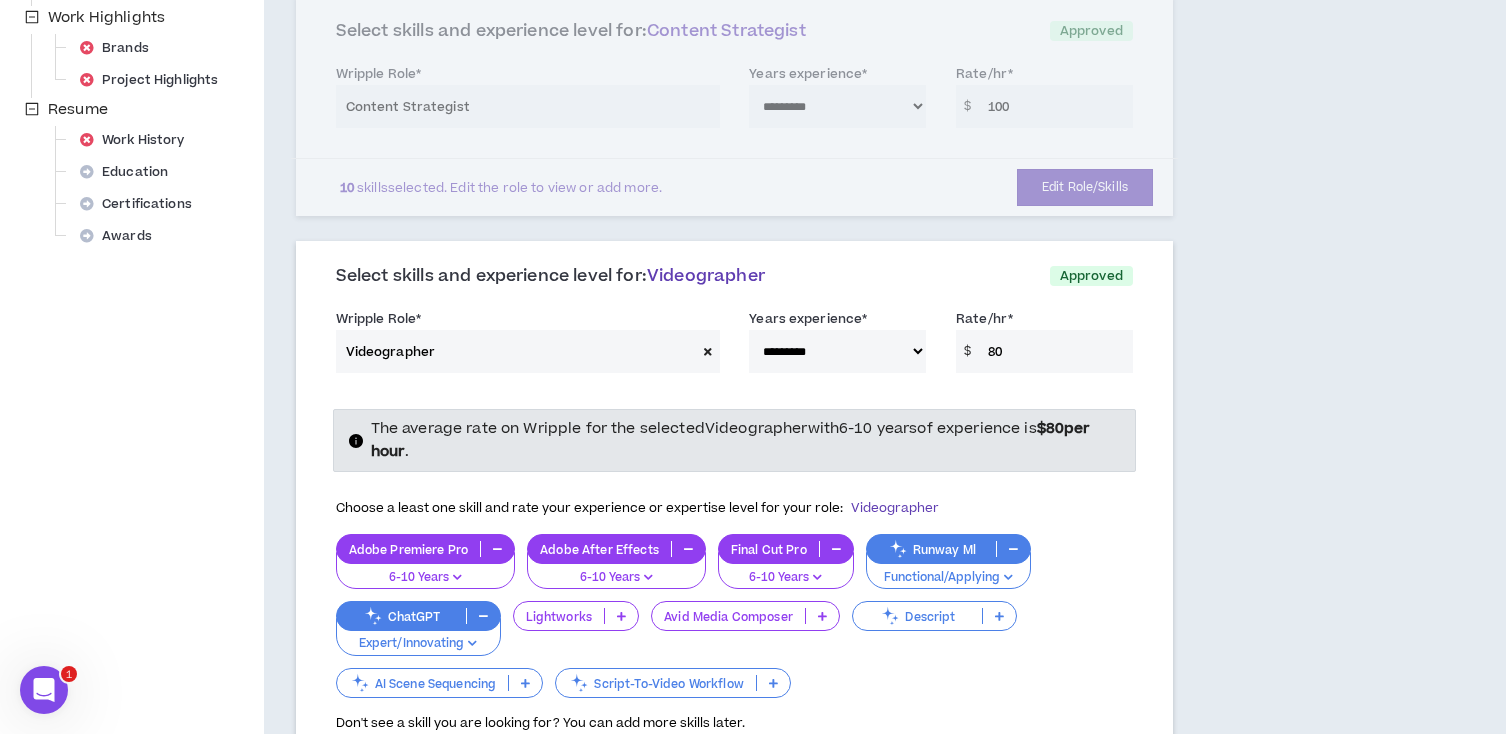 click on "80" at bounding box center (1055, 351) 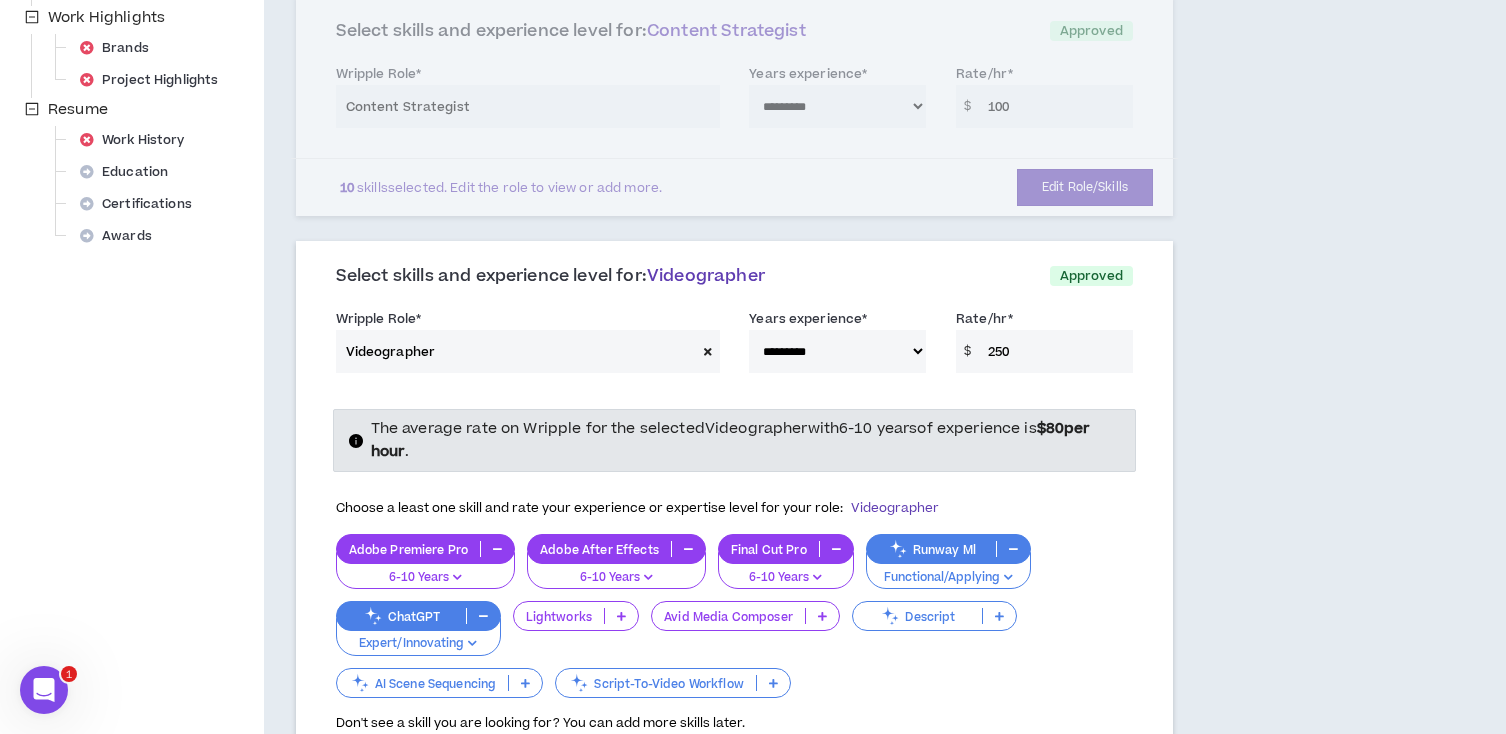 type on "250" 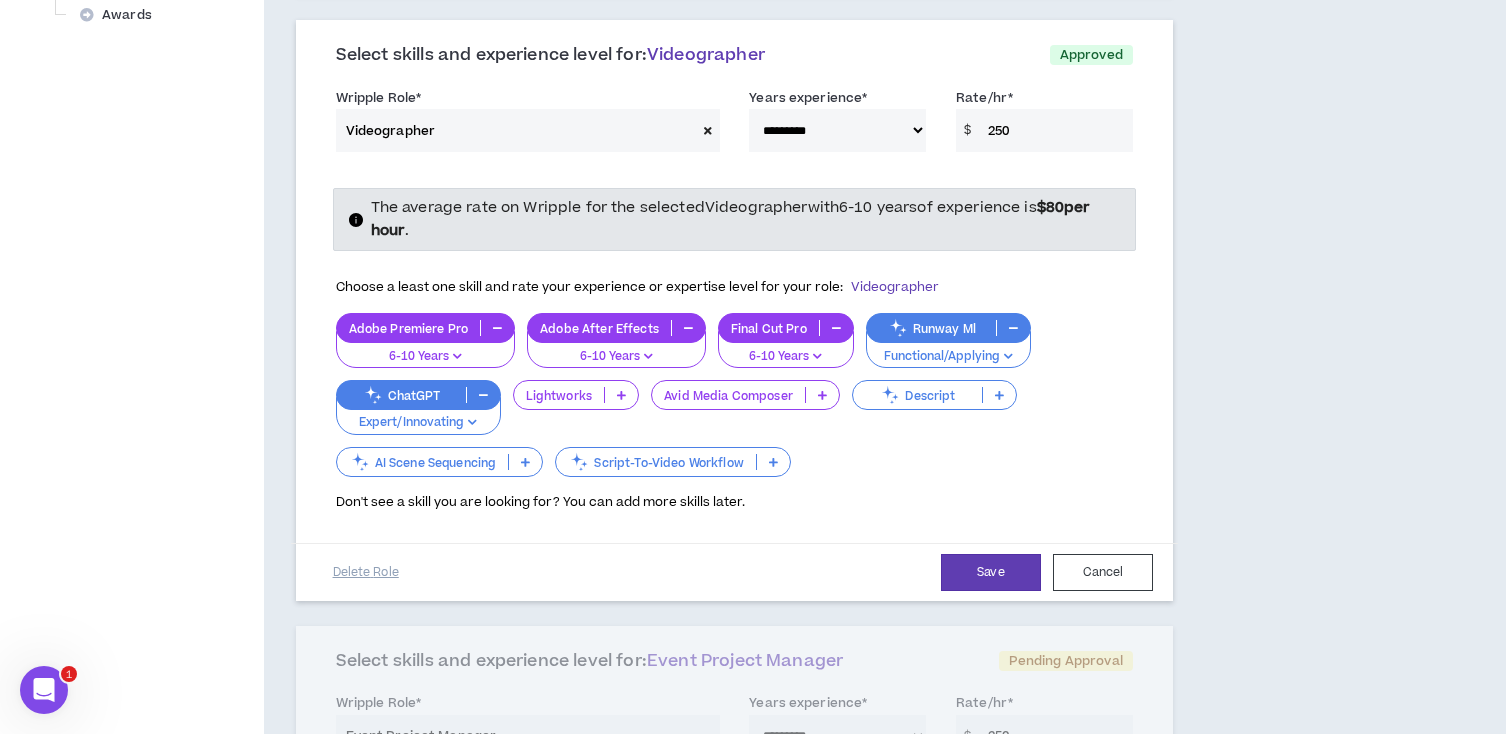 click on "AI Scene Sequencing" at bounding box center [423, 462] 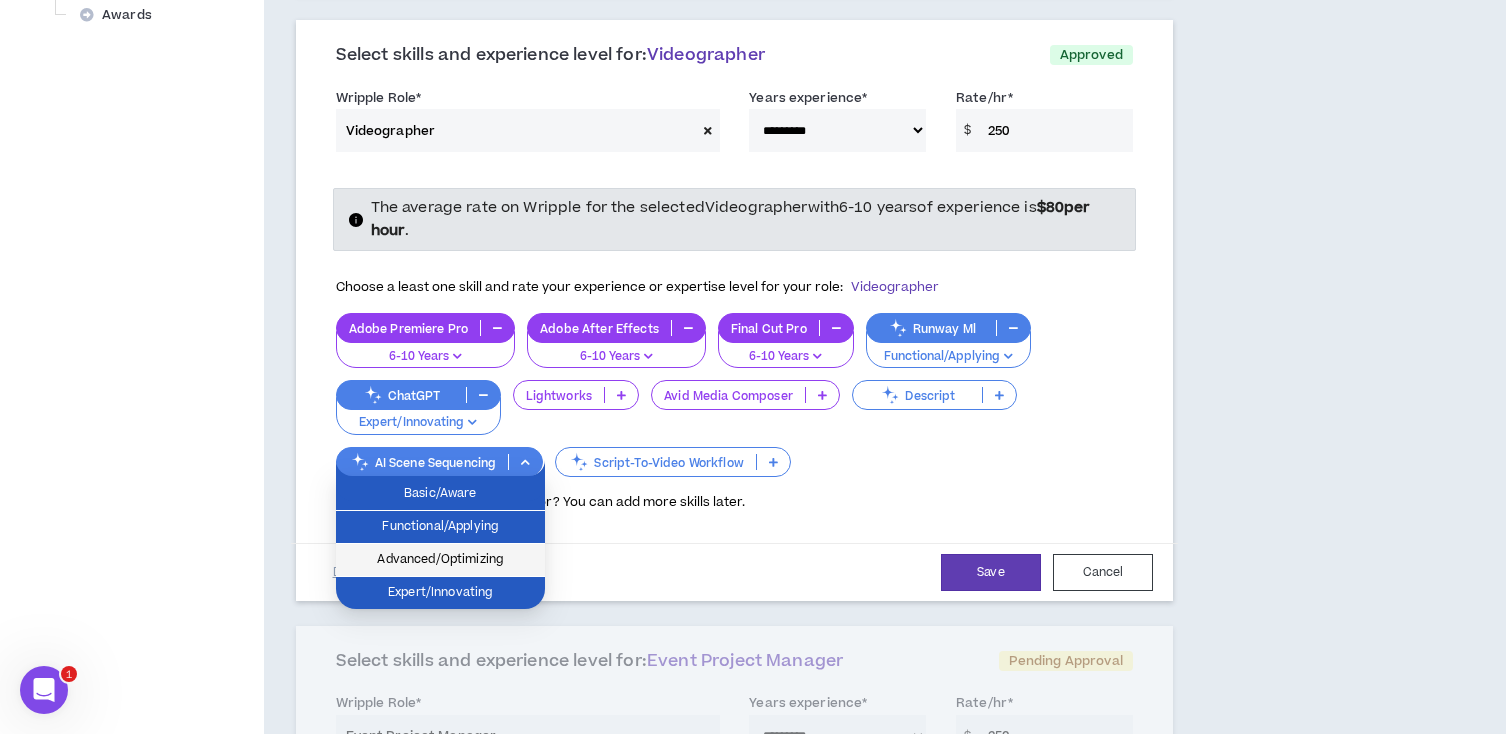 click on "Advanced/Optimizing" at bounding box center [440, 560] 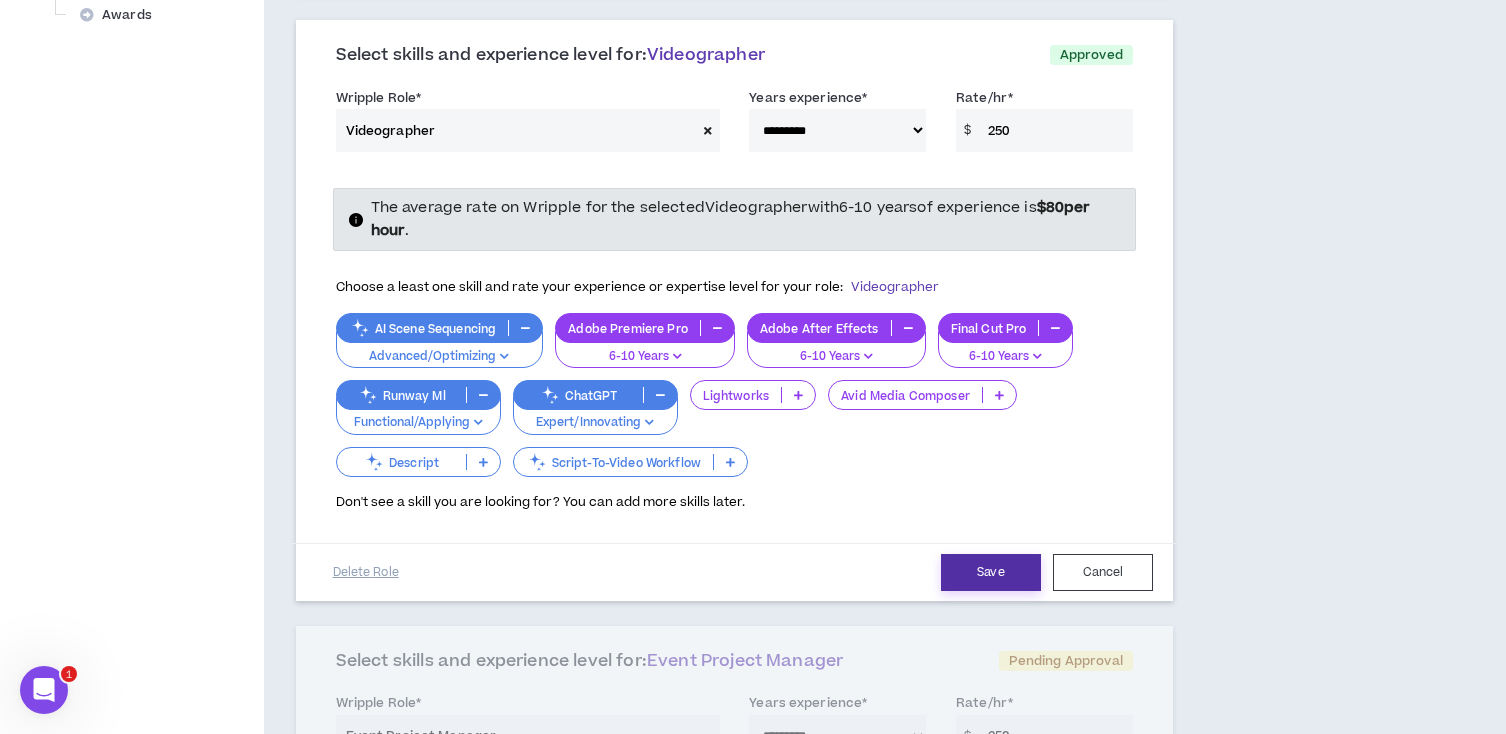 click on "Save" at bounding box center [991, 572] 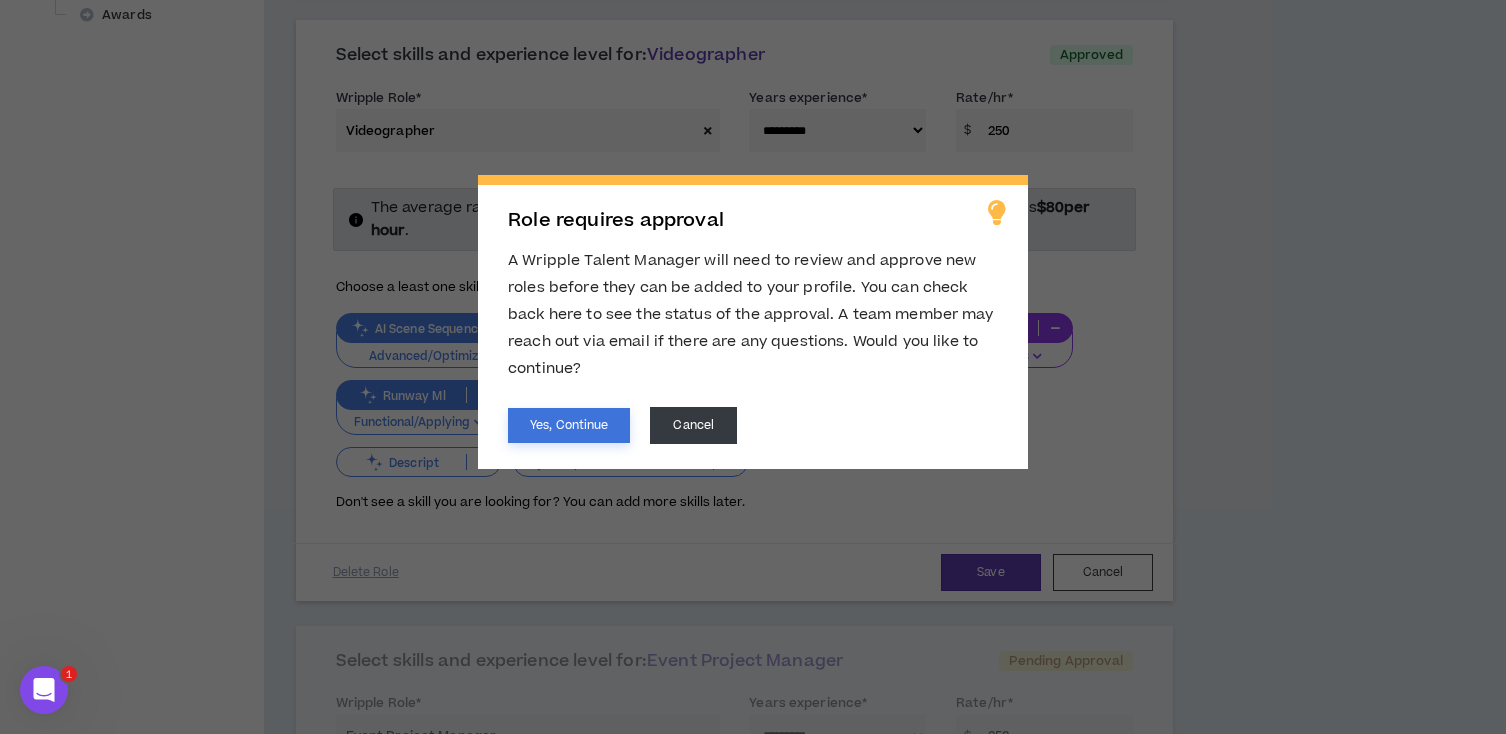 click on "Yes, Continue" at bounding box center (569, 425) 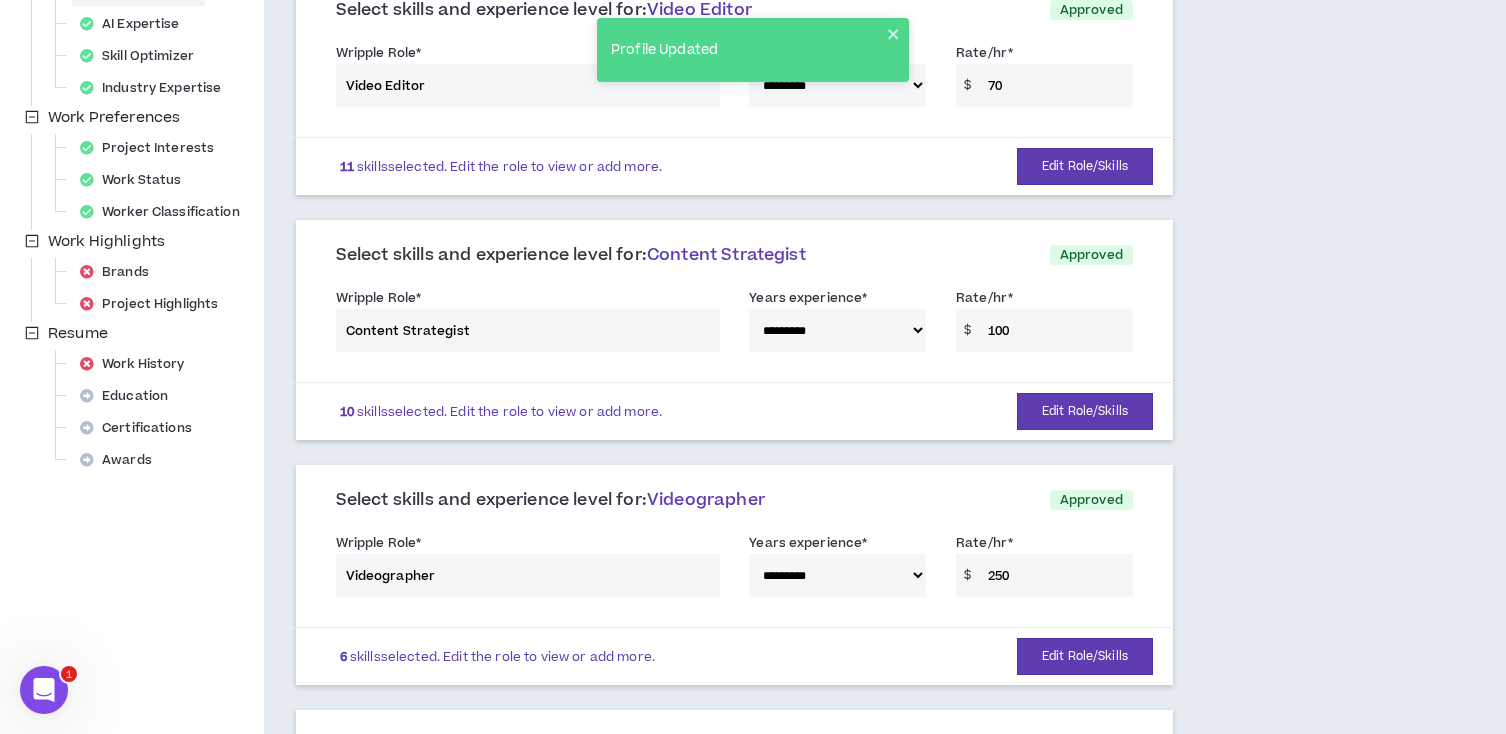 scroll, scrollTop: 513, scrollLeft: 0, axis: vertical 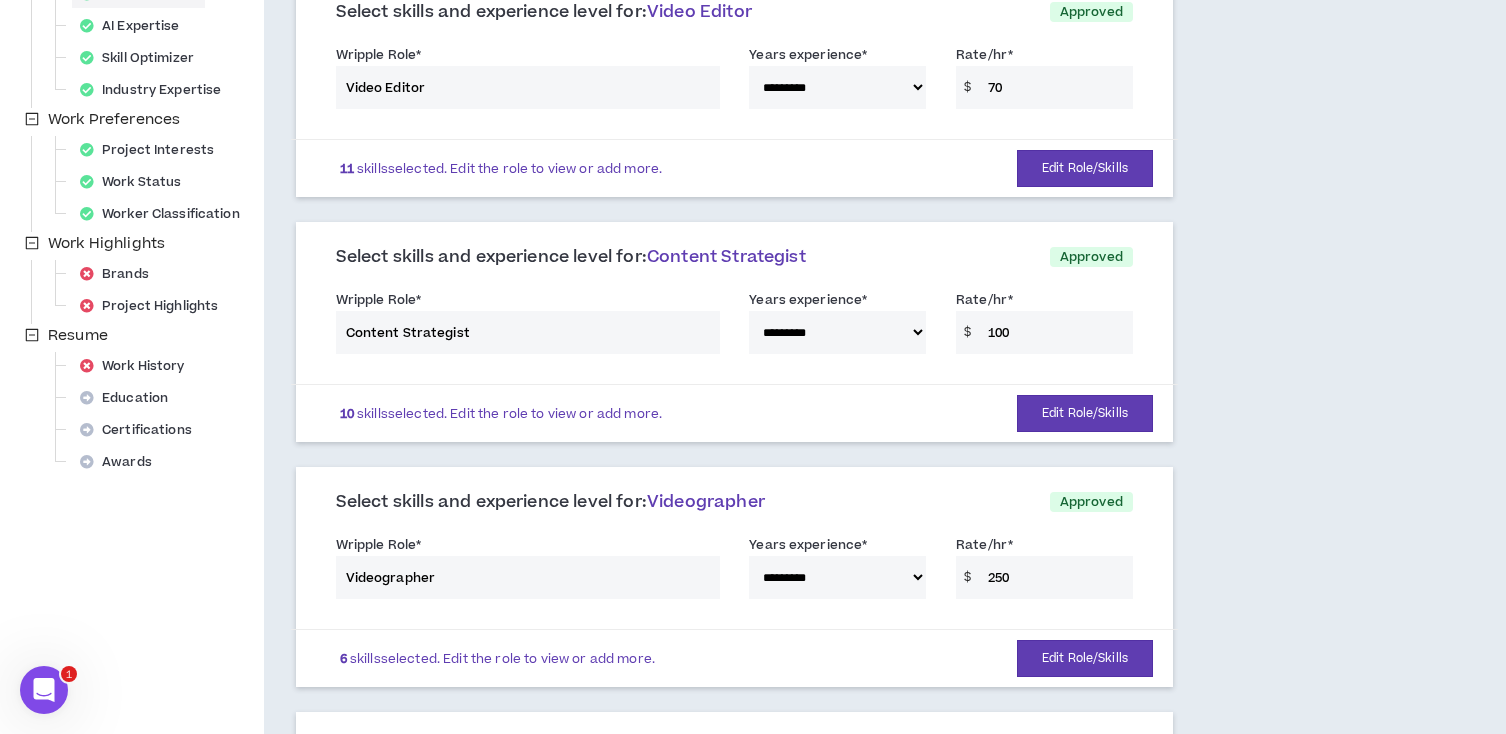 click on "**********" at bounding box center [734, 326] 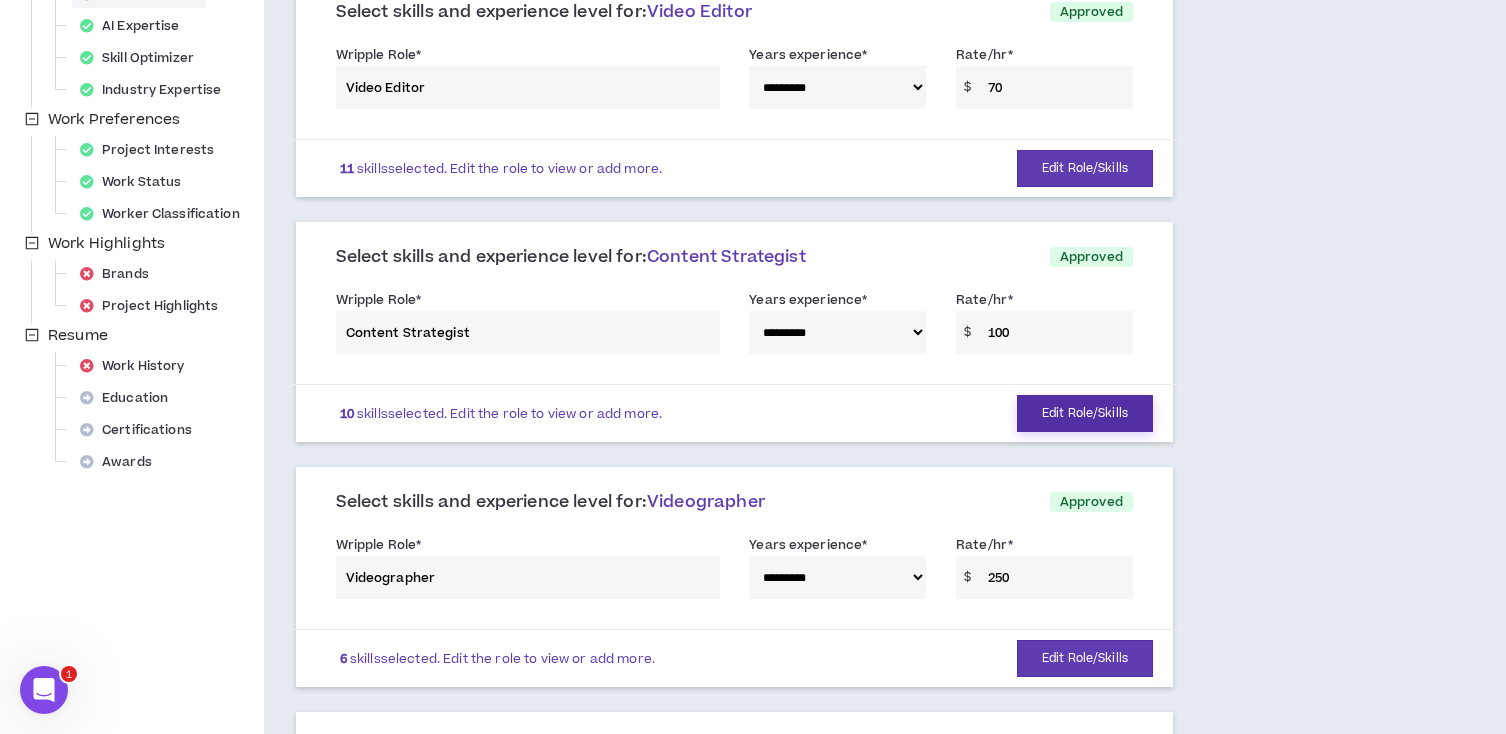 click on "Edit Role/Skills" at bounding box center (1085, 413) 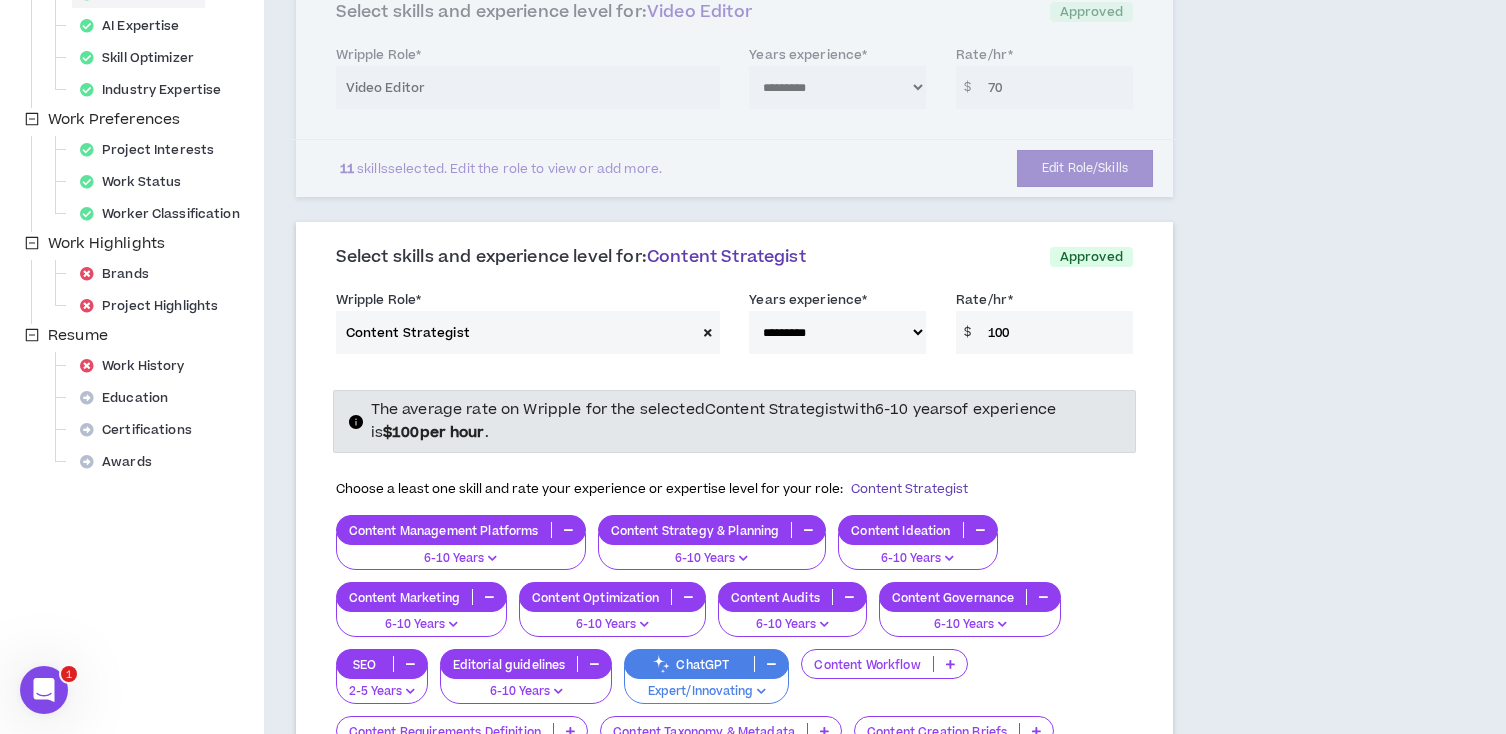 click on "100" at bounding box center [1055, 332] 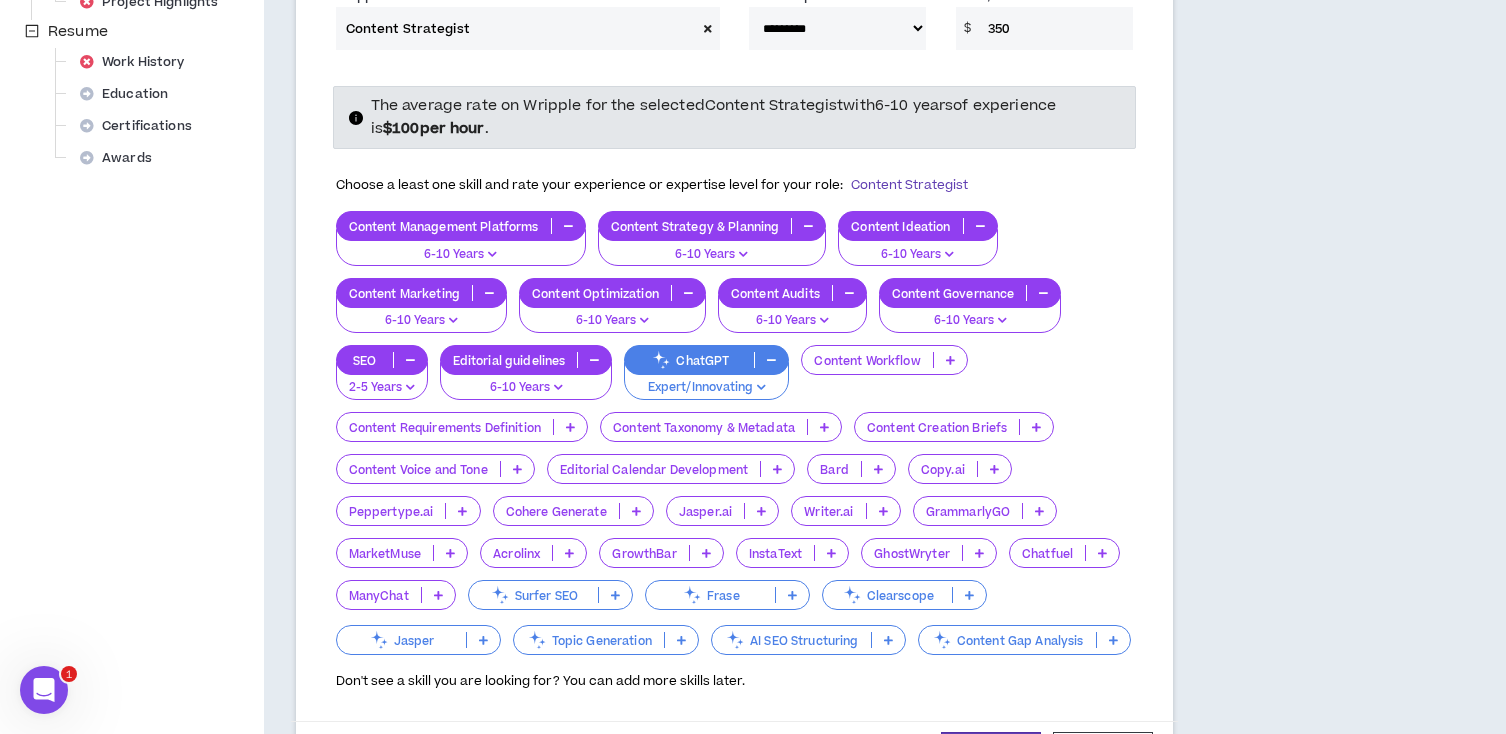 scroll, scrollTop: 824, scrollLeft: 0, axis: vertical 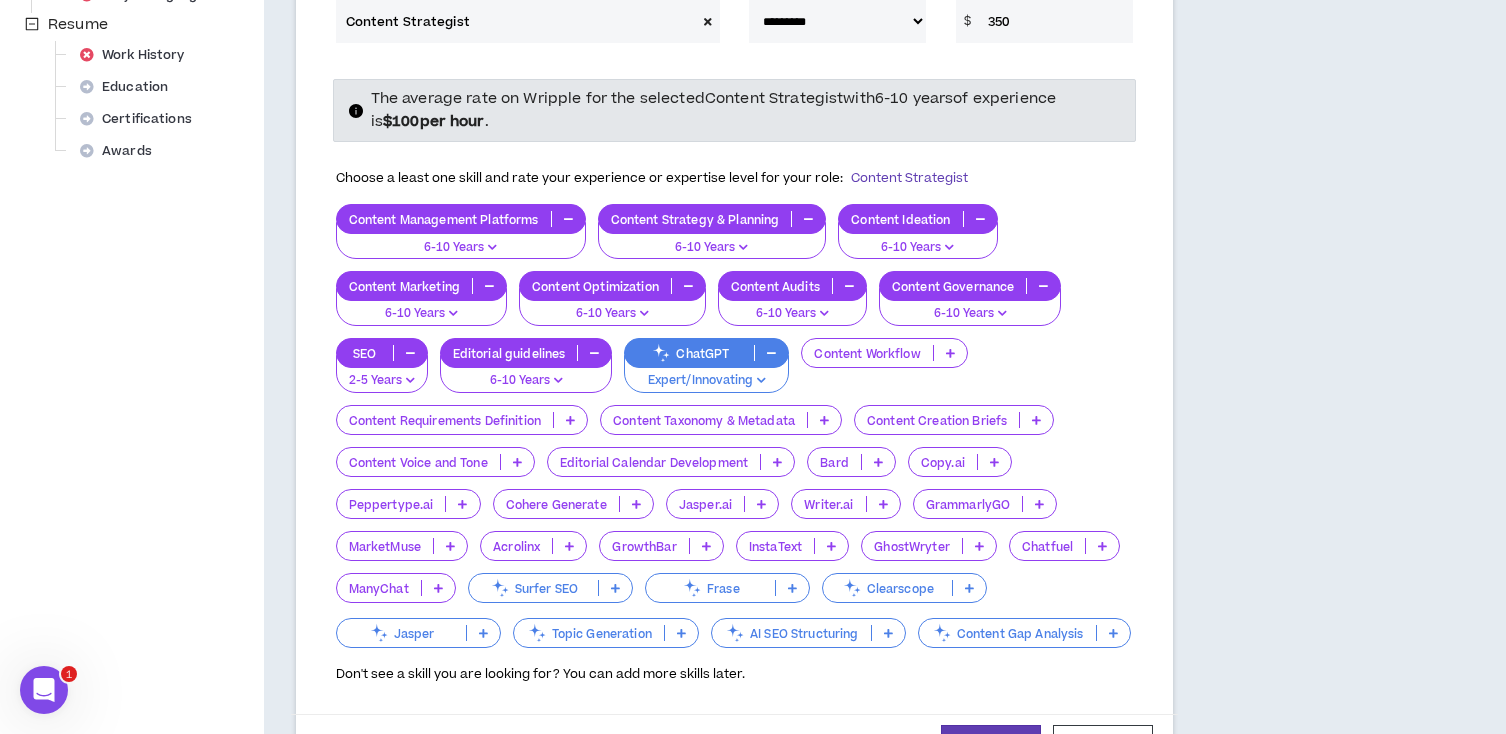 type on "350" 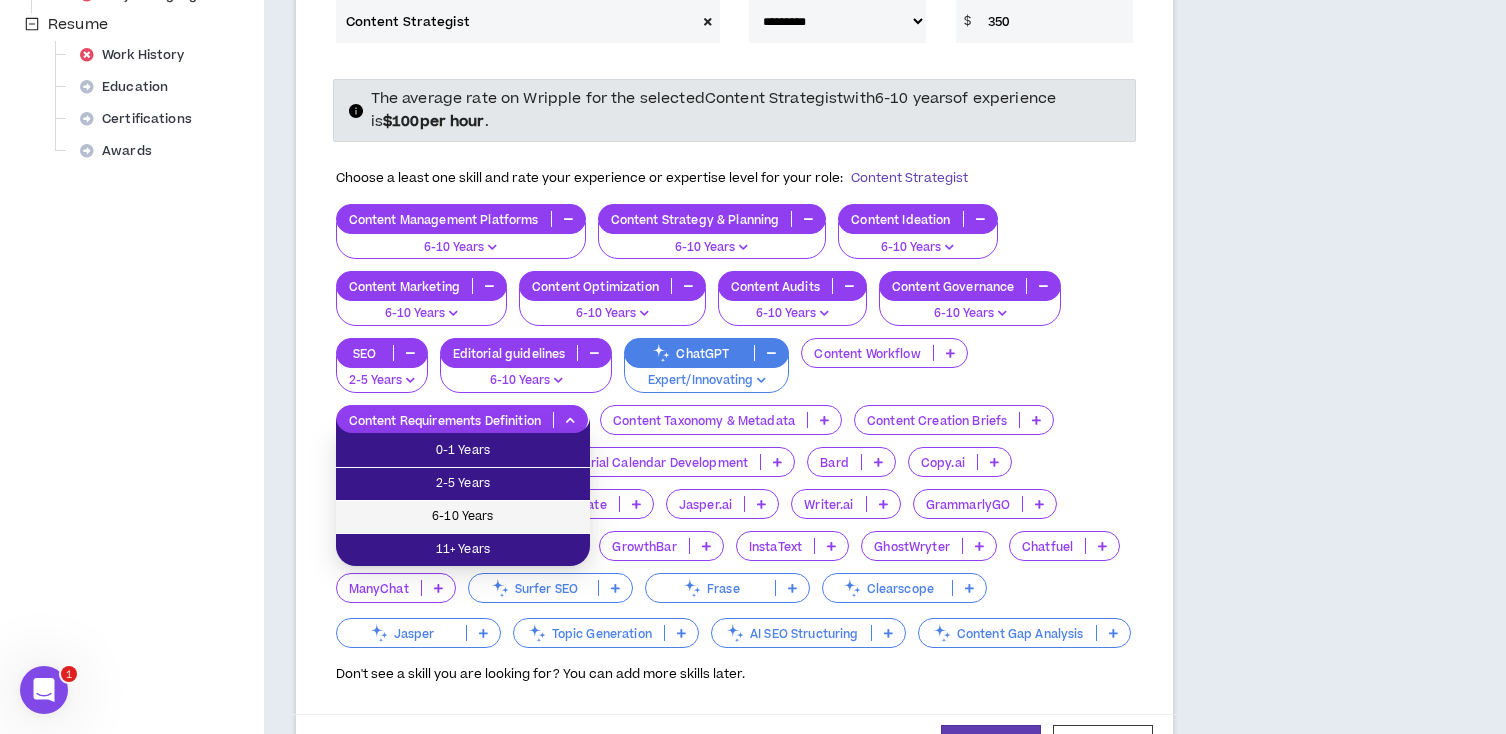 click on "6-10 Years" at bounding box center [463, 517] 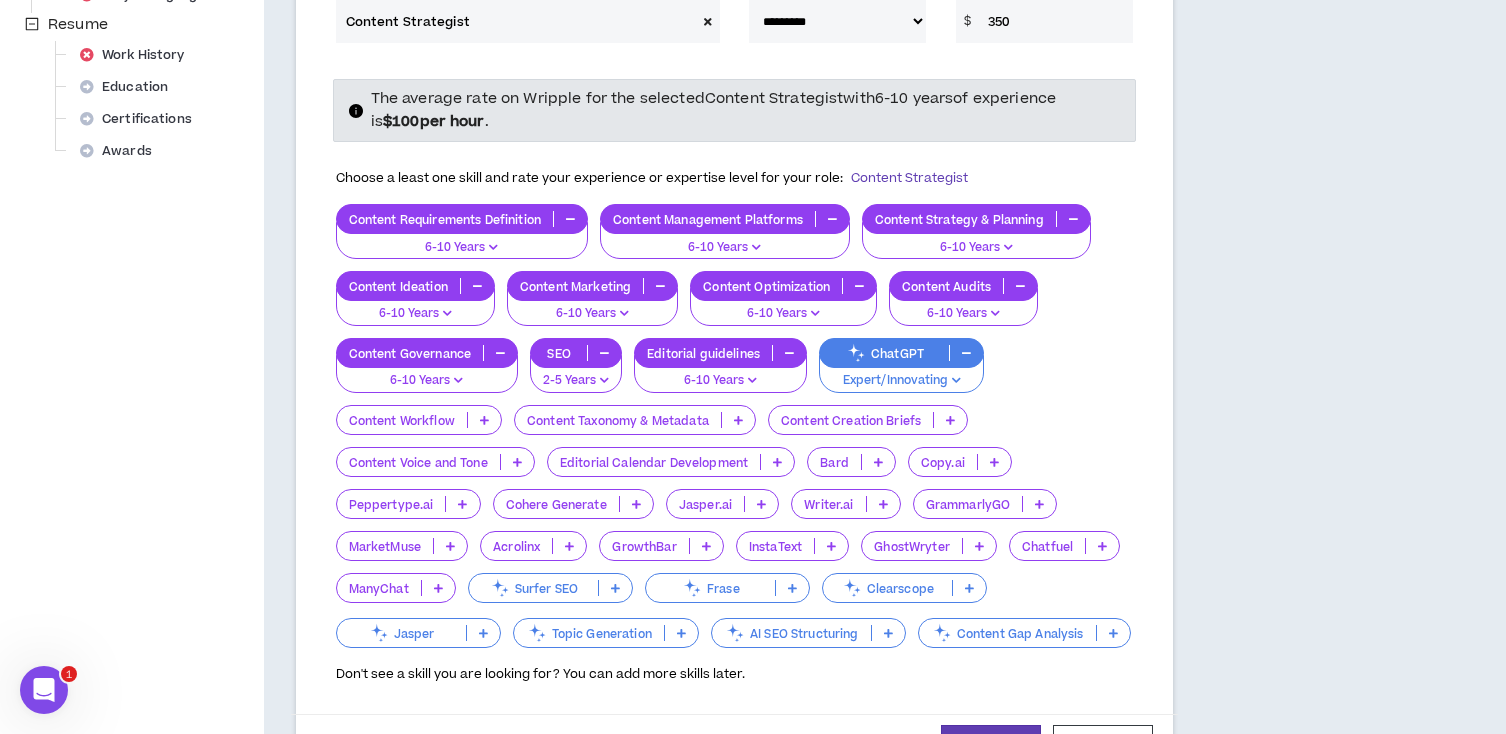 click on "Content Taxonomy & Metadata" at bounding box center [618, 420] 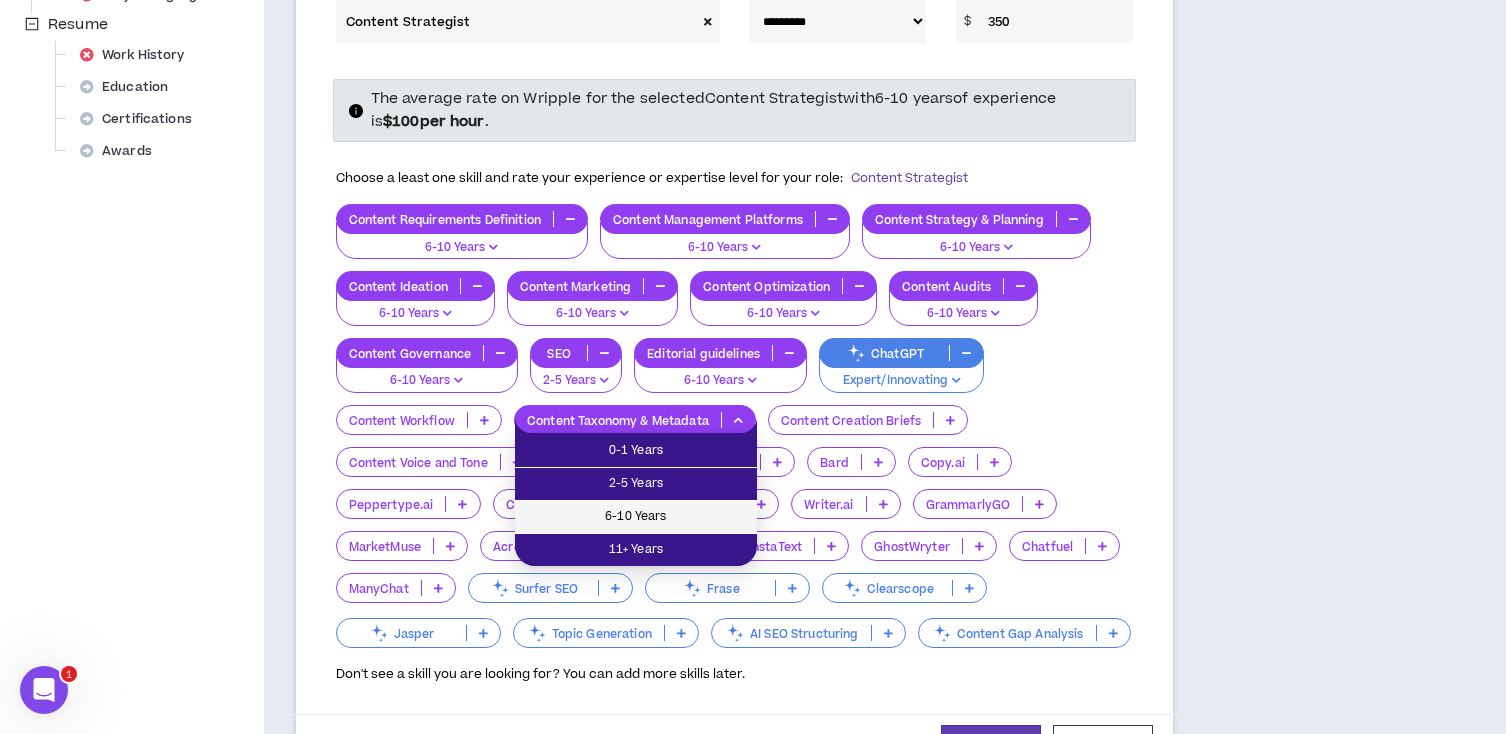click on "6-10 Years" at bounding box center (636, 517) 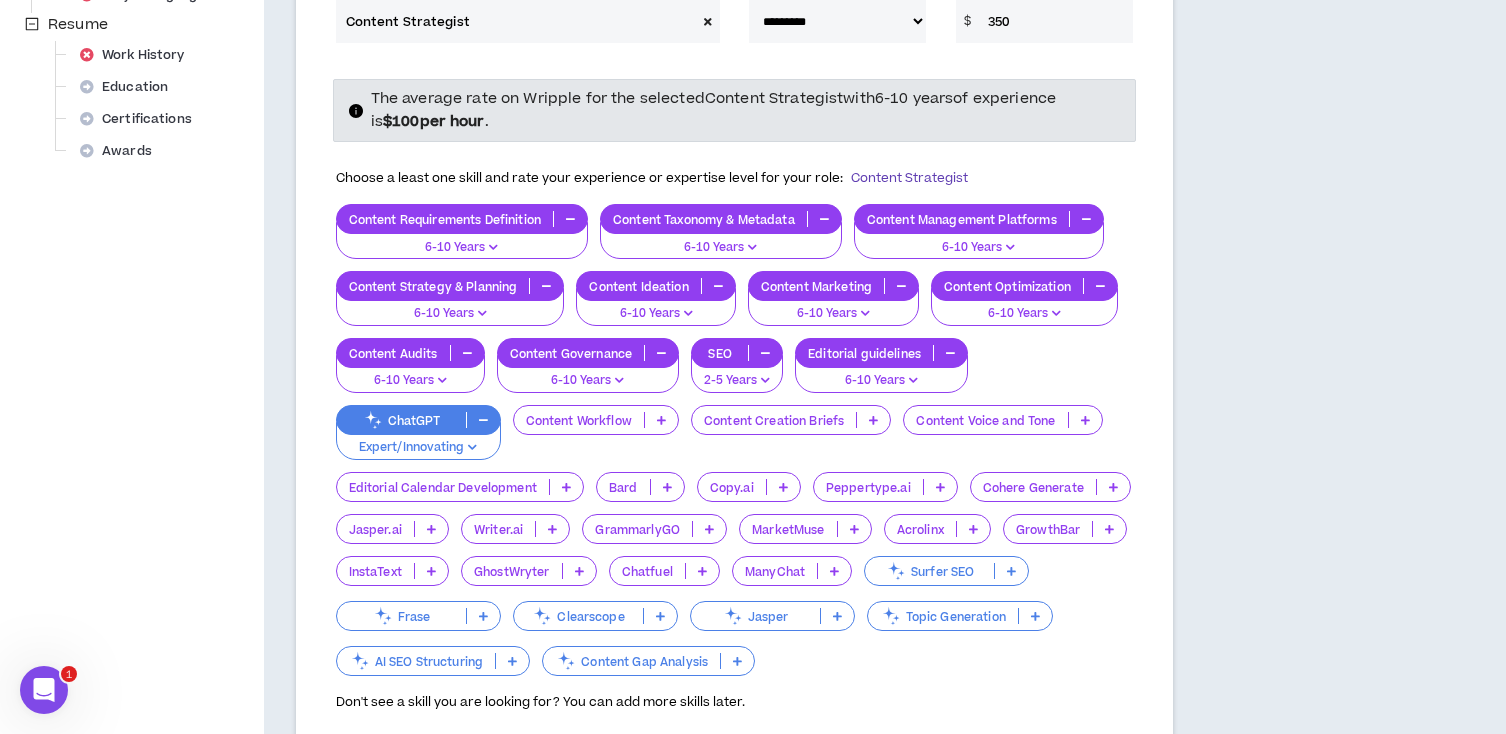 click on "Content Workflow" at bounding box center [579, 420] 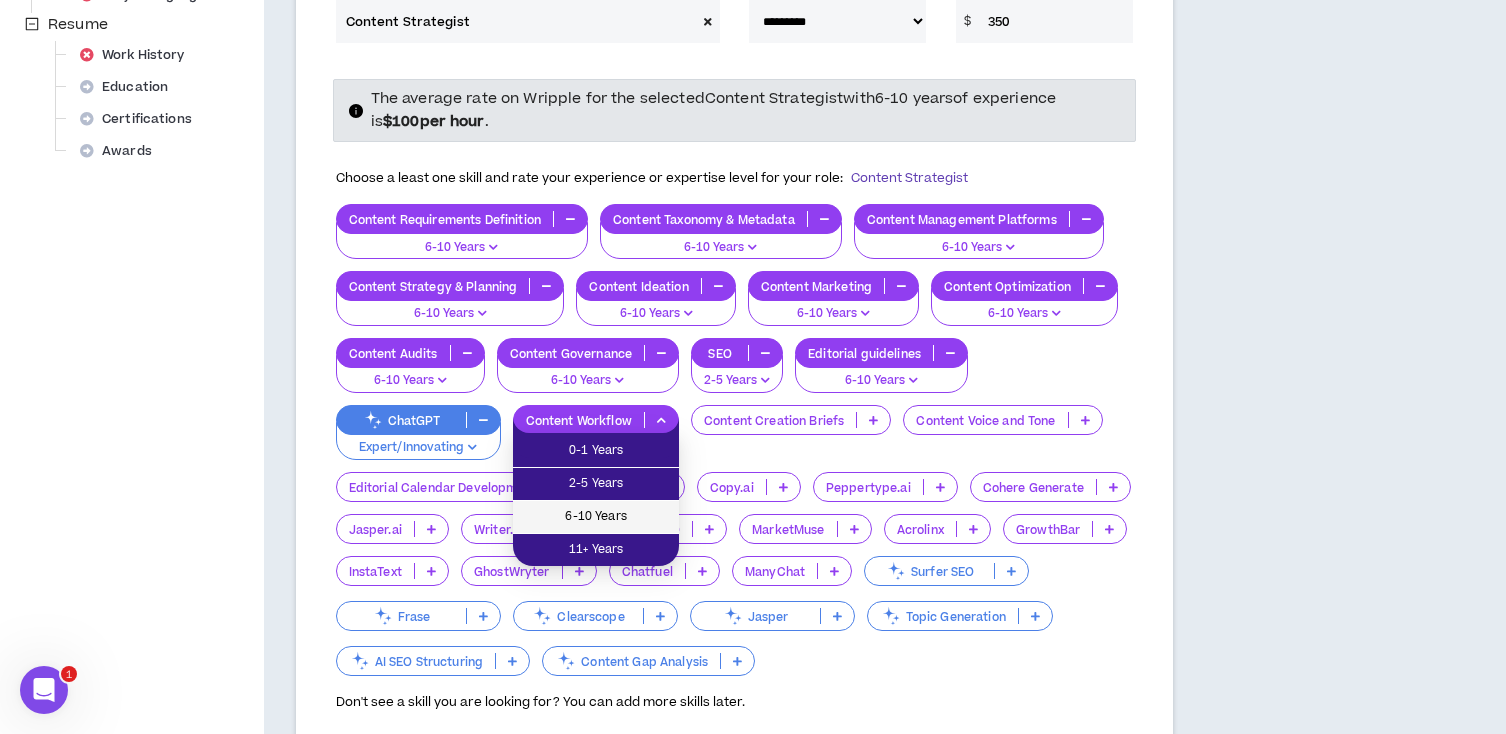 click on "6-10 Years" at bounding box center [596, 517] 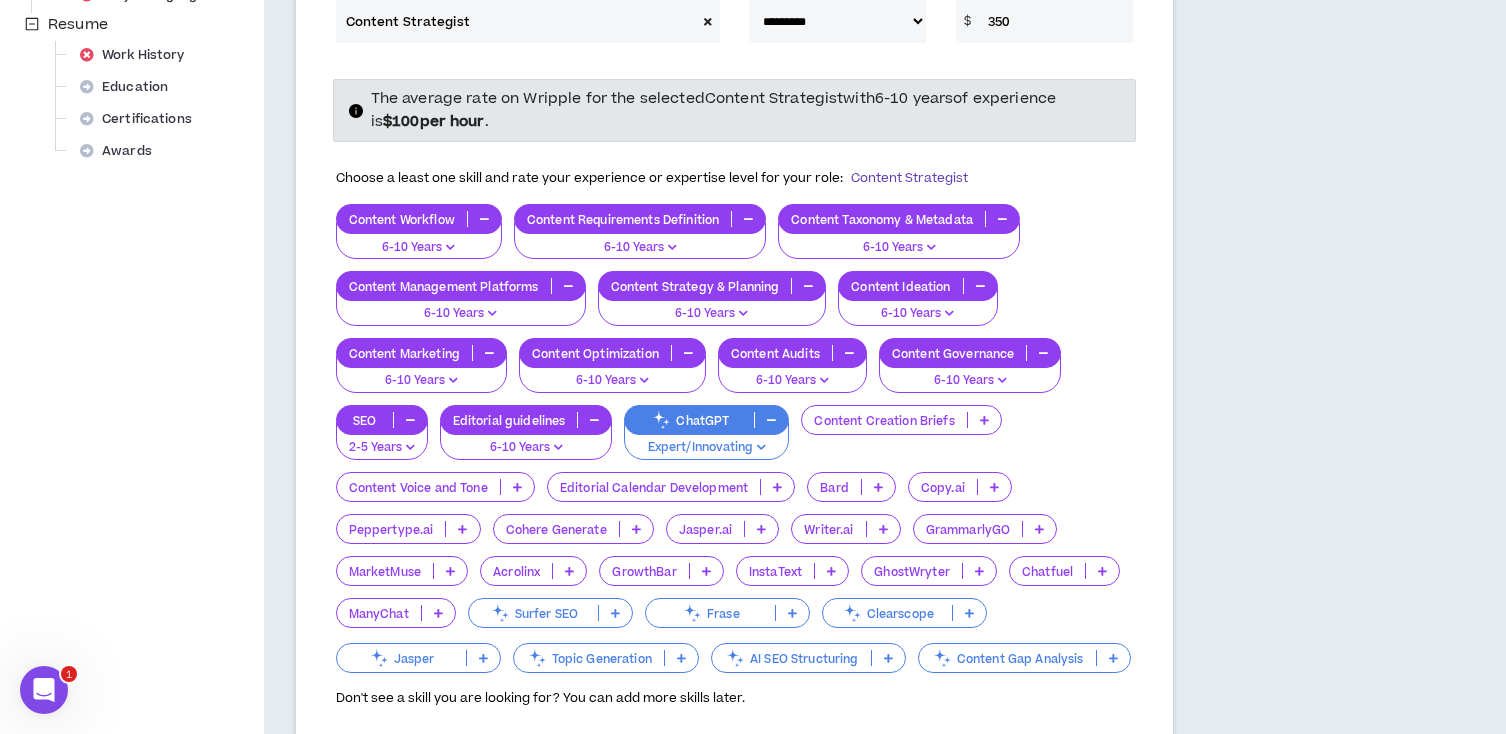 click on "Content Creation Briefs" at bounding box center (884, 420) 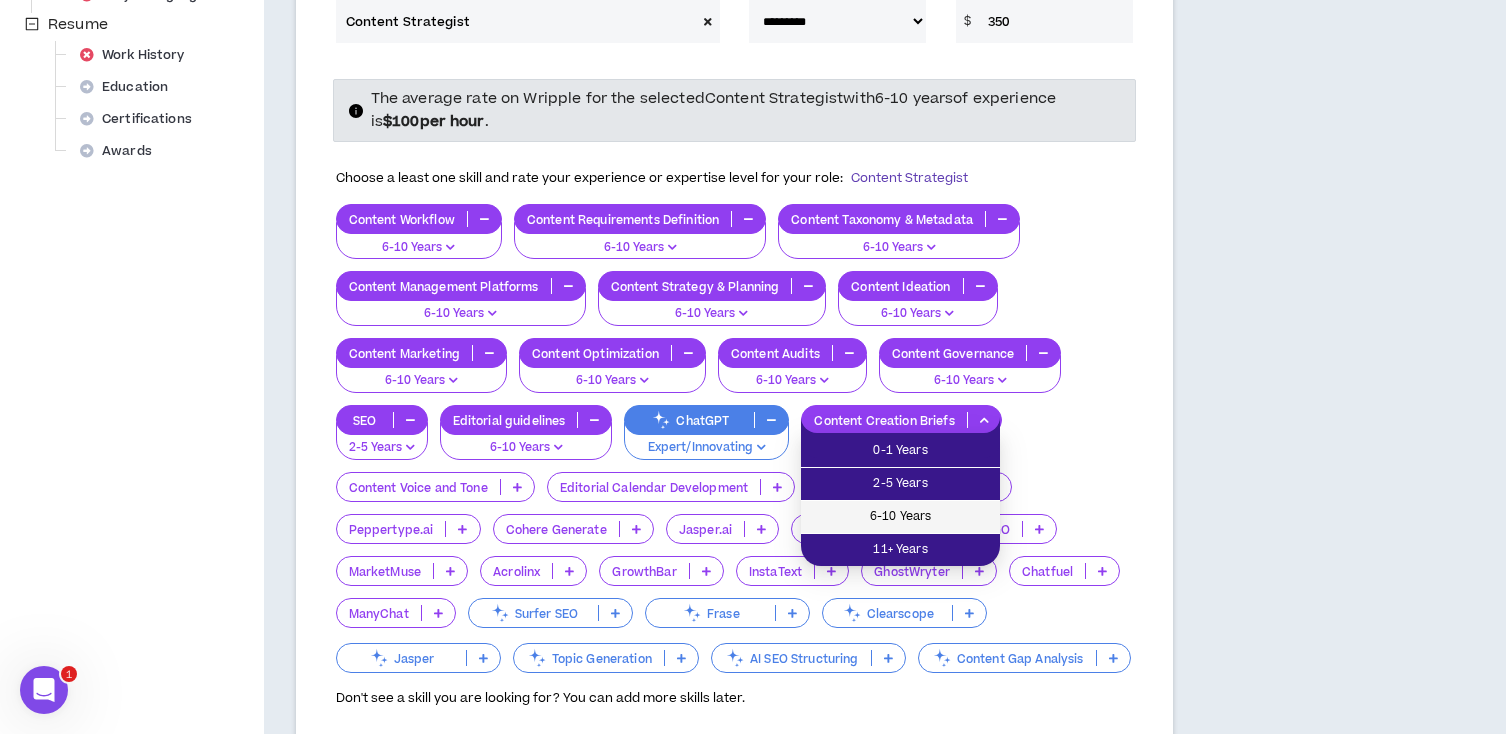 click on "6-10 Years" at bounding box center (900, 517) 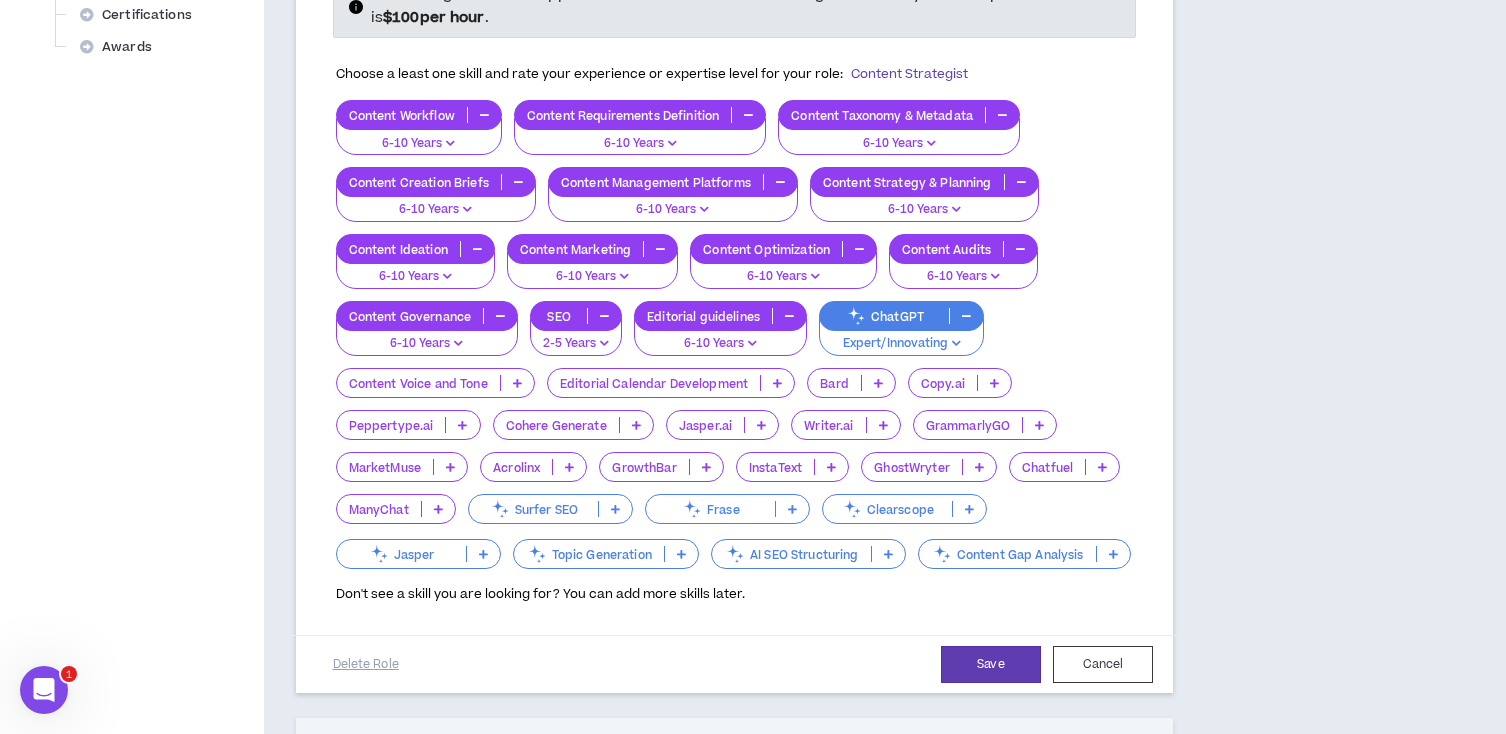 scroll, scrollTop: 930, scrollLeft: 0, axis: vertical 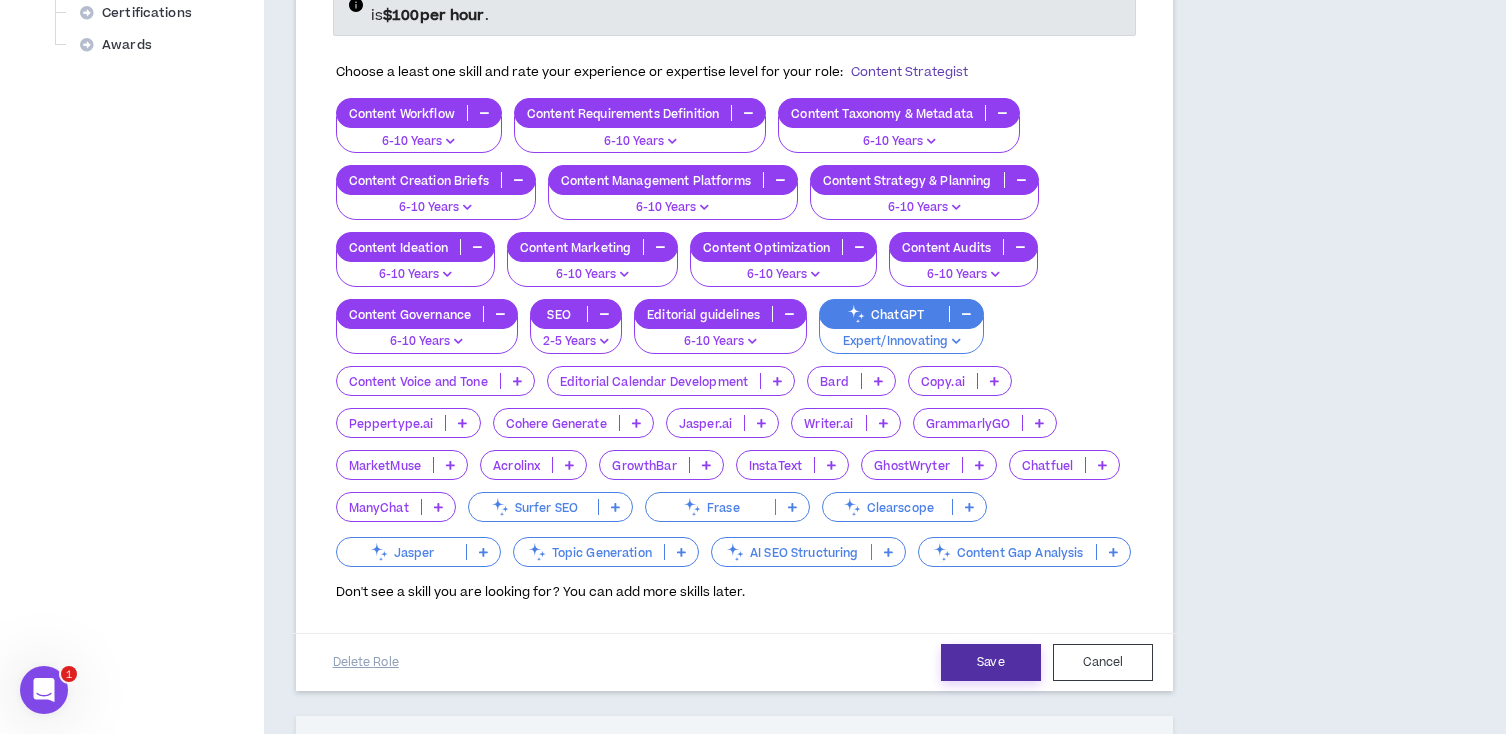 click on "Save" at bounding box center (991, 662) 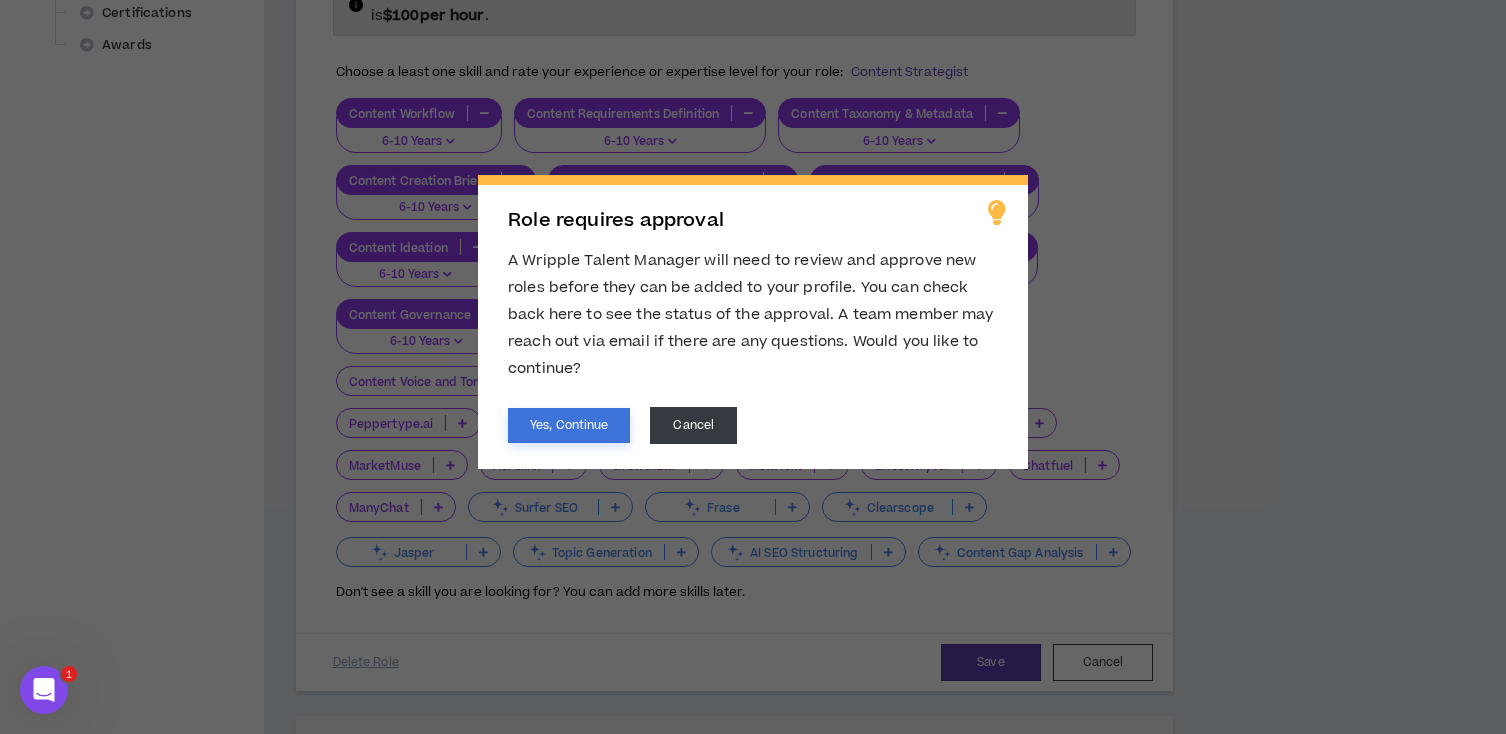 click on "Yes, Continue" at bounding box center (569, 425) 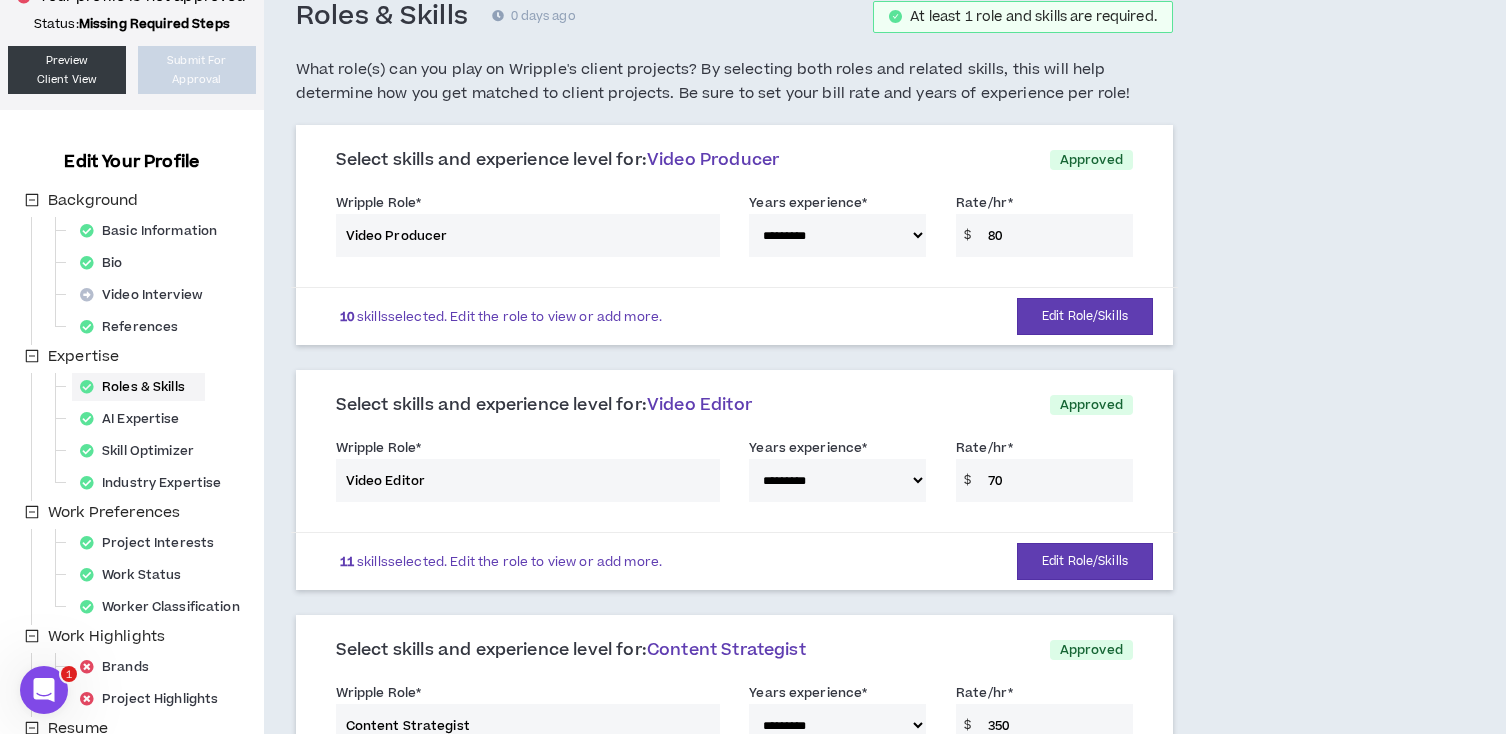 scroll, scrollTop: 127, scrollLeft: 0, axis: vertical 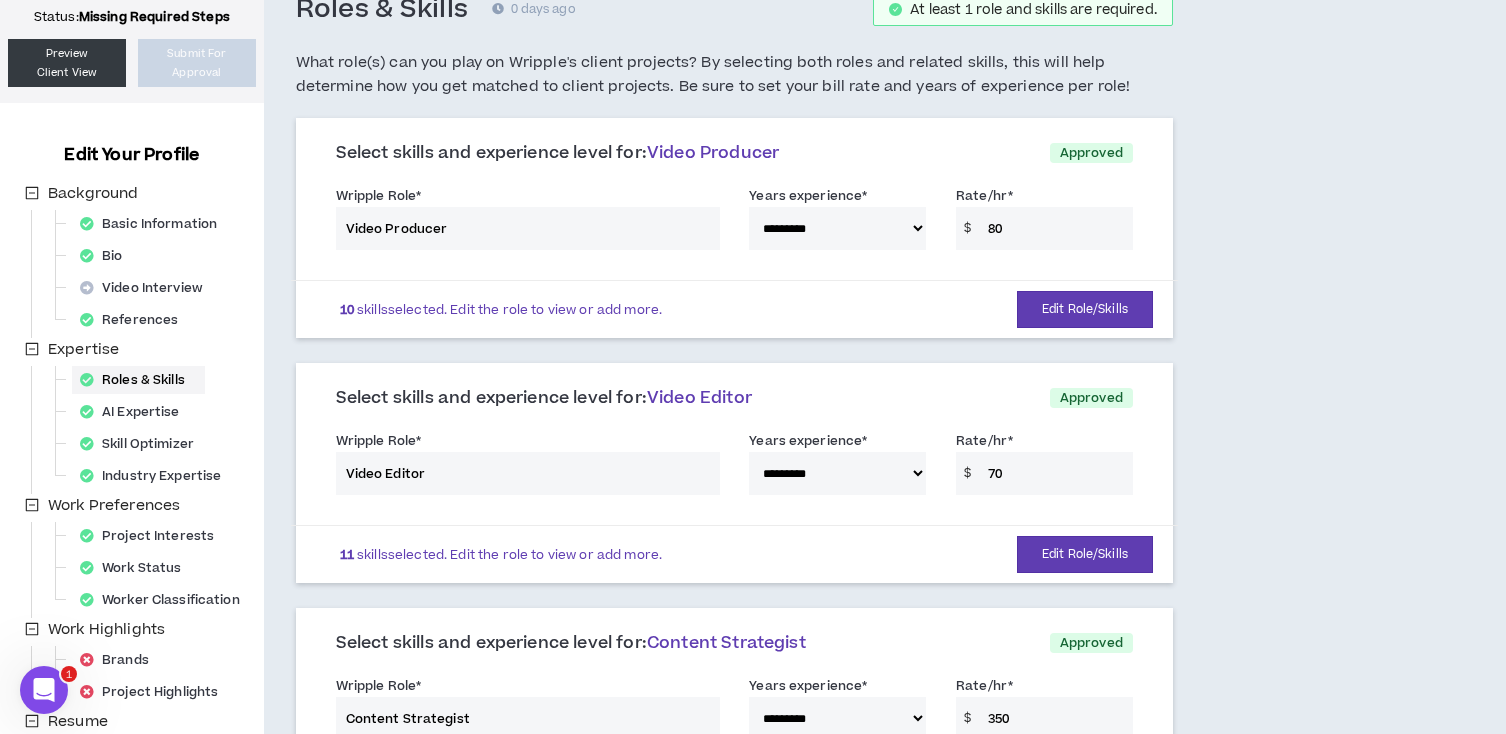 click on "**********" at bounding box center (734, 467) 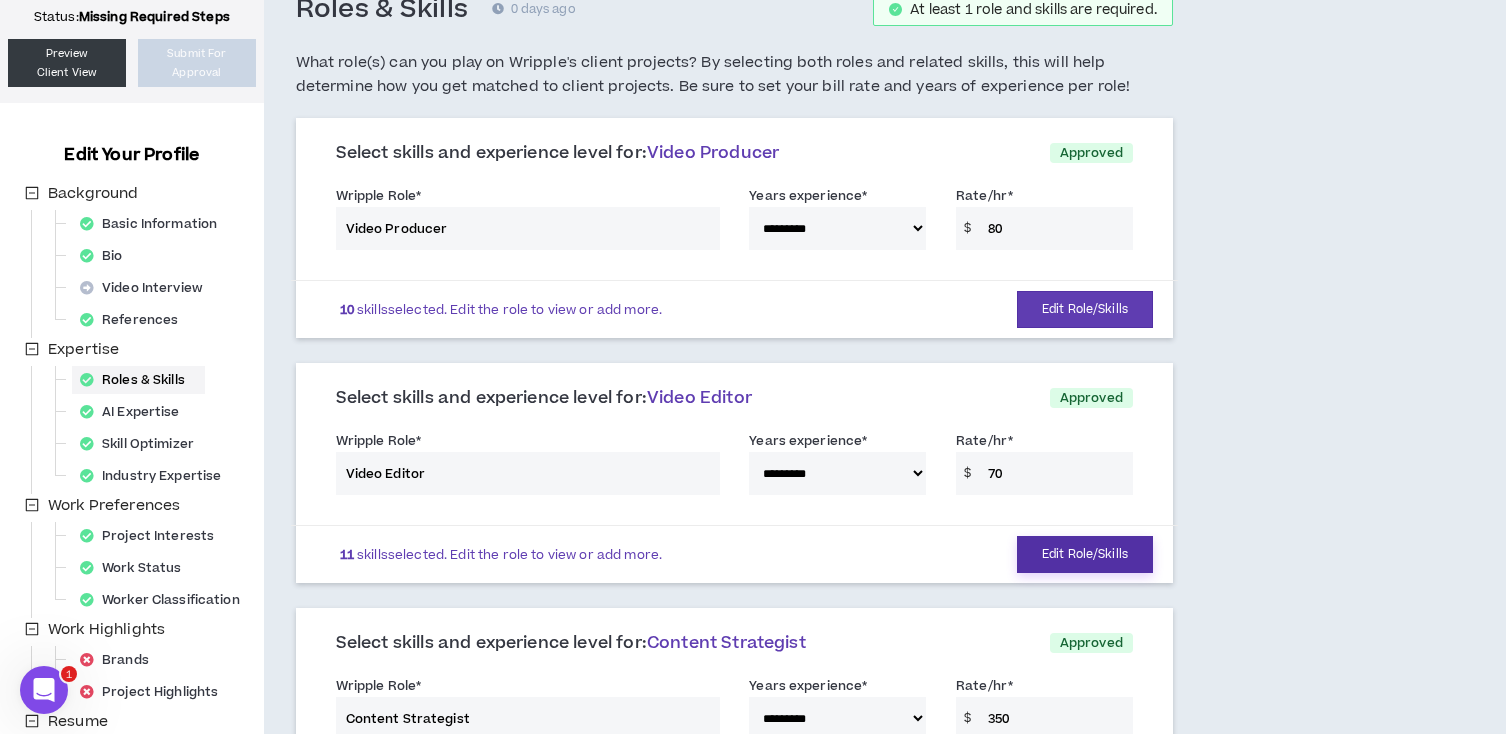 click on "Edit Role/Skills" at bounding box center [1085, 554] 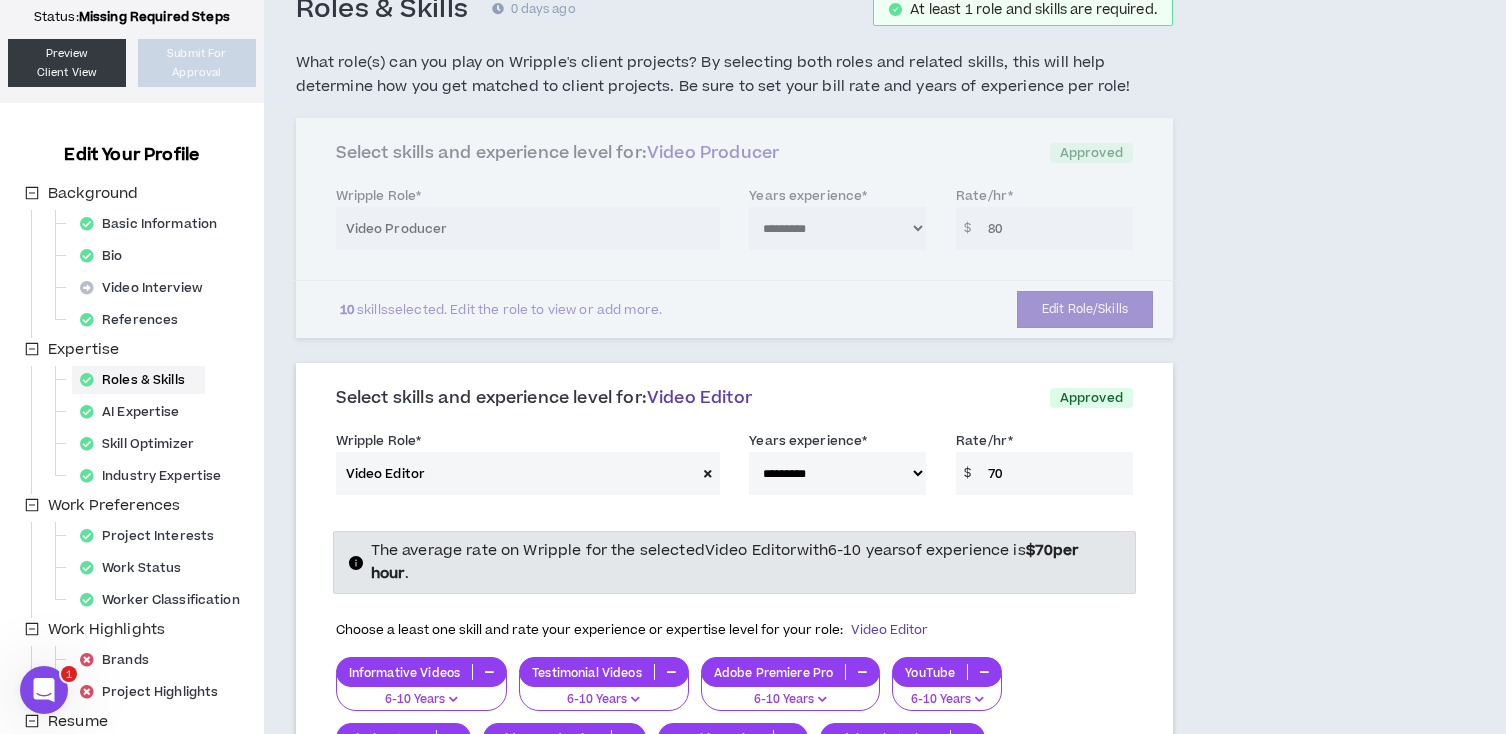 click on "70" at bounding box center (1055, 473) 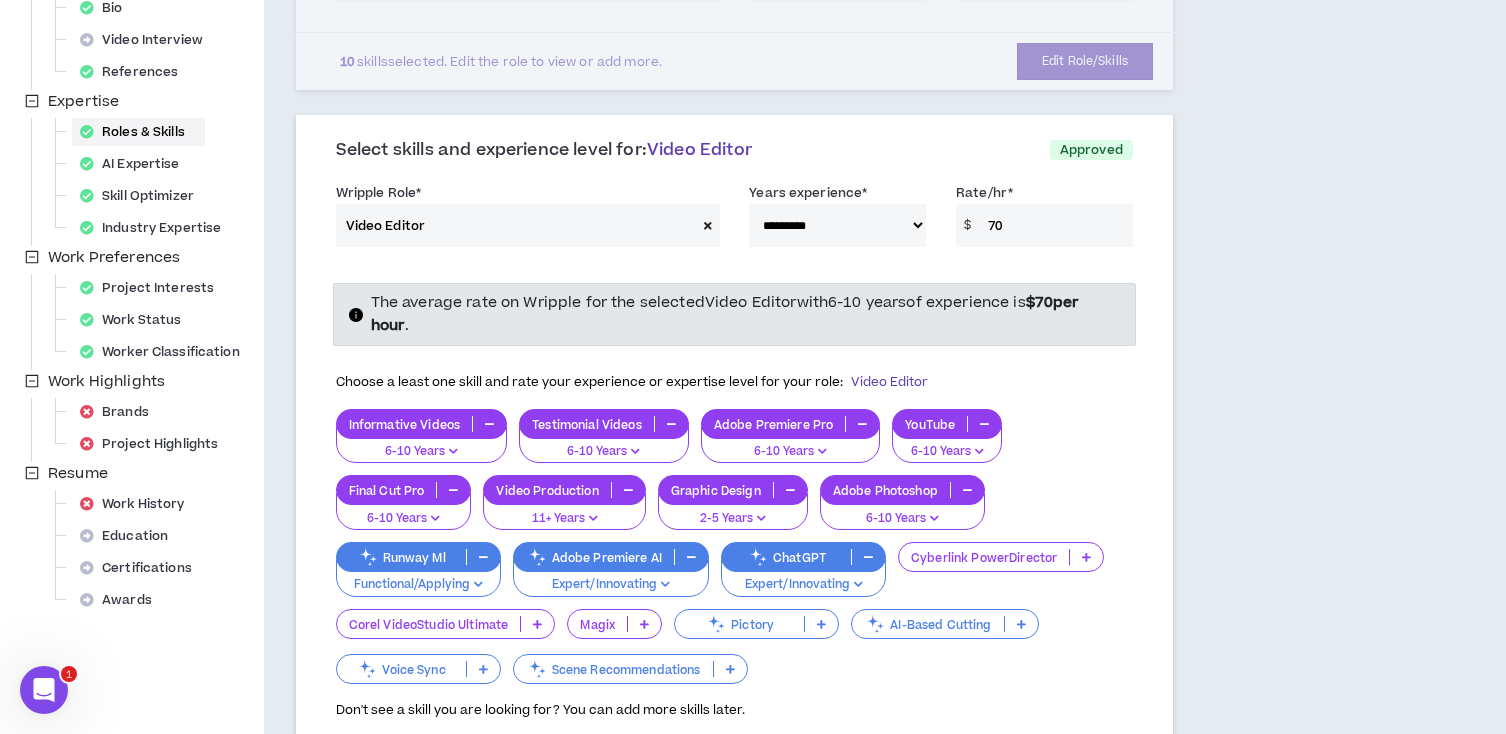 scroll, scrollTop: 522, scrollLeft: 0, axis: vertical 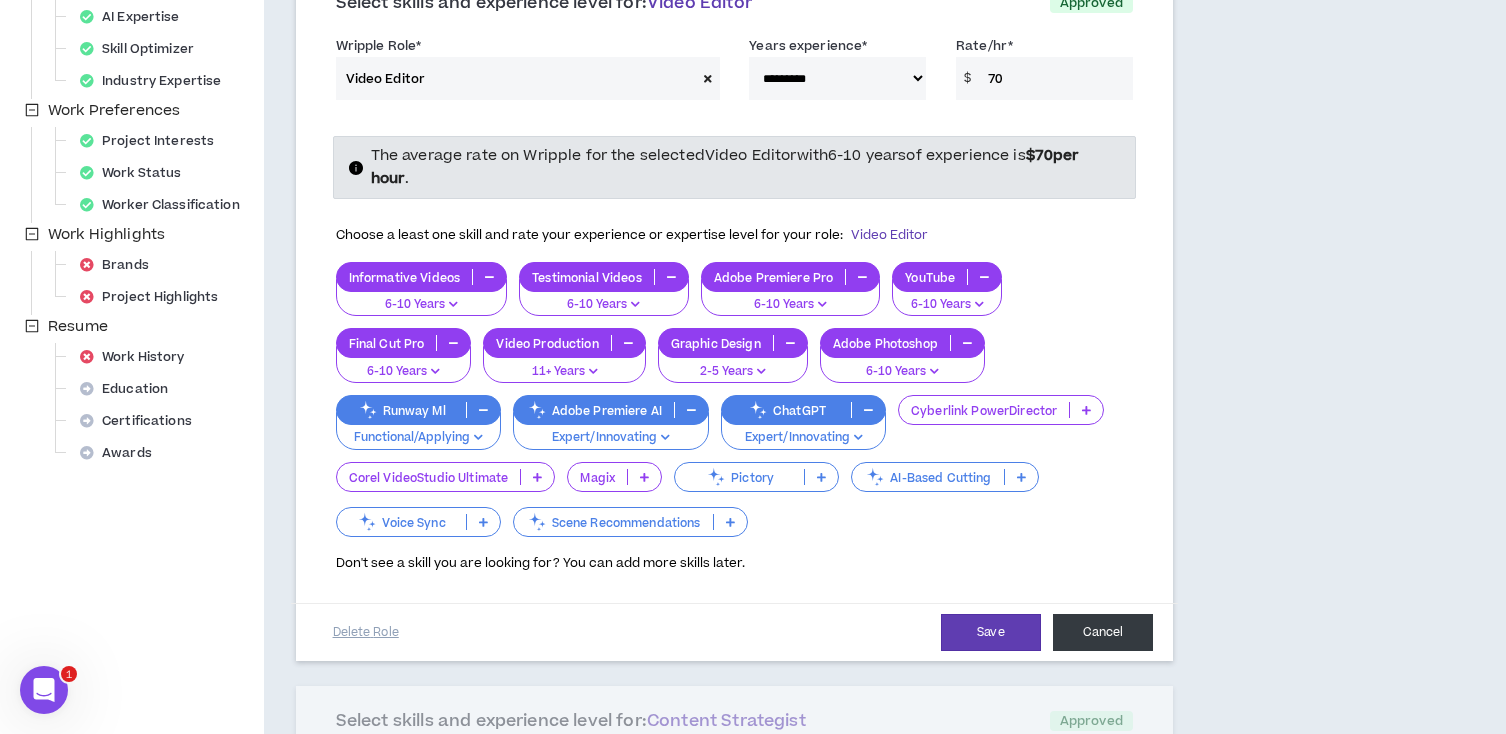 click on "Cancel" at bounding box center [1103, 632] 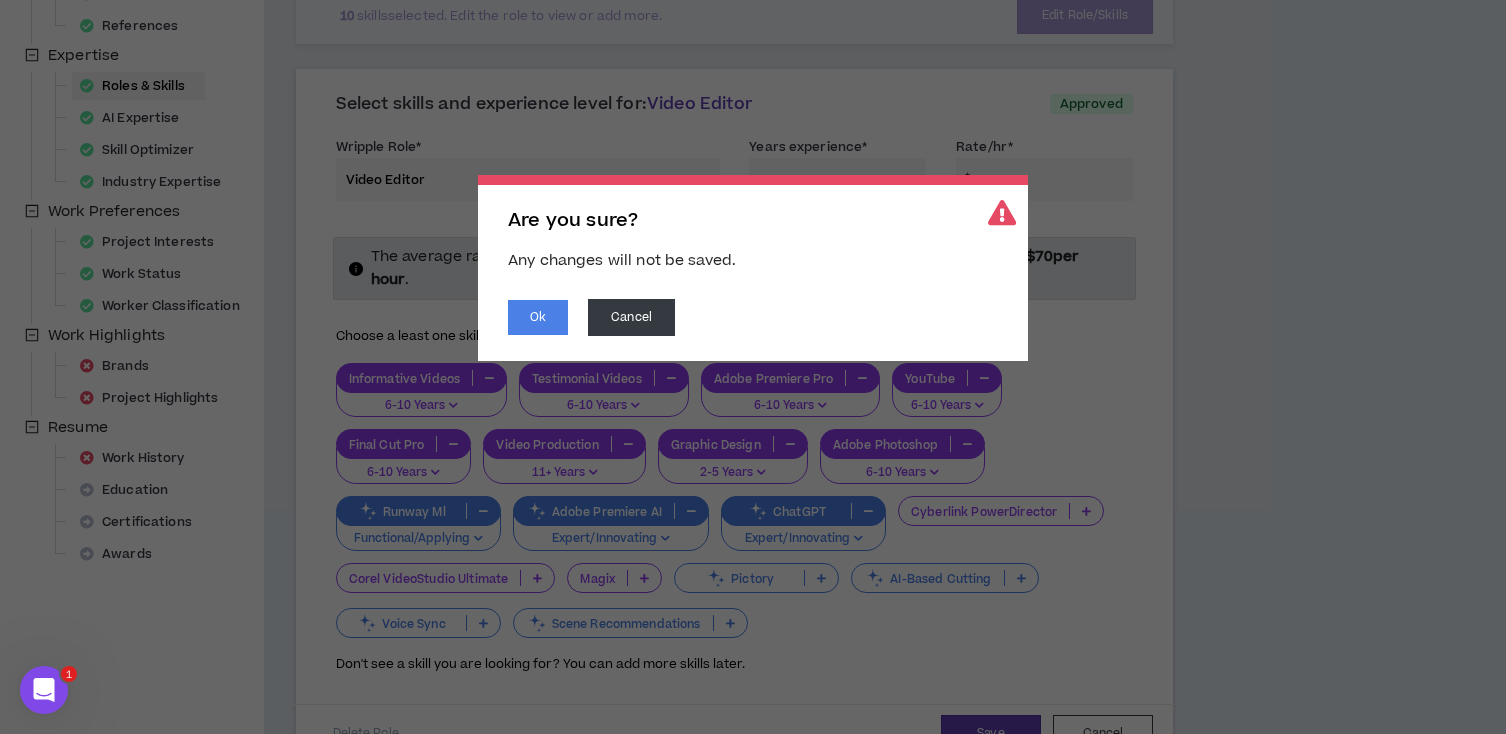 scroll, scrollTop: 417, scrollLeft: 0, axis: vertical 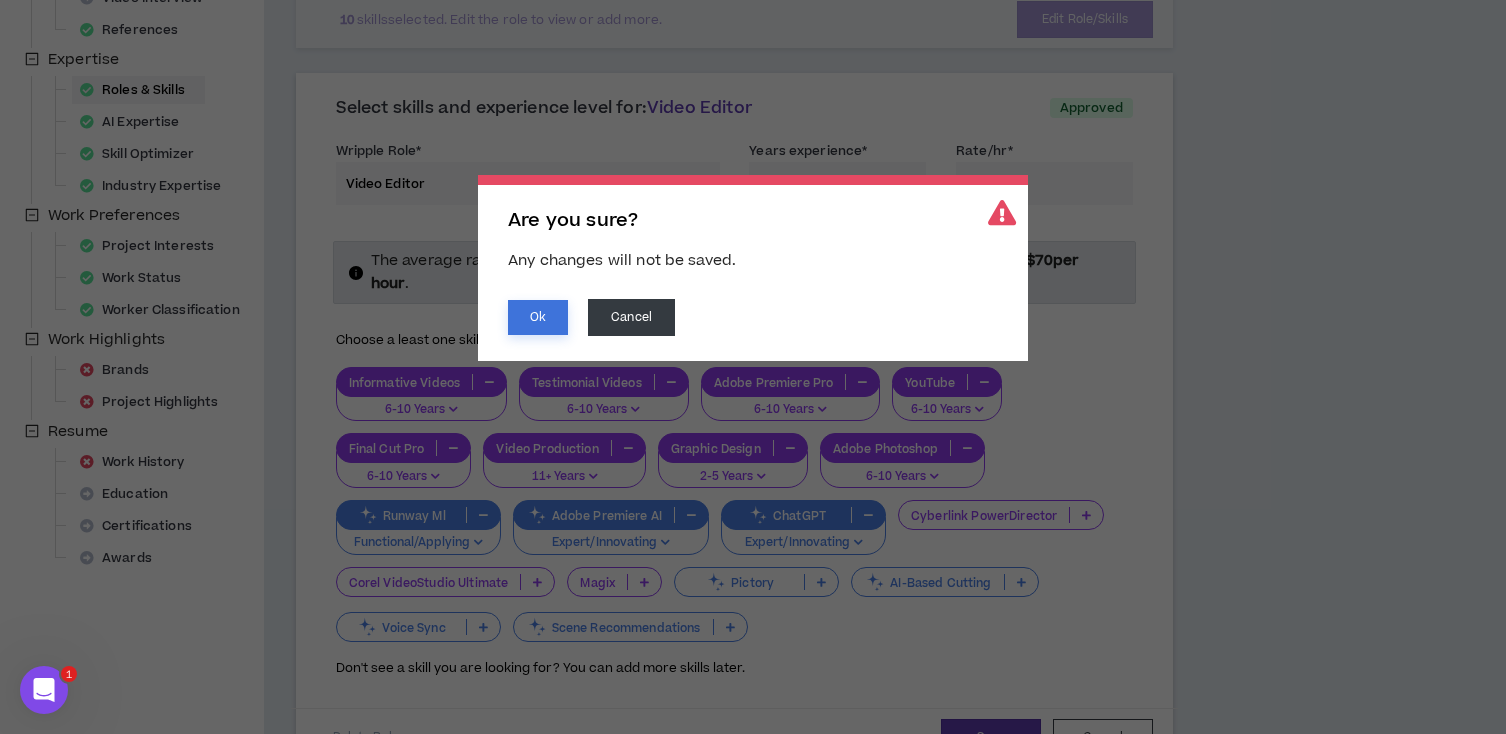 click on "Ok" at bounding box center [538, 317] 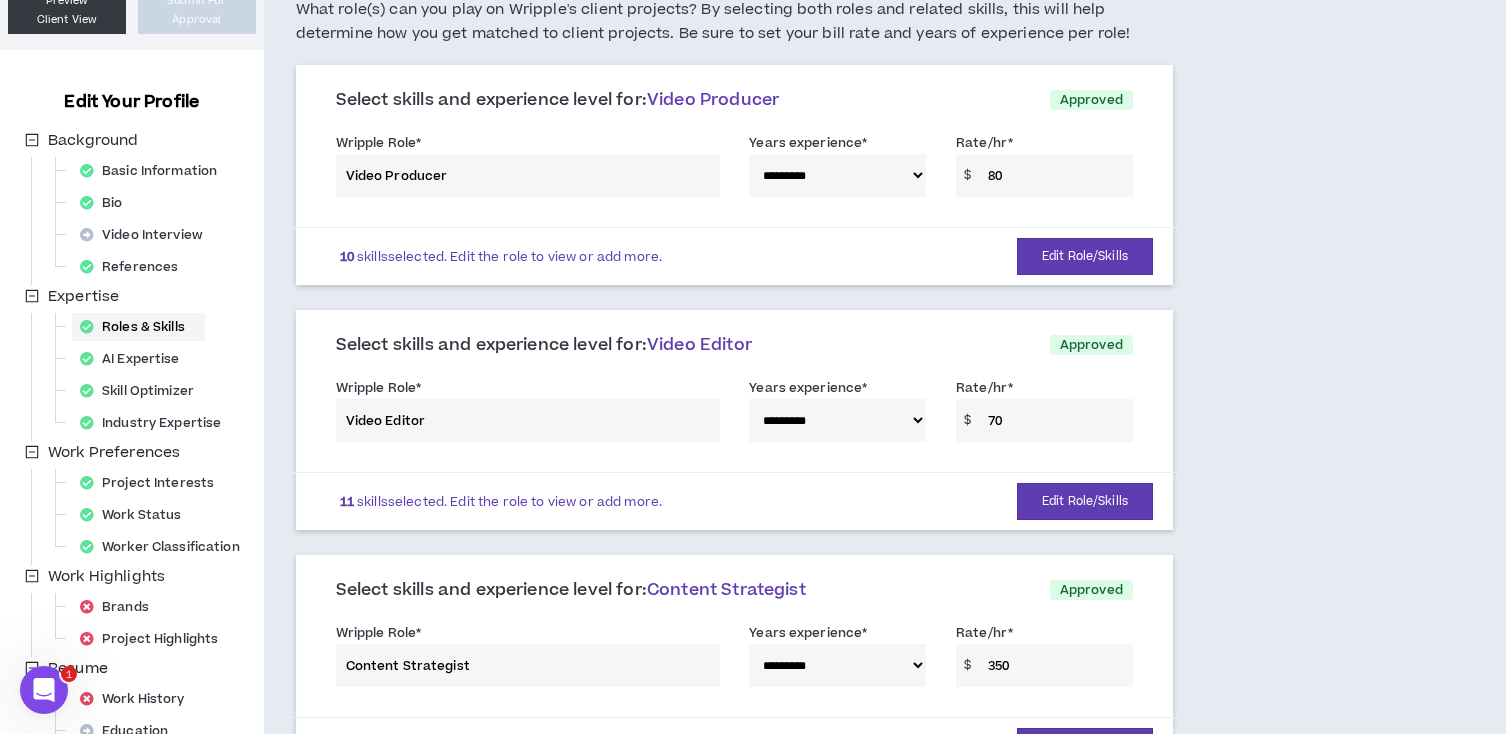 scroll, scrollTop: 161, scrollLeft: 0, axis: vertical 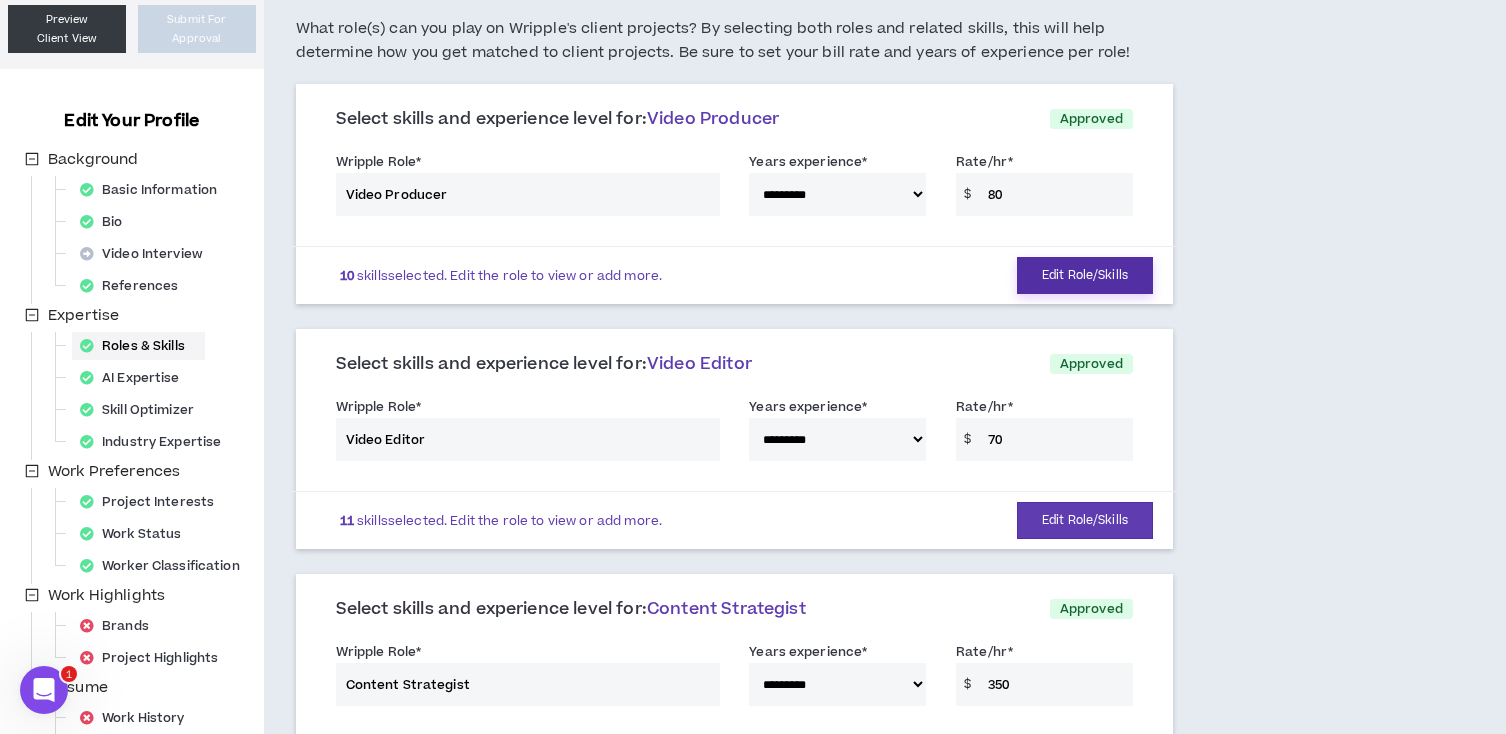click on "Edit Role/Skills" at bounding box center (1085, 275) 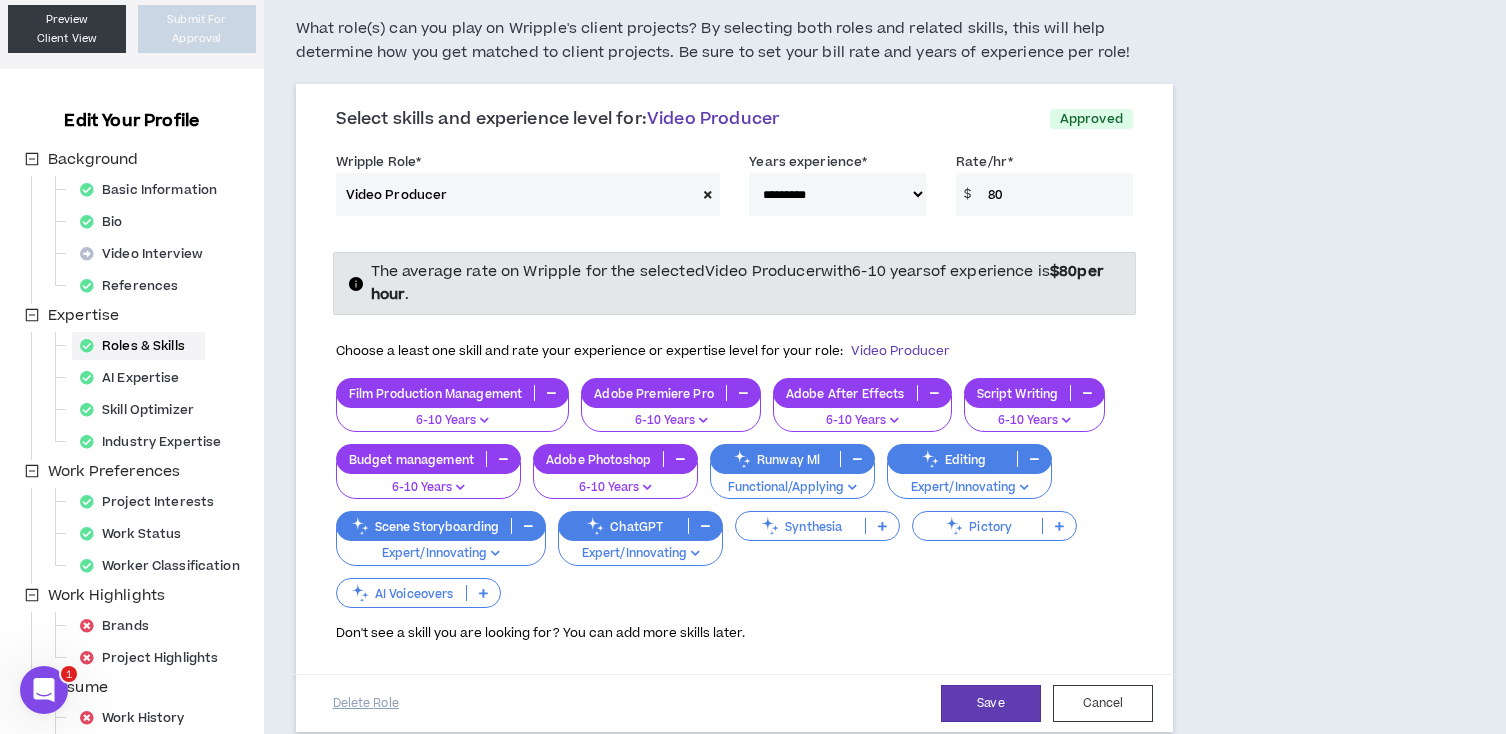 click on "80" at bounding box center [1055, 194] 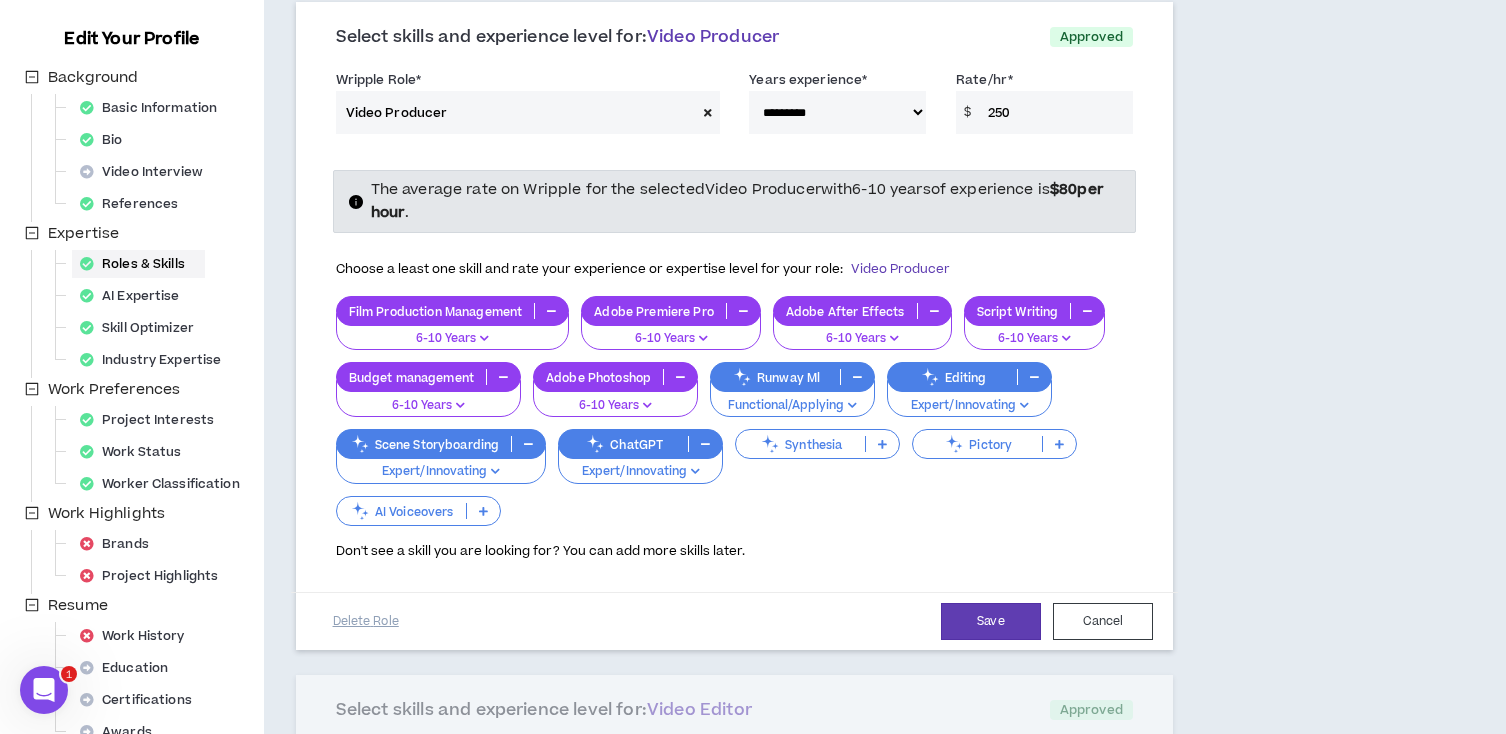 scroll, scrollTop: 245, scrollLeft: 0, axis: vertical 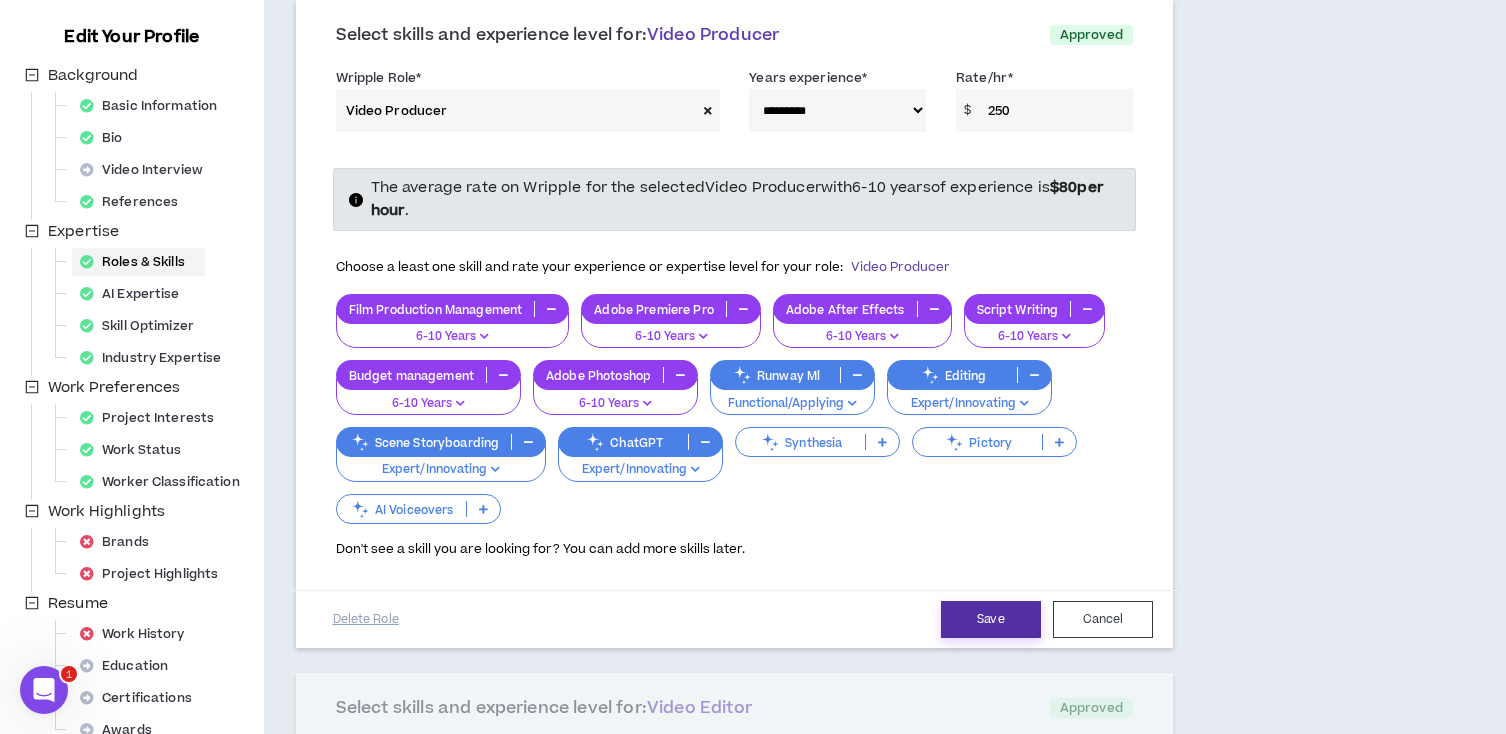 type on "250" 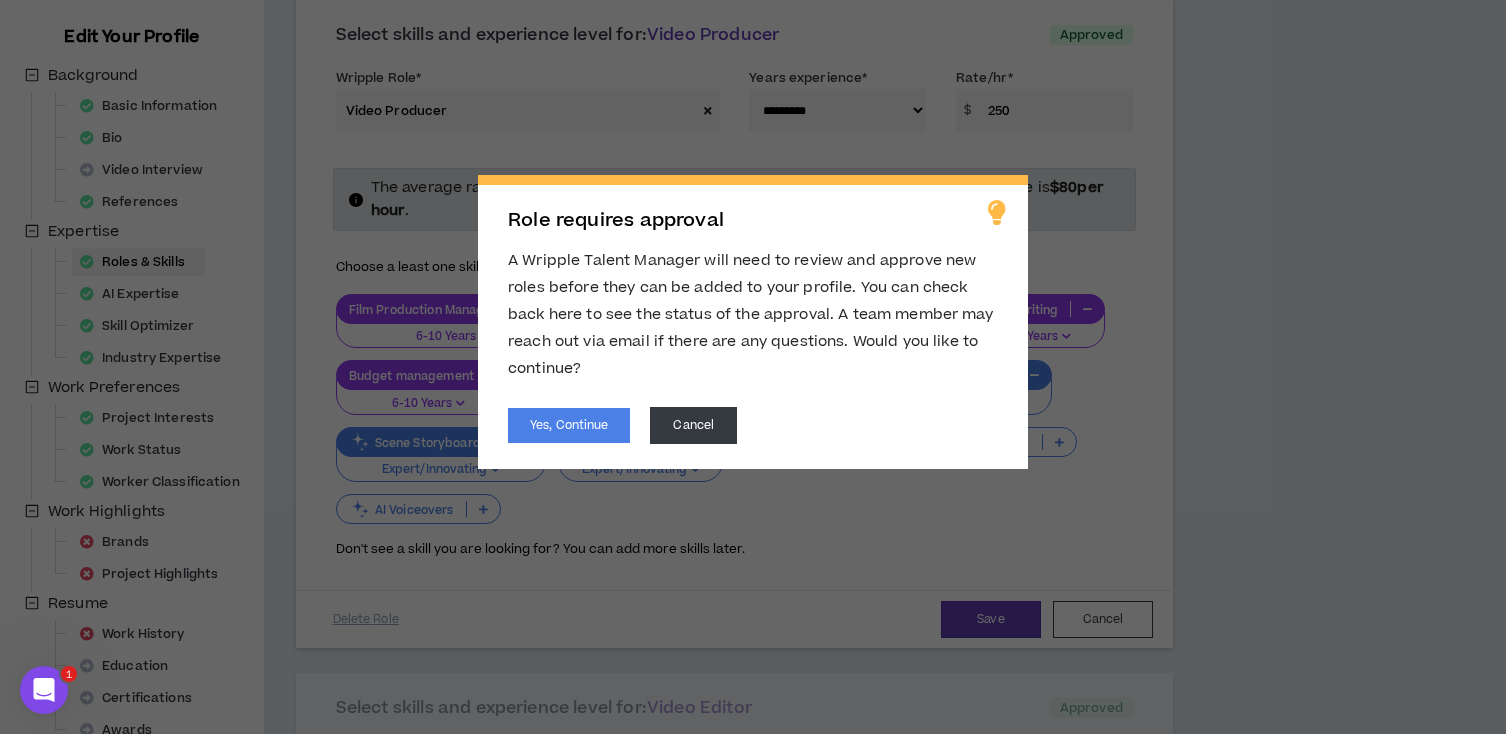 click on "Role requires approval A Wripple Talent Manager will need to review and approve new roles before they can be added to your profile. You can check back here to see the status of the approval. A team member may reach out via email if there are any questions. Would you like to continue? Yes, Continue Cancel" at bounding box center (753, 322) 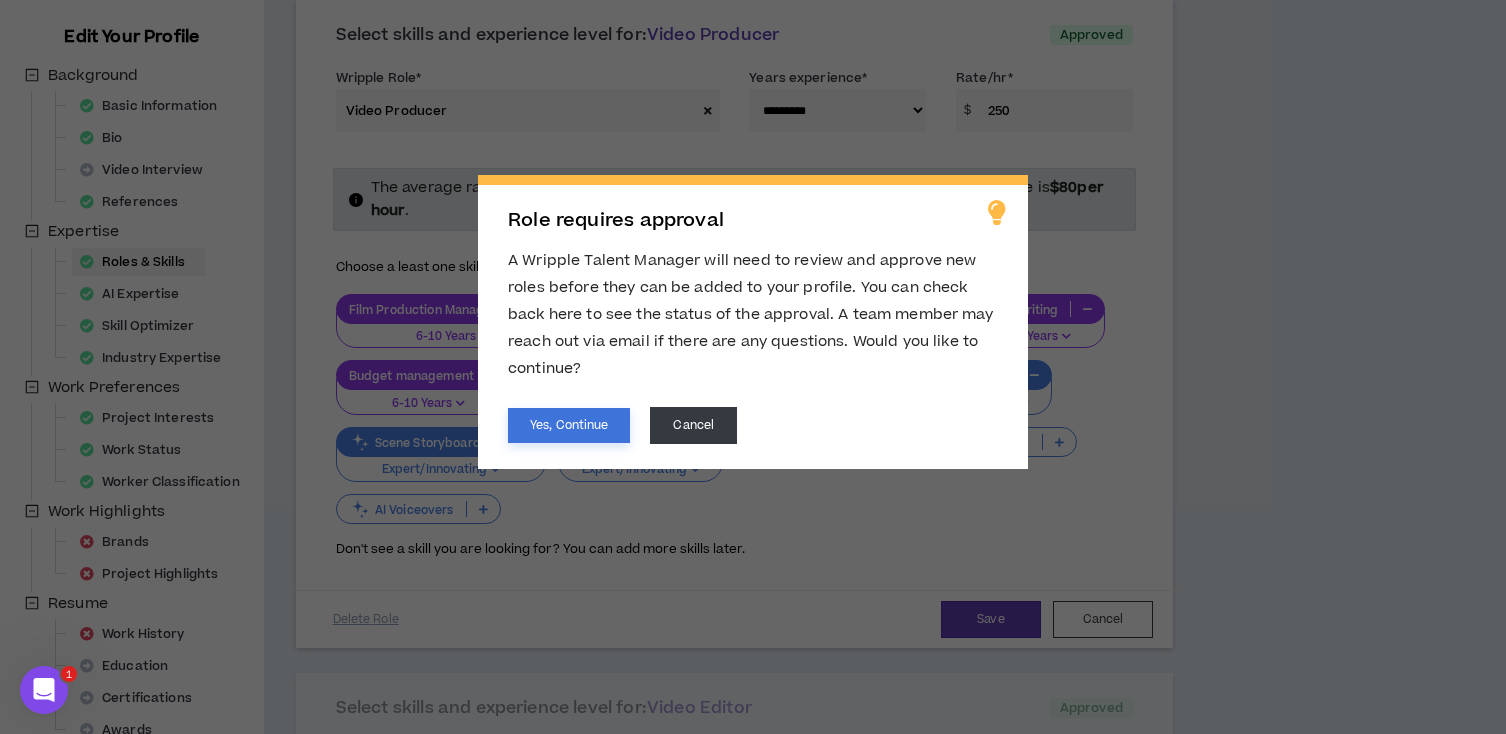 click on "Yes, Continue" at bounding box center (569, 425) 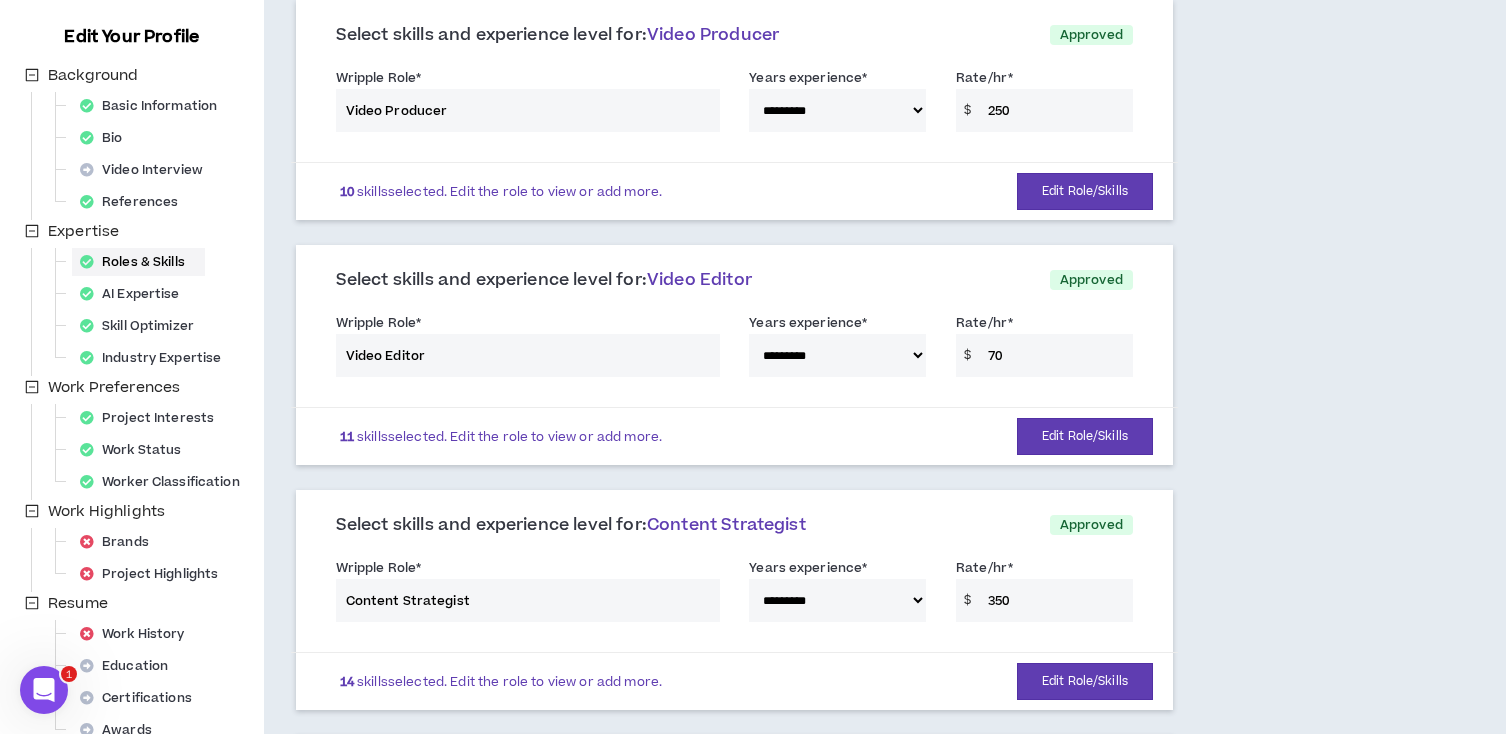 click on "Work Highlights" at bounding box center (94, 514) 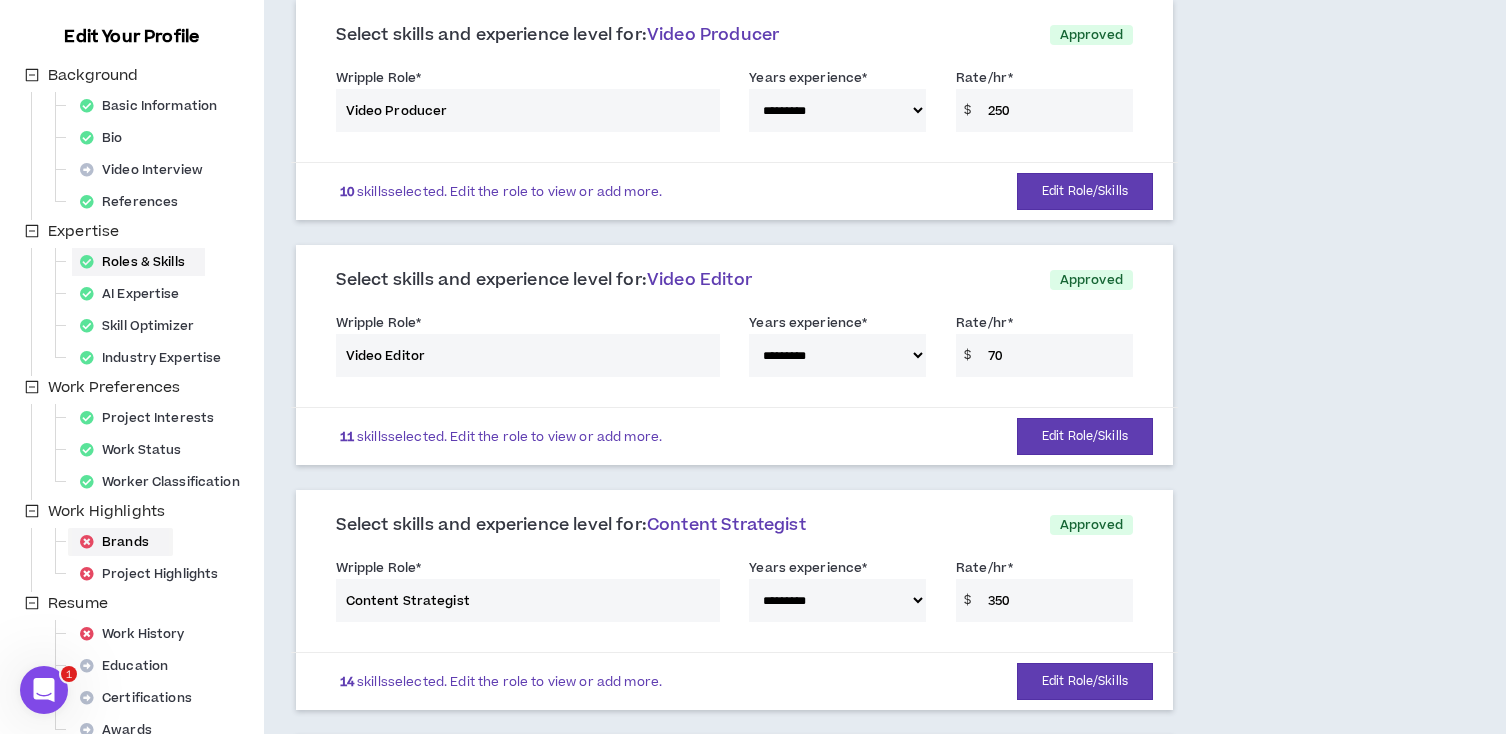 click on "Brands" at bounding box center [120, 542] 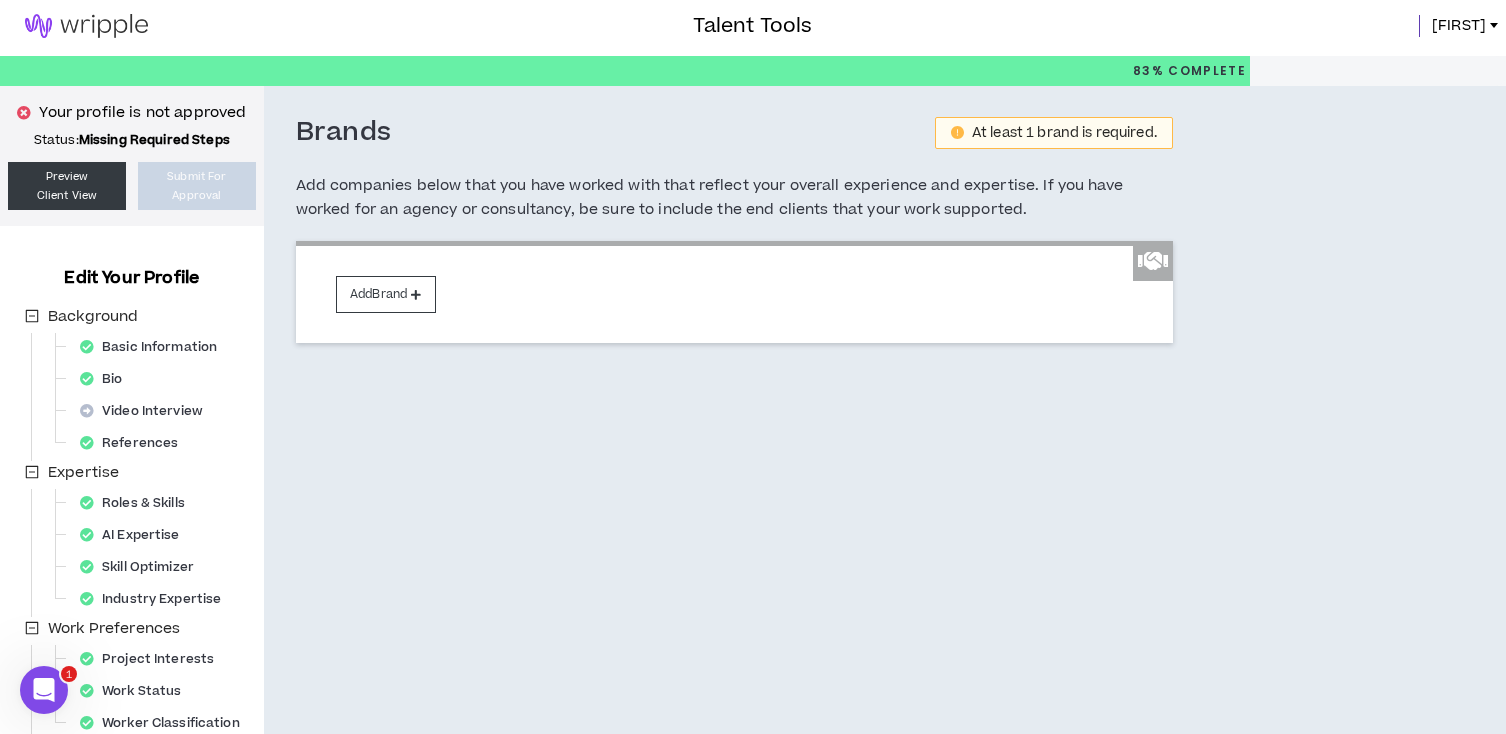 scroll, scrollTop: 0, scrollLeft: 0, axis: both 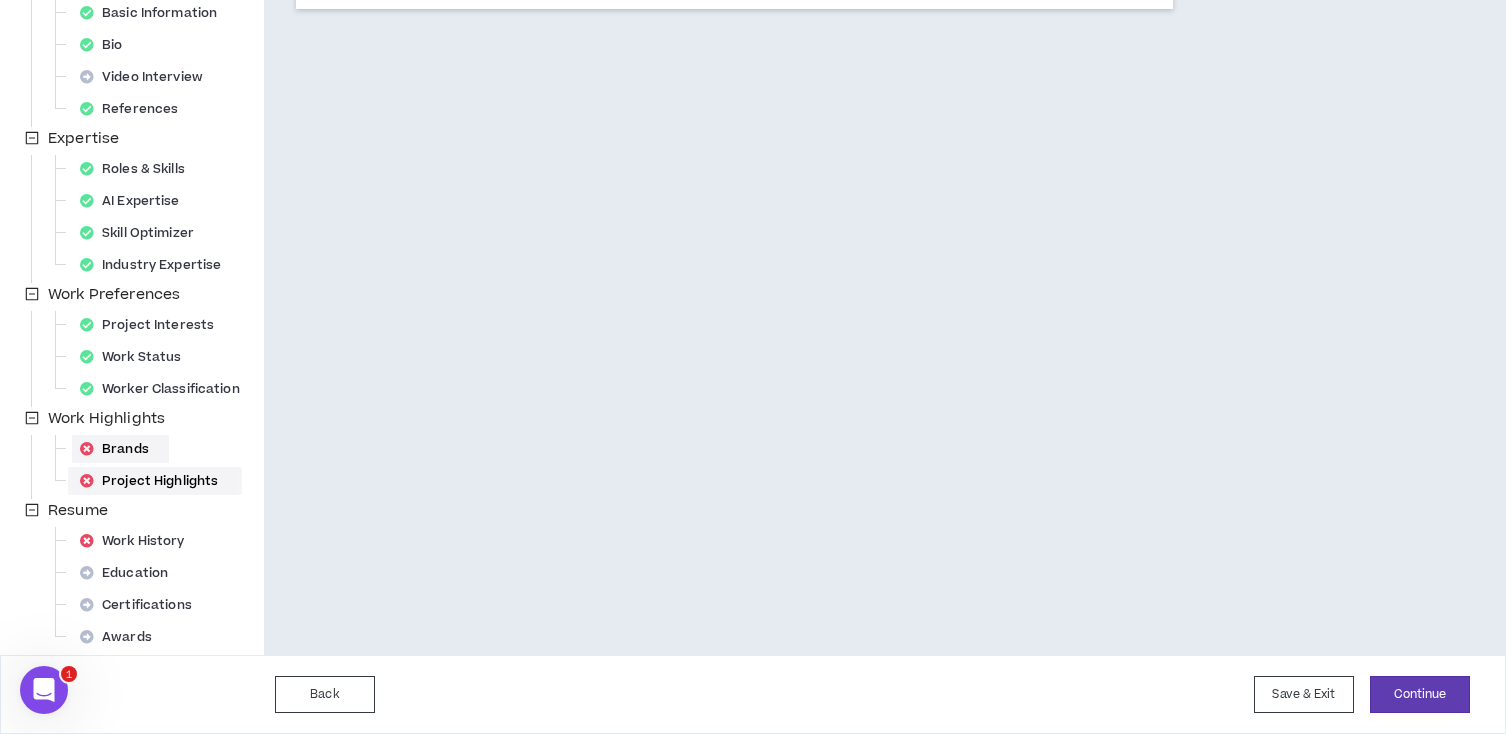 click on "Project Highlights" at bounding box center [155, 481] 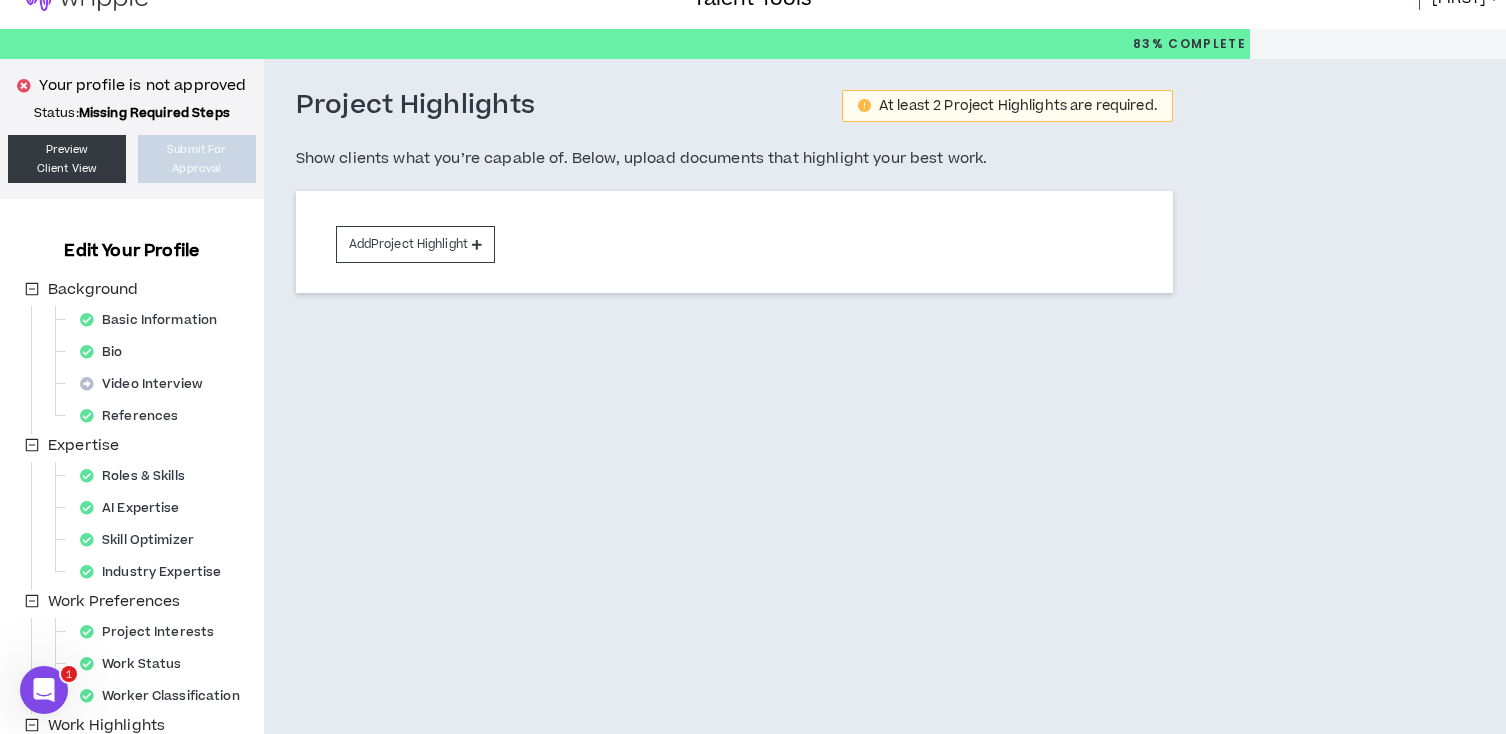 scroll, scrollTop: 0, scrollLeft: 0, axis: both 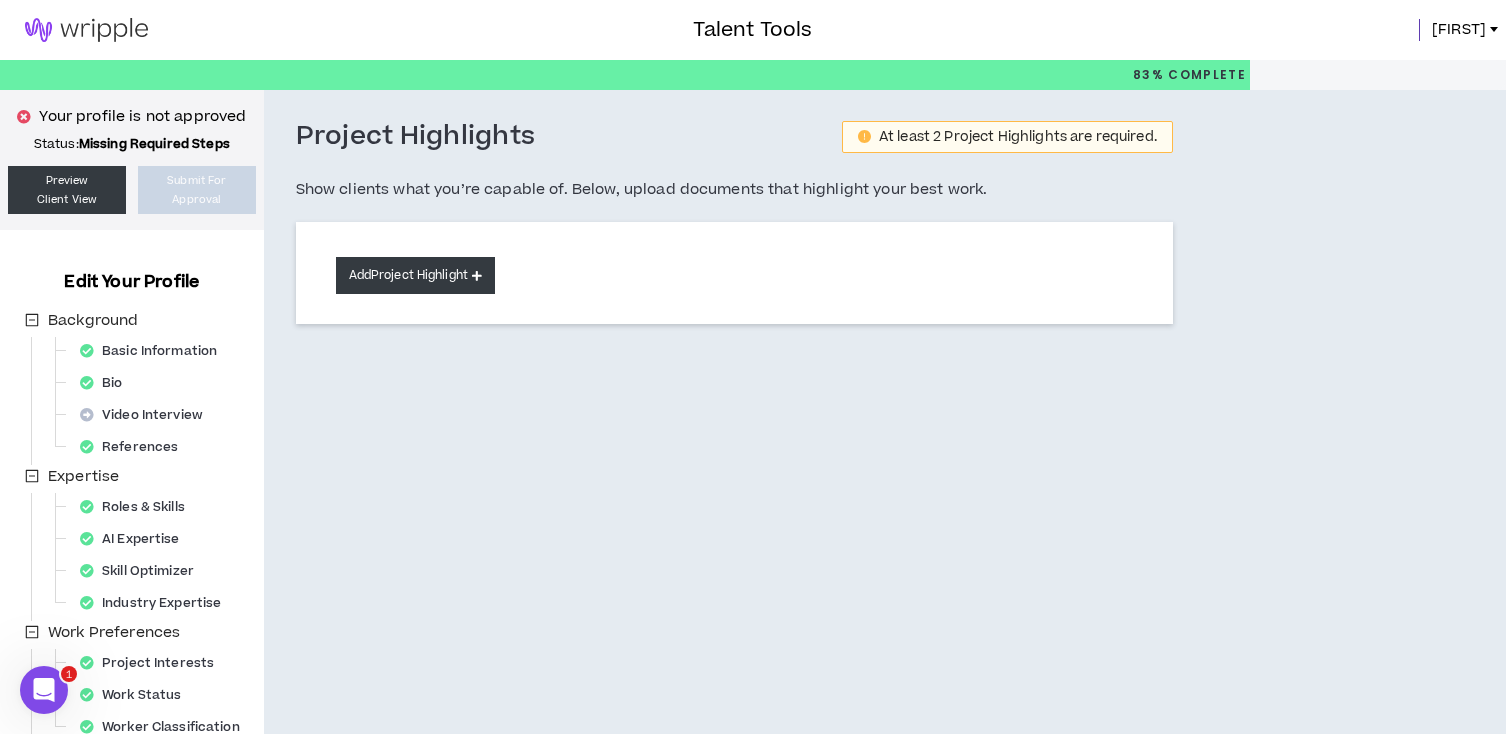click on "Add  Project Highlight" at bounding box center (415, 275) 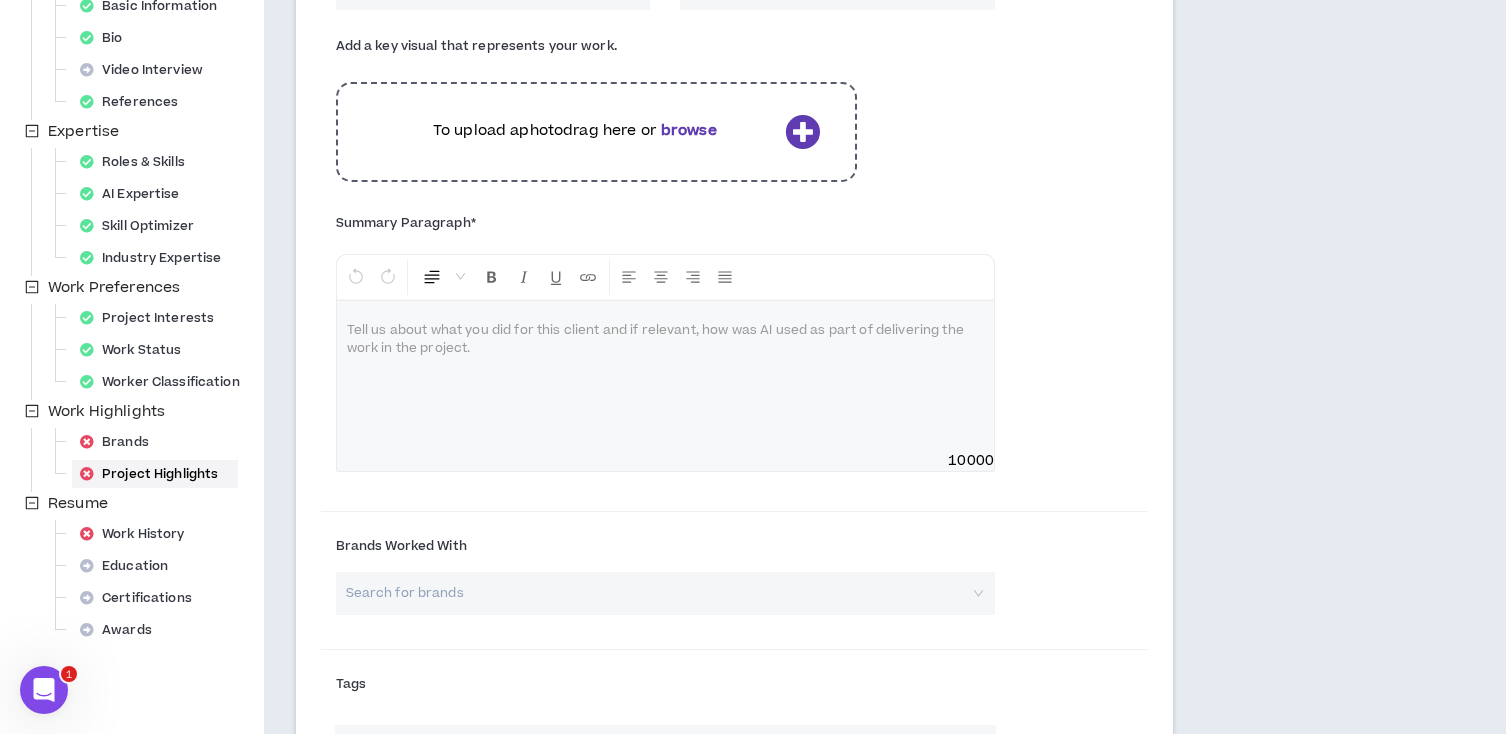 scroll, scrollTop: 379, scrollLeft: 0, axis: vertical 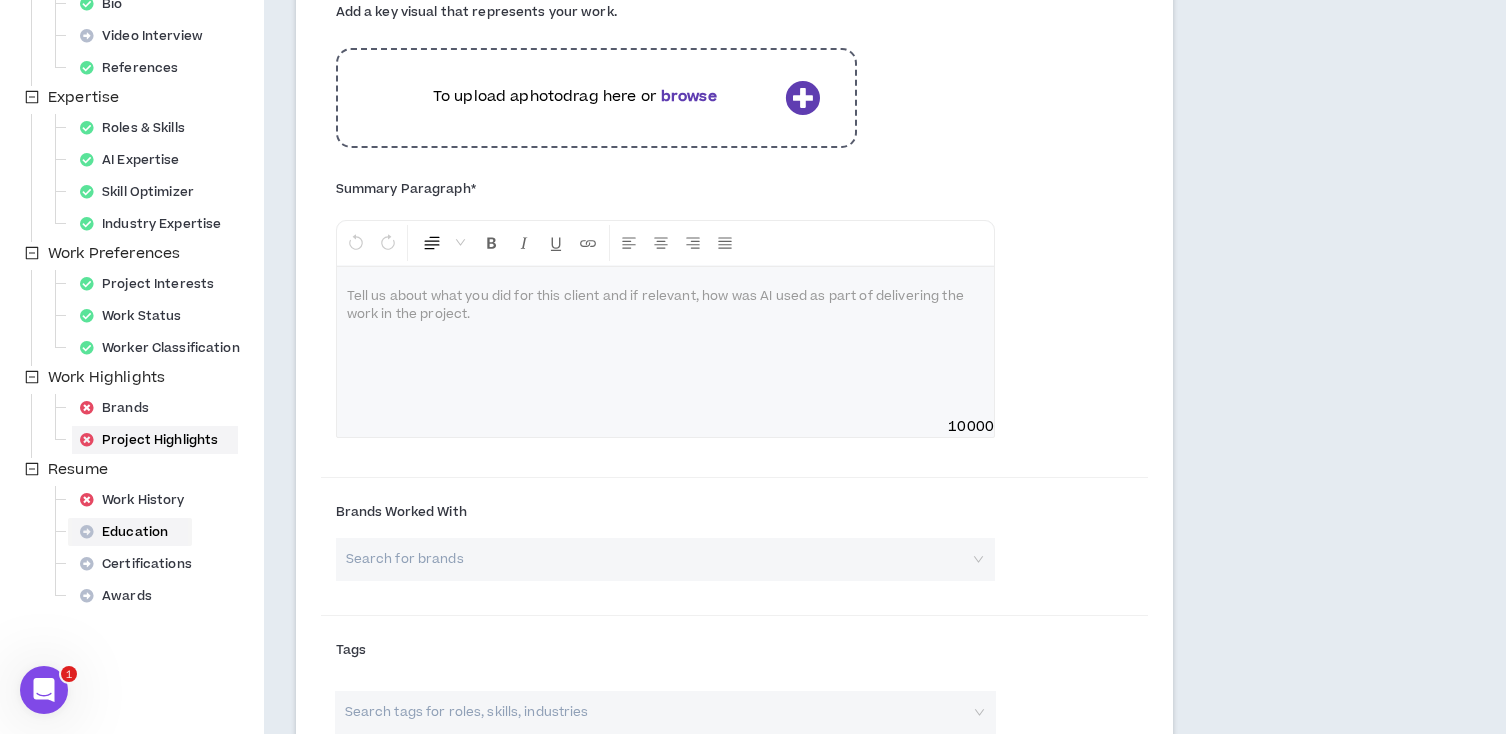 click on "Education" at bounding box center [130, 532] 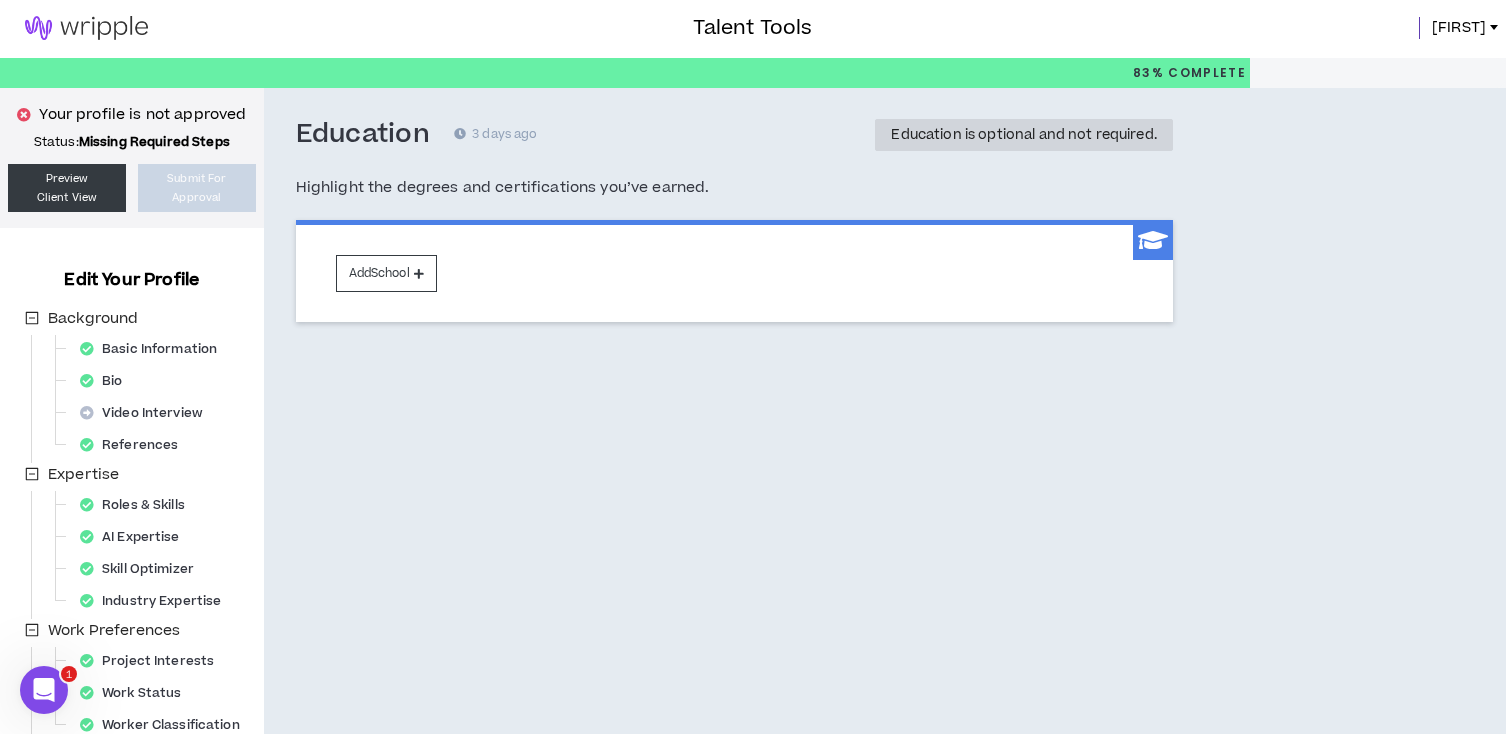 scroll, scrollTop: 0, scrollLeft: 0, axis: both 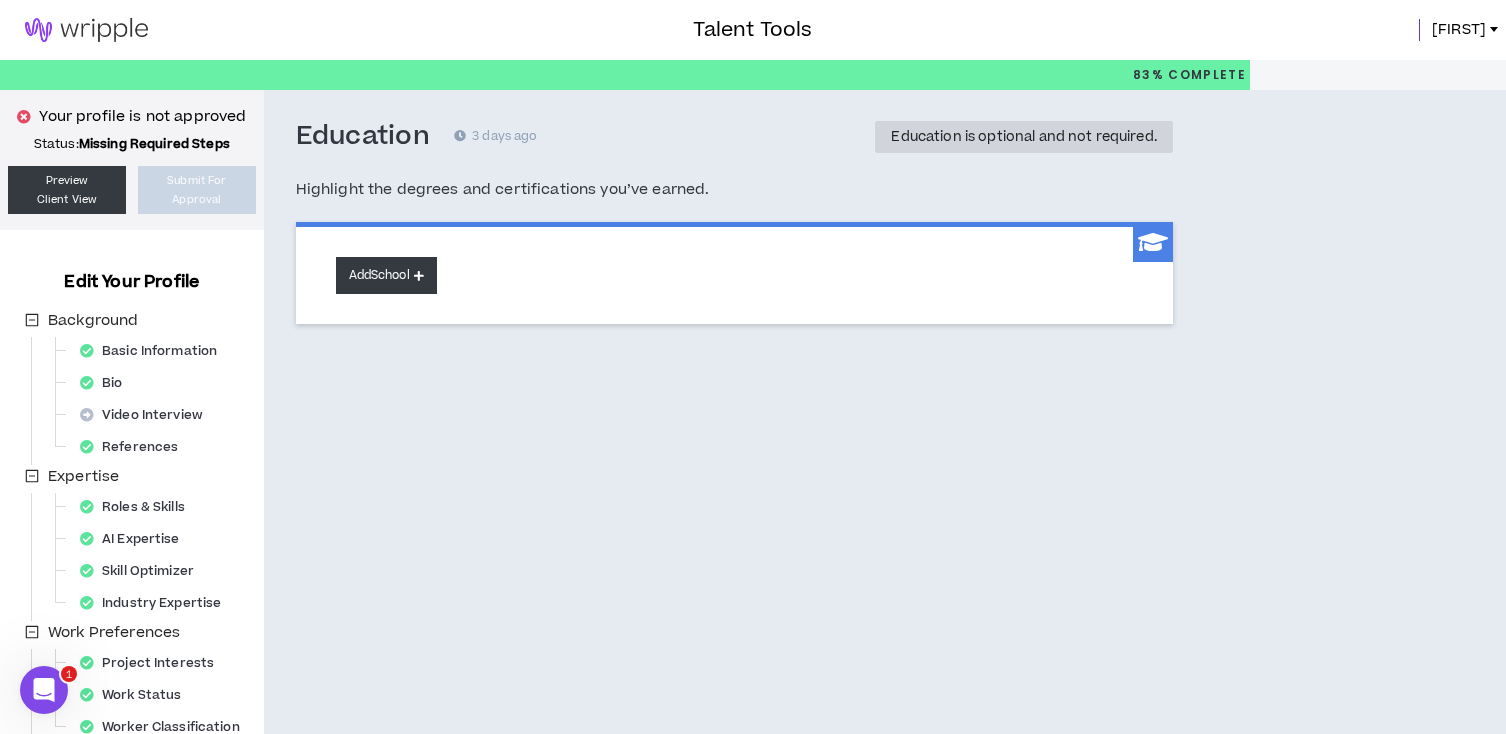 click on "Add  School" at bounding box center (386, 275) 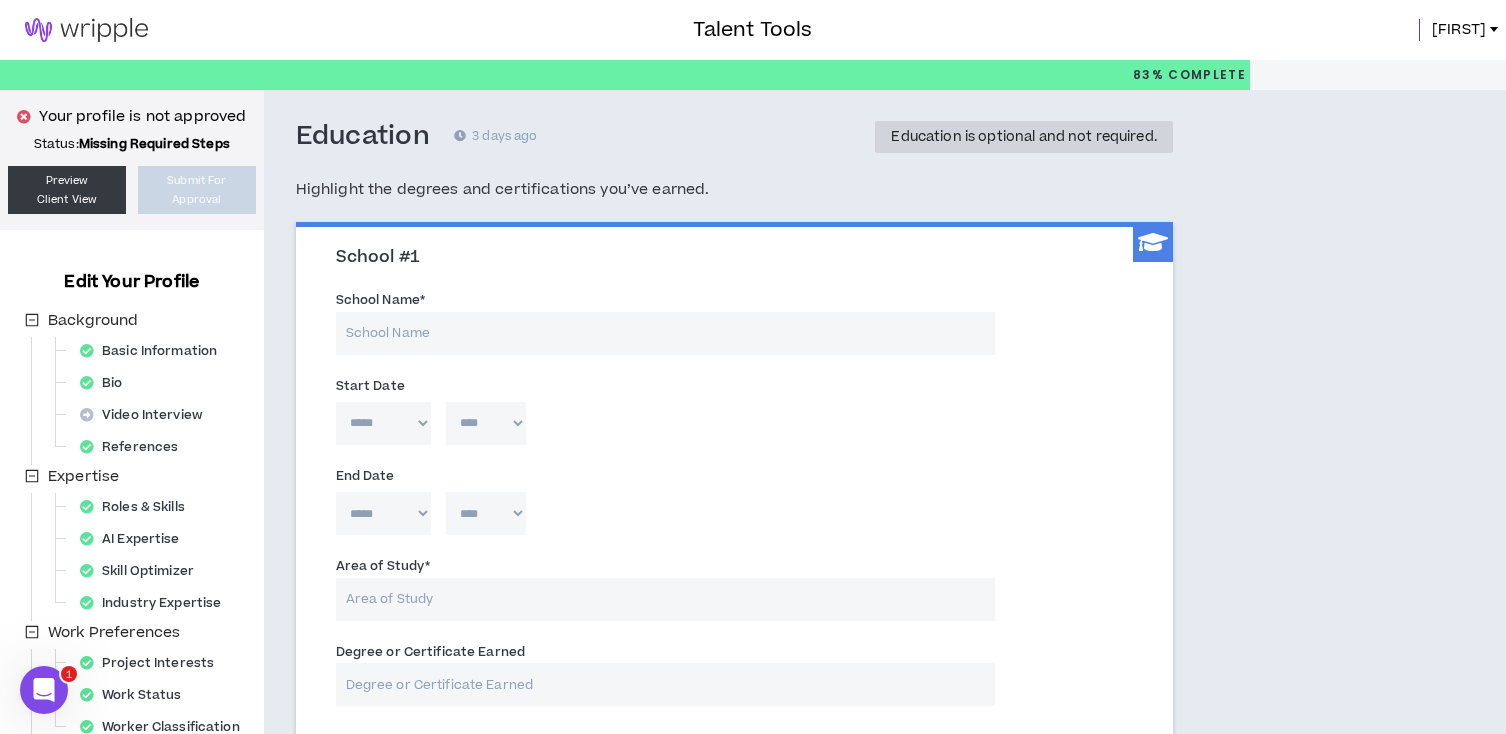 click on "School Name  *" at bounding box center [665, 333] 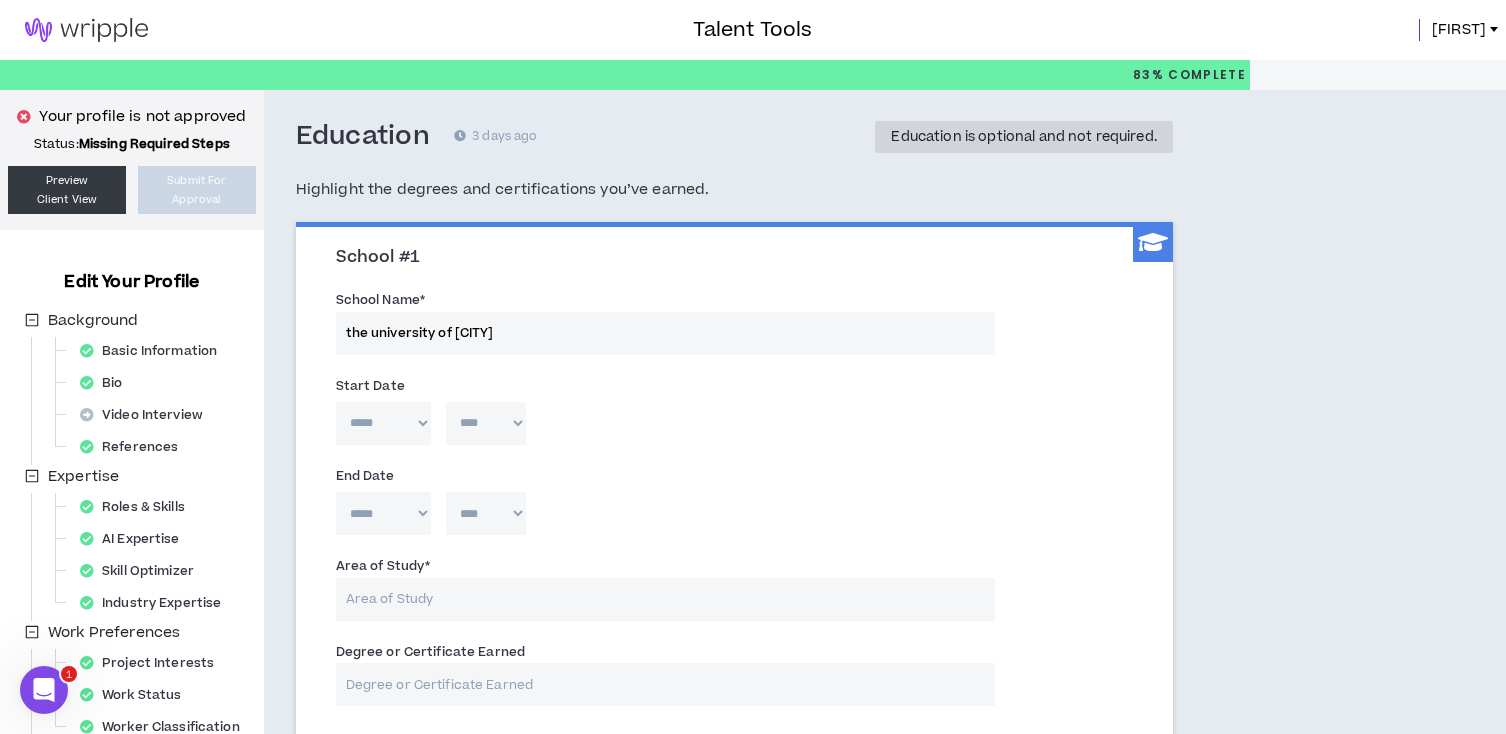 click on "***** *** *** *** *** *** **** *** *** **** *** *** *** **** **** **** **** **** **** **** **** **** **** **** **** **** **** **** **** **** **** **** **** **** **** **** **** **** **** **** **** **** **** **** **** **** **** **** **** **** **** **** **** **** **** **** **** **** **** **** **** **** **** **** **** **** **** **** **** **** **** **** **** **** **** **** **** **** **** **** **** **** **** **** **** **** **** **** **** **** **** **** **** **** **** **** **** **** **** **** **** **** **** **** **** **** **** **** **** **** **** **** **** **** **** **** **** **** **** **** **** **** **** **** **** **** **** **** **** **** **** **** **** **** **** **** **** **** **** ****" at bounding box center [734, 428] 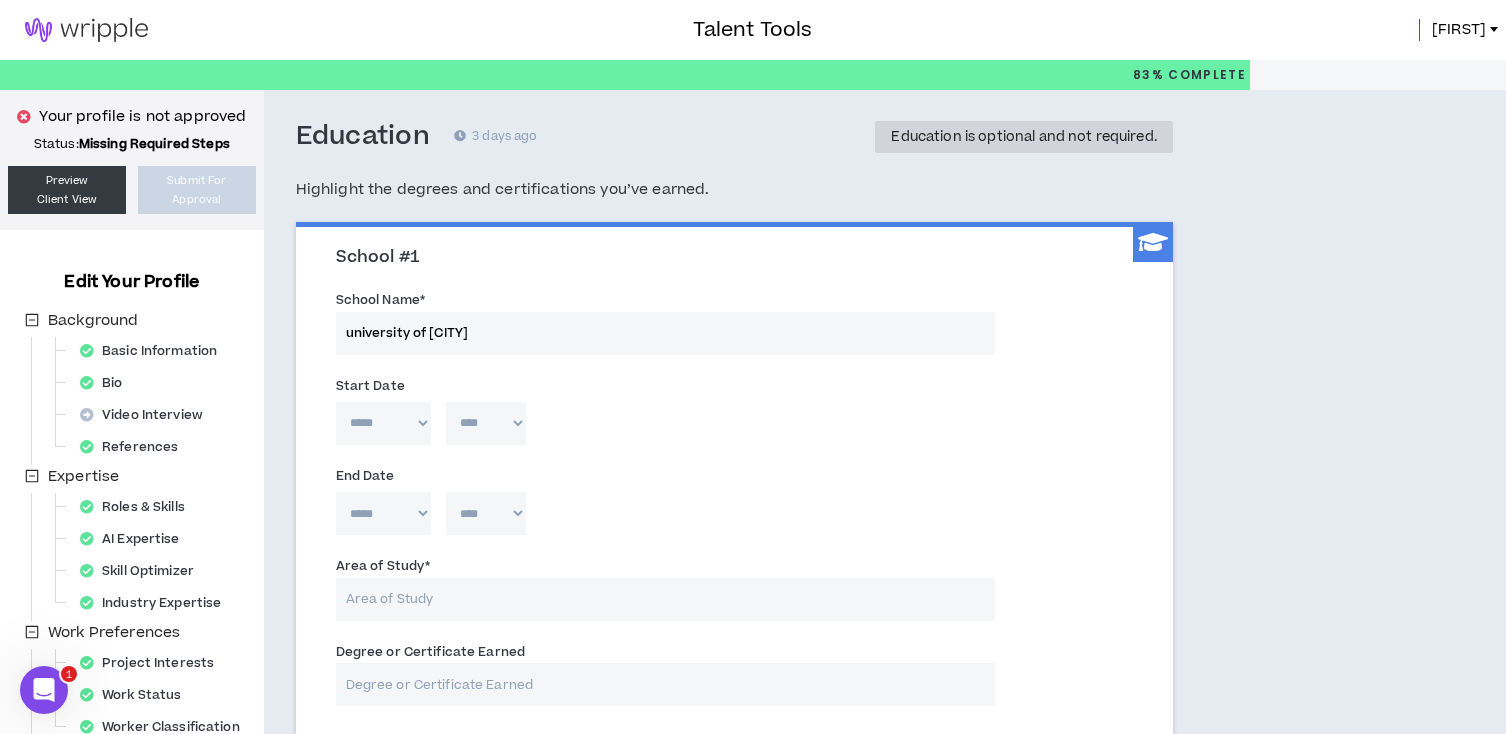 click on "university of [CITY]" at bounding box center (665, 333) 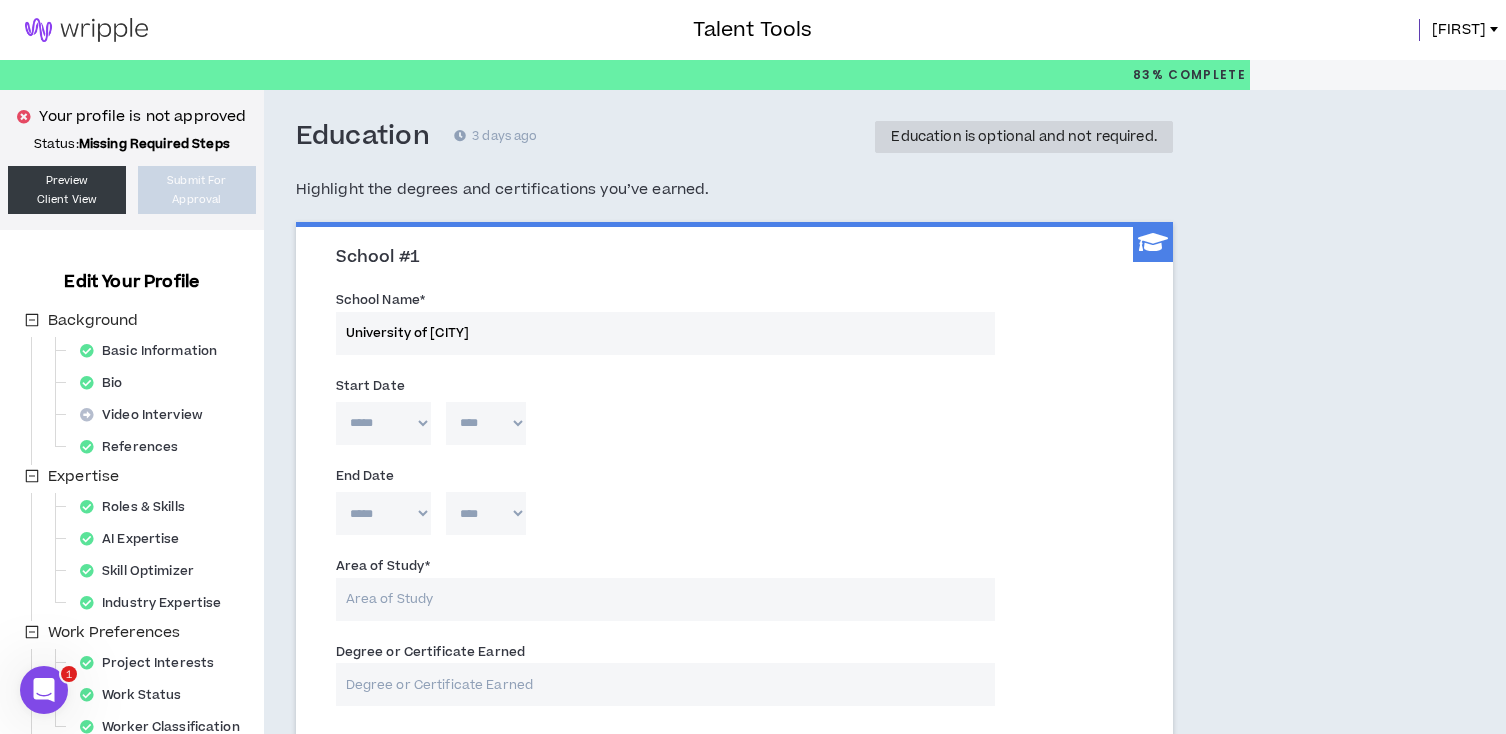 click on "University of [CITY]" at bounding box center [665, 333] 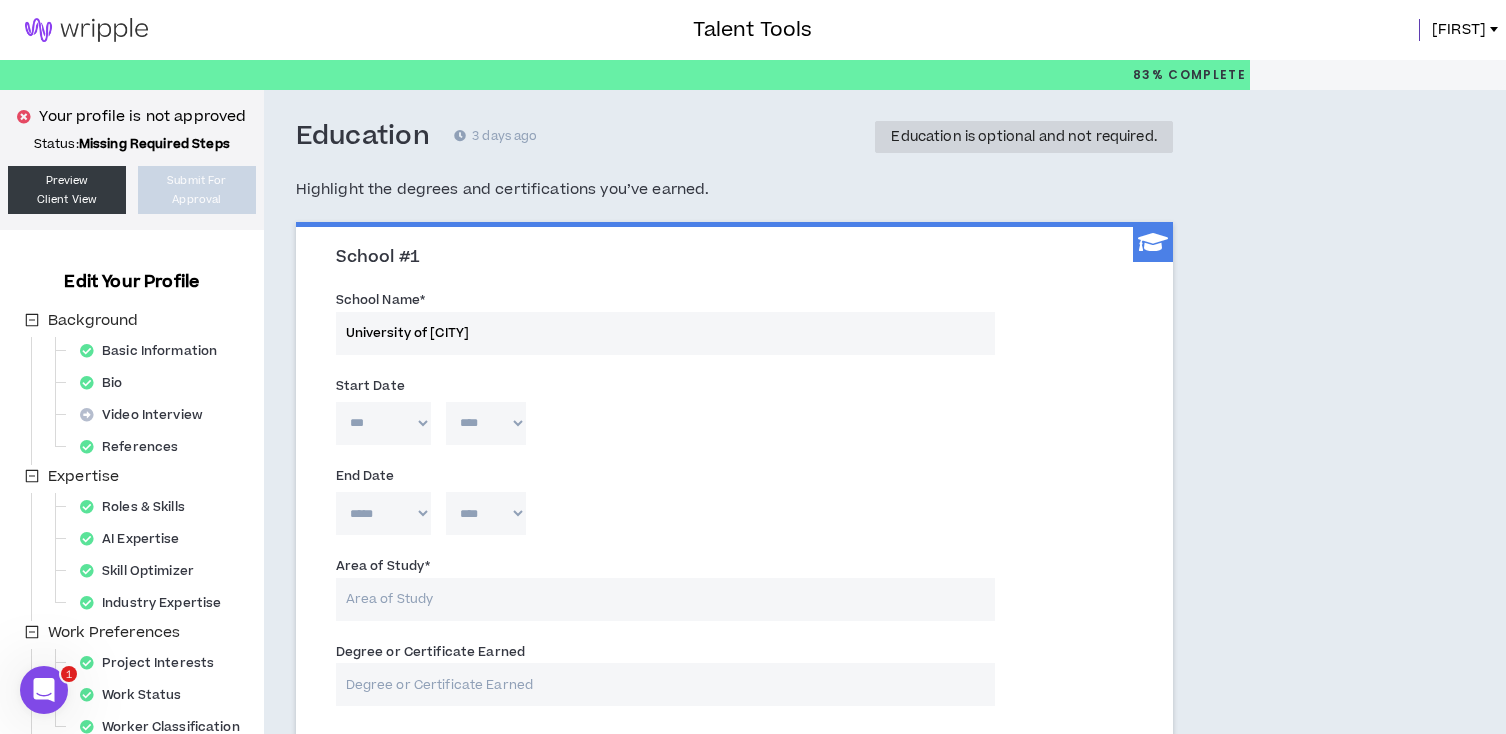 click on "**** **** **** **** **** **** **** **** **** **** **** **** **** **** **** **** **** **** **** **** **** **** **** **** **** **** **** **** **** **** **** **** **** **** **** **** **** **** **** **** **** **** **** **** **** **** **** **** **** **** **** **** **** **** **** **** **** **** **** **** **** **** **** **** **** **** **** **** **** **** **** **** **** **** **** **** **** **** **** **** **** **** **** **** **** **** **** **** **** **** **** **** **** **** **** **** **** **** **** **** **** **** **** **** **** **** **** **** **** **** **** **** **** **** **** **** **** **** **** **** **** **** **** **** **** **** ****" at bounding box center (486, 423) 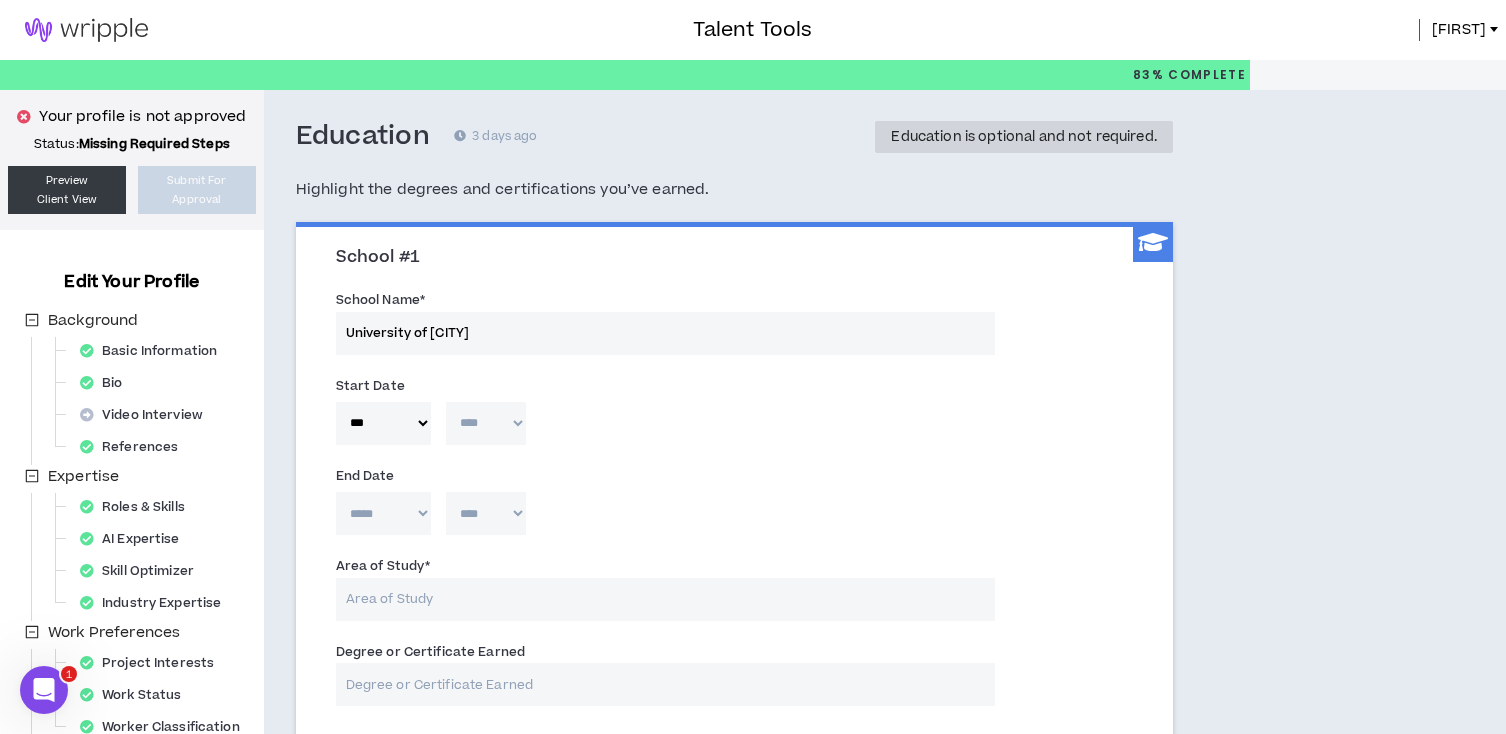 select on "****" 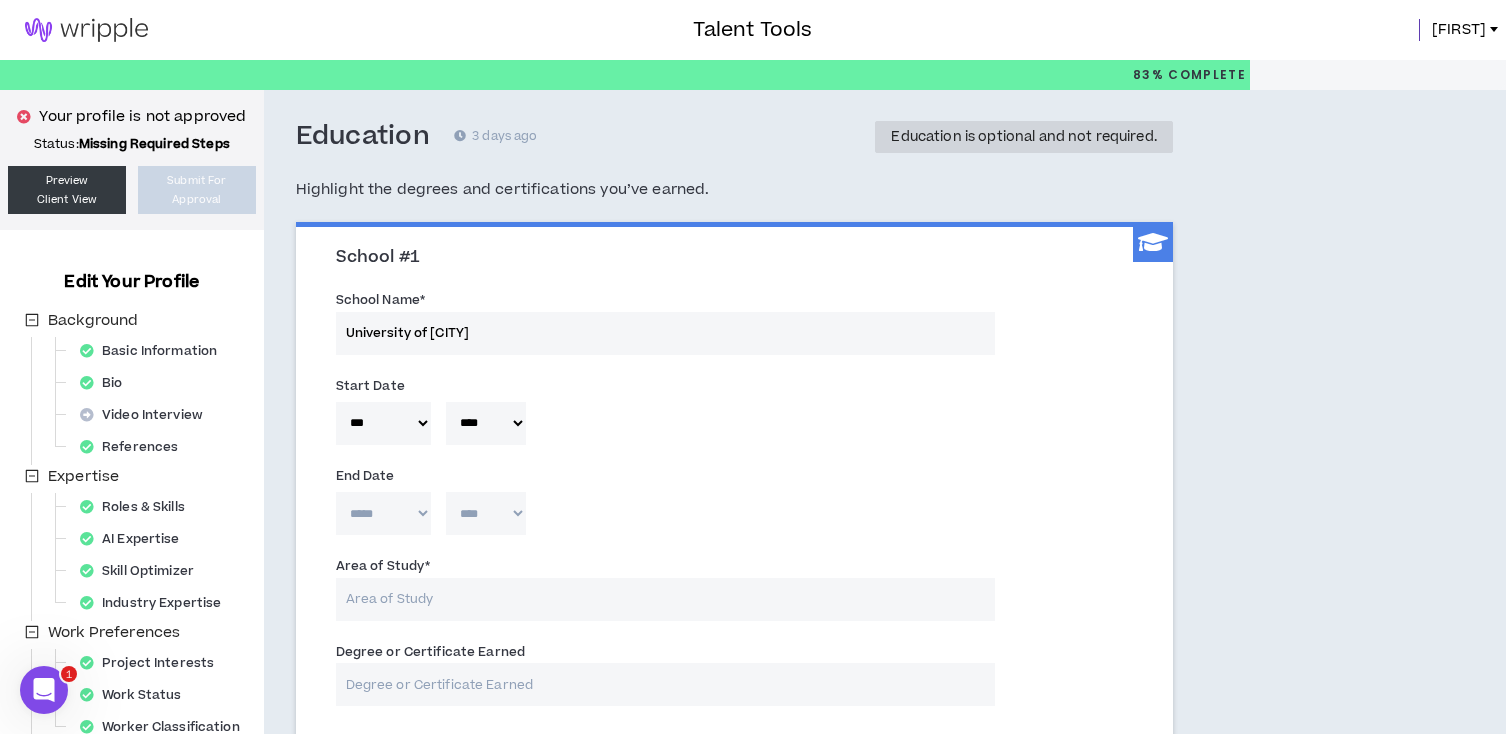 click on "***** *** *** *** *** *** **** *** *** **** *** *** ***" at bounding box center [383, 513] 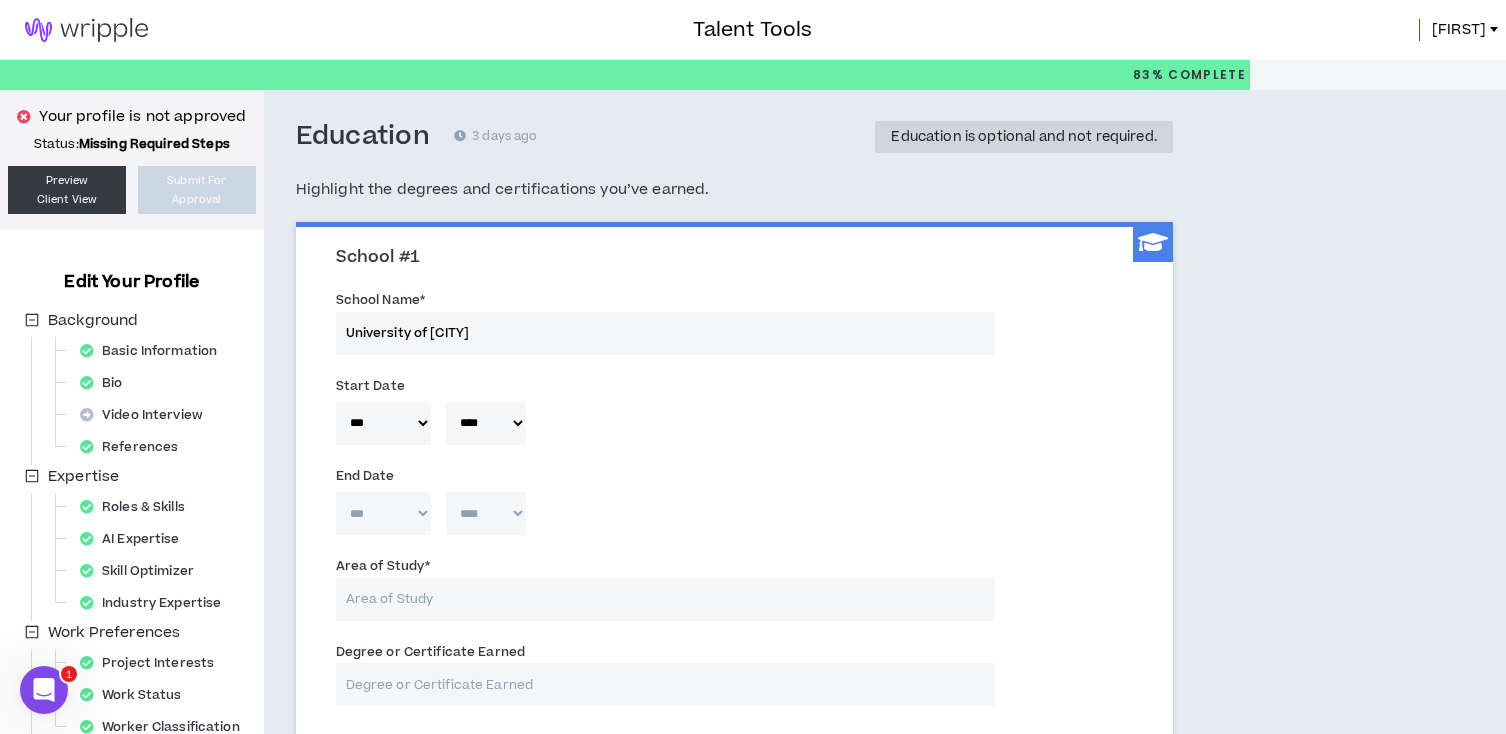 type 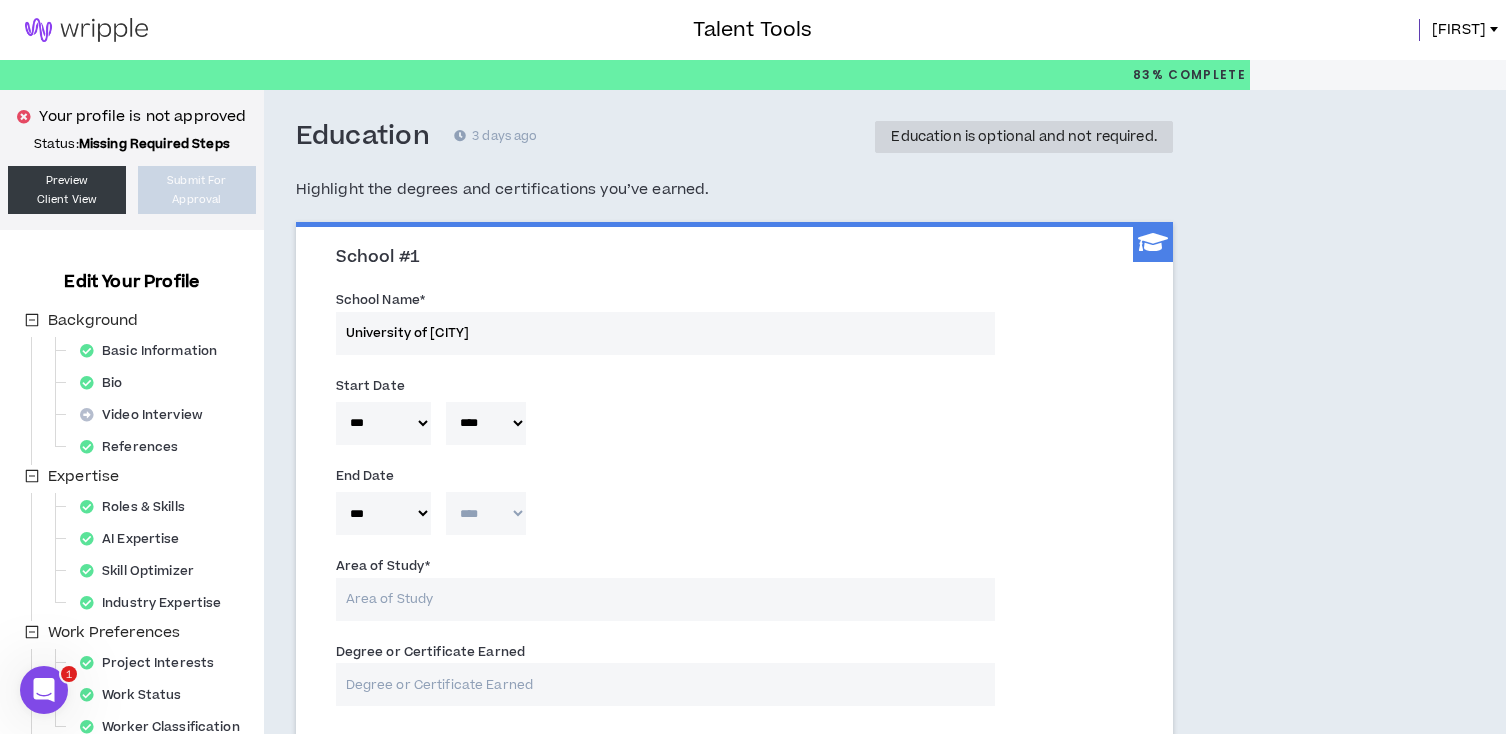 click on "**** **** **** **** **** **** **** **** **** **** **** **** **** **** **** **** **** **** **** **** **** **** **** **** **** **** **** **** **** **** **** **** **** **** **** **** **** **** **** **** **** **** **** **** **** **** **** **** **** **** **** **** **** **** **** **** **** **** **** **** **** **** **** **** **** **** **** **** **** **** **** **** **** **** **** **** **** **** **** **** **** **** **** **** **** **** **** **** **** **** **** **** **** **** **** **** **** **** **** **** **** **** **** **** **** **** **** **** **** **** **** **** **** **** **** **** **** **** **** **** **** **** **** **** **** **** ****" at bounding box center [486, 513] 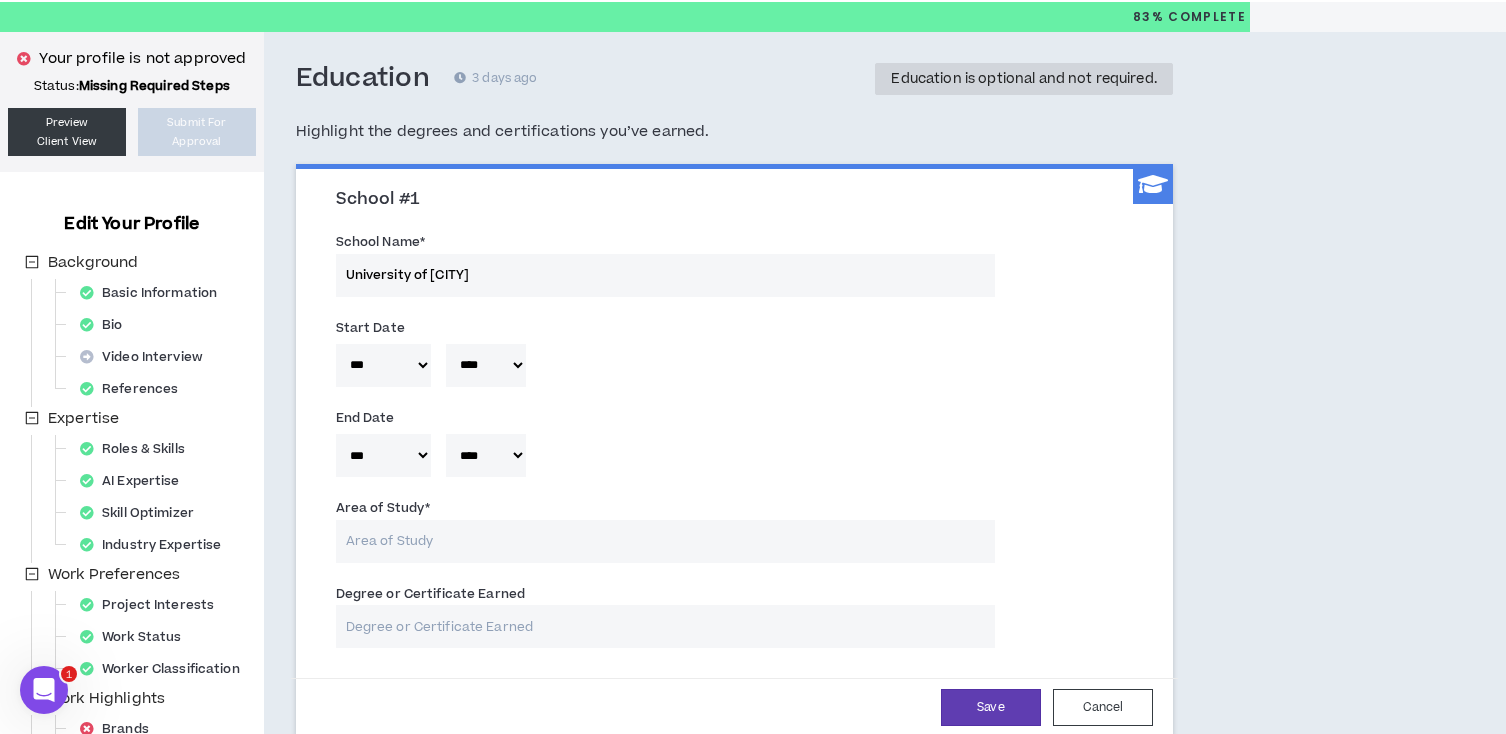 scroll, scrollTop: 239, scrollLeft: 0, axis: vertical 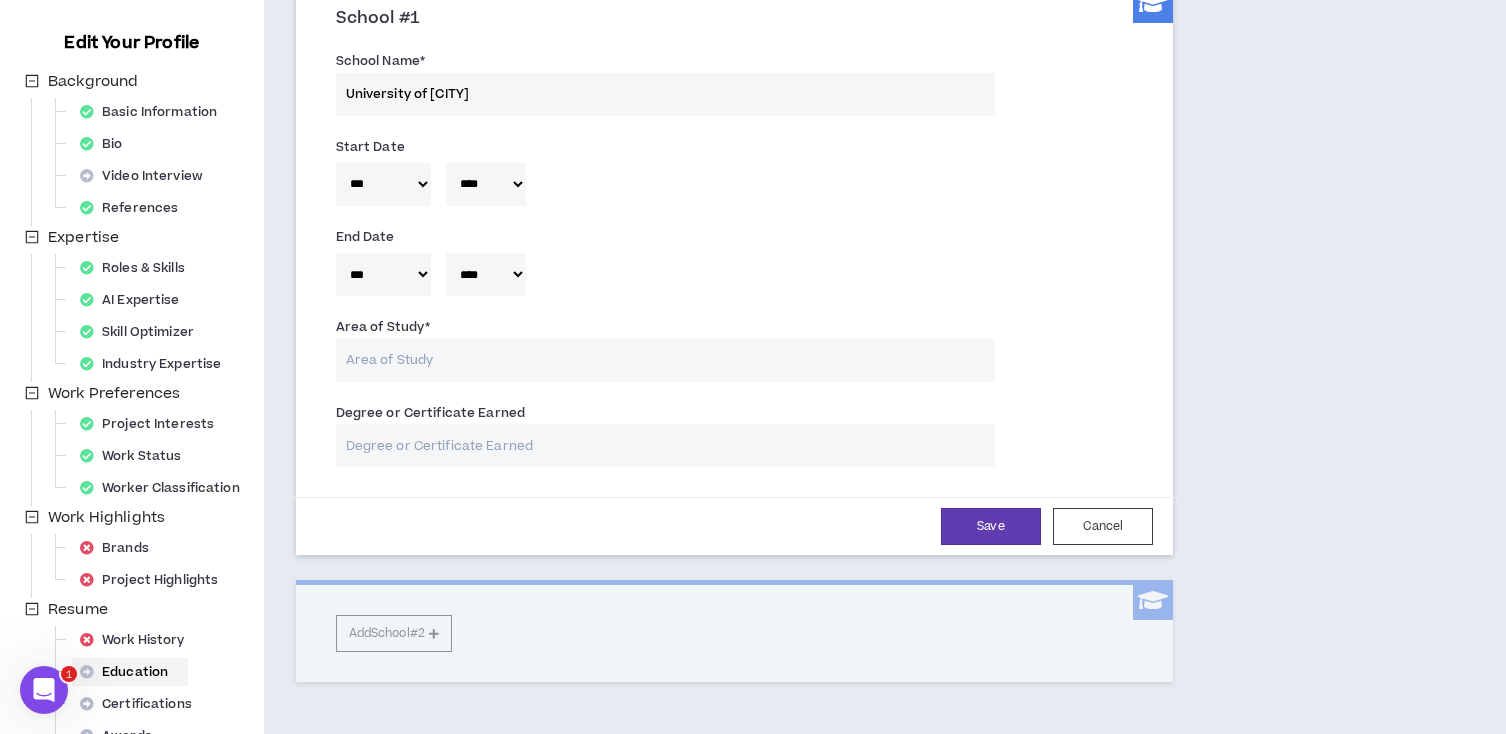 click on "Area of Study  *" at bounding box center [665, 360] 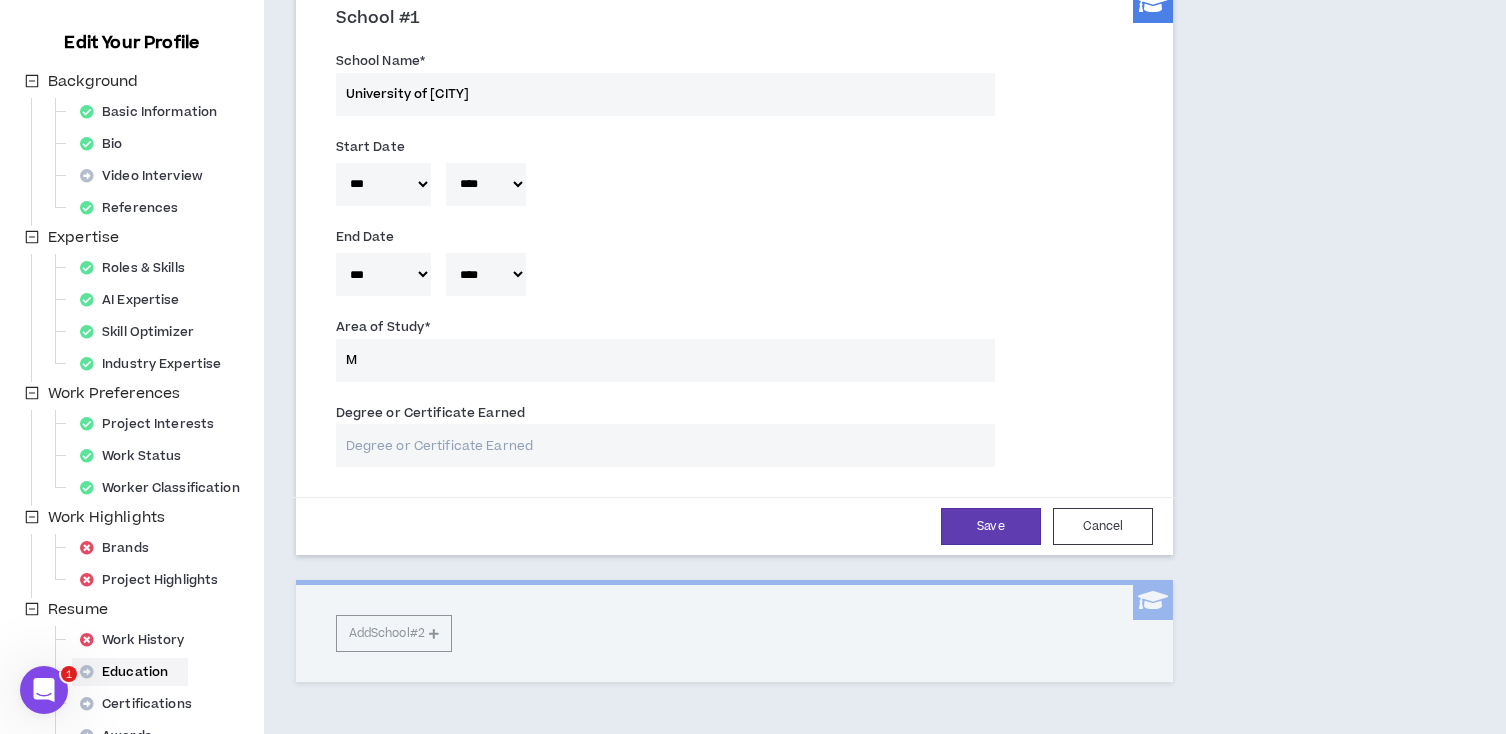 type 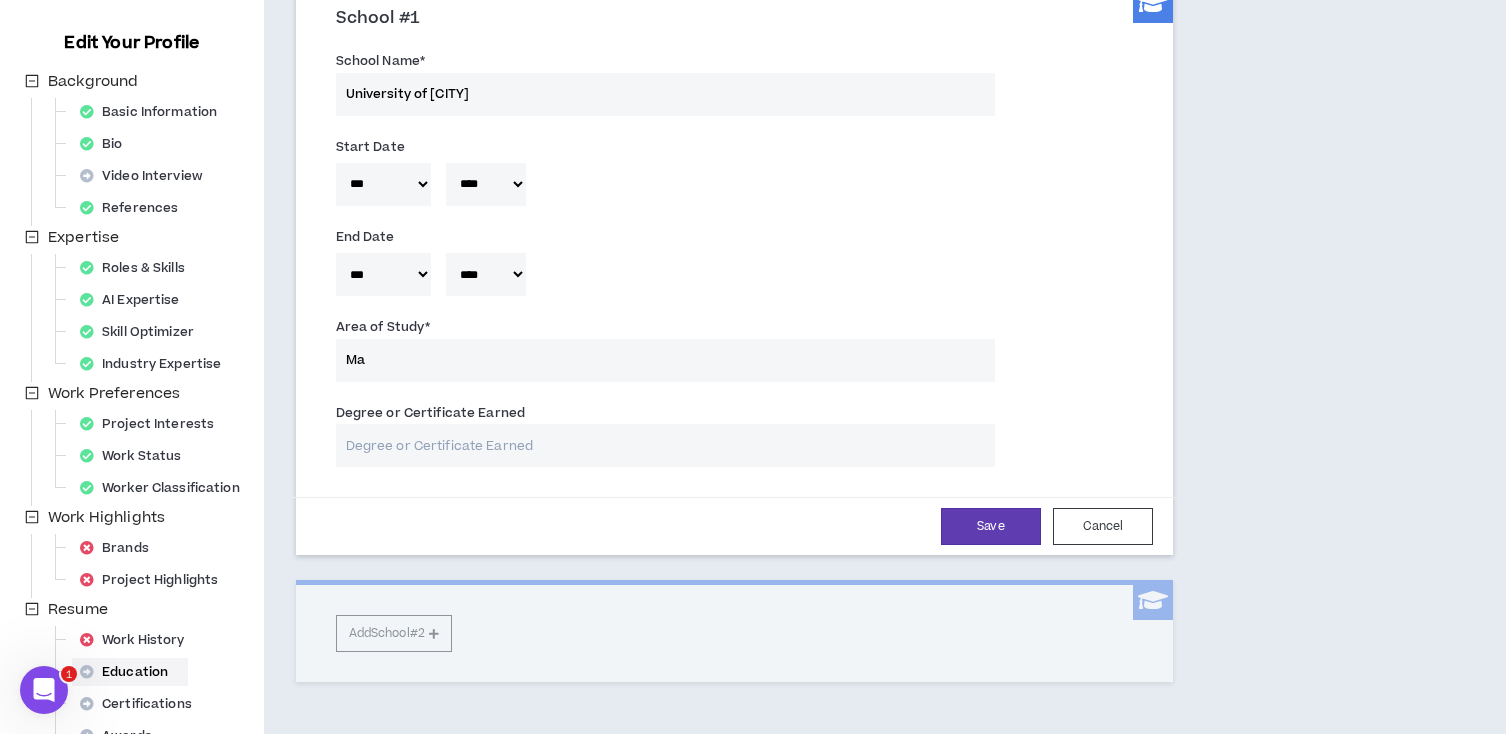 type on "Mar" 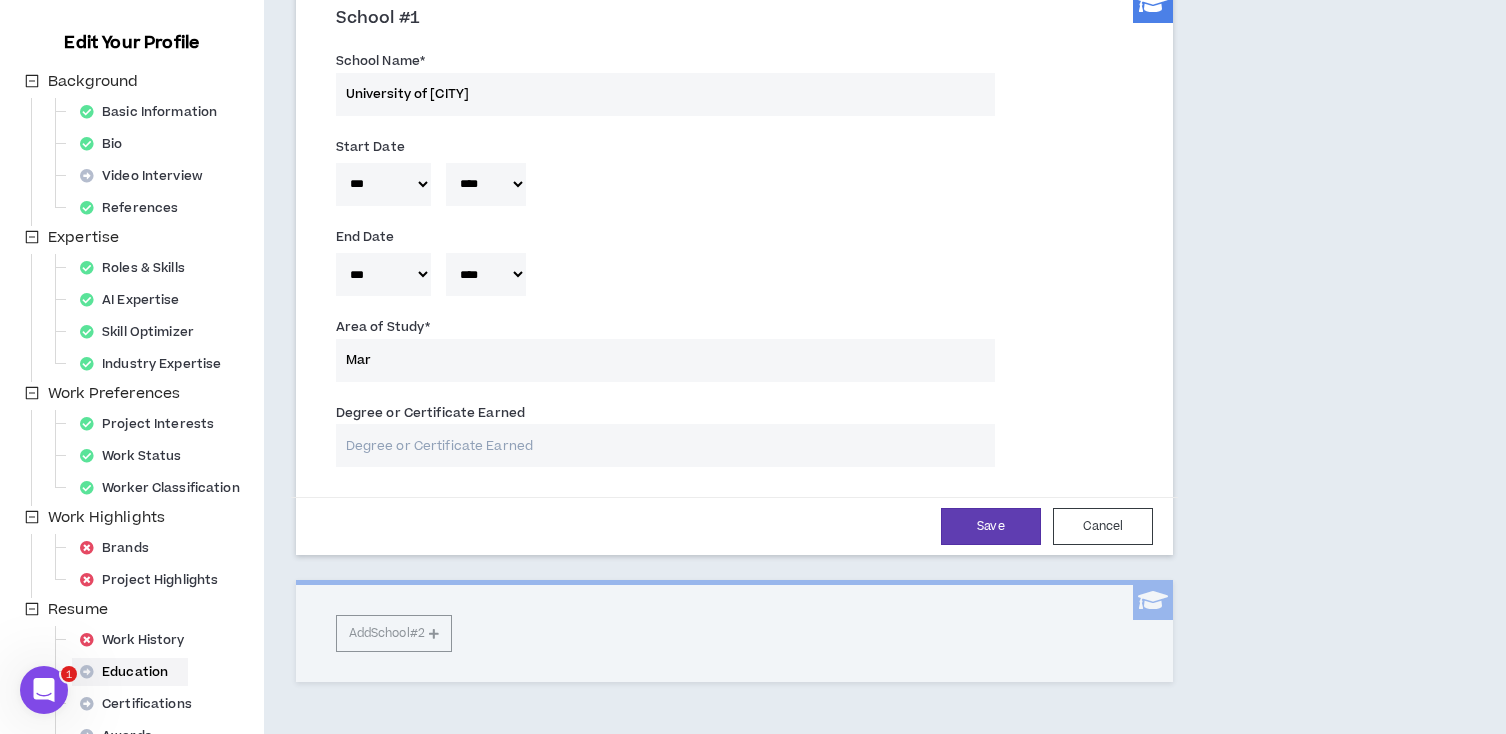 type 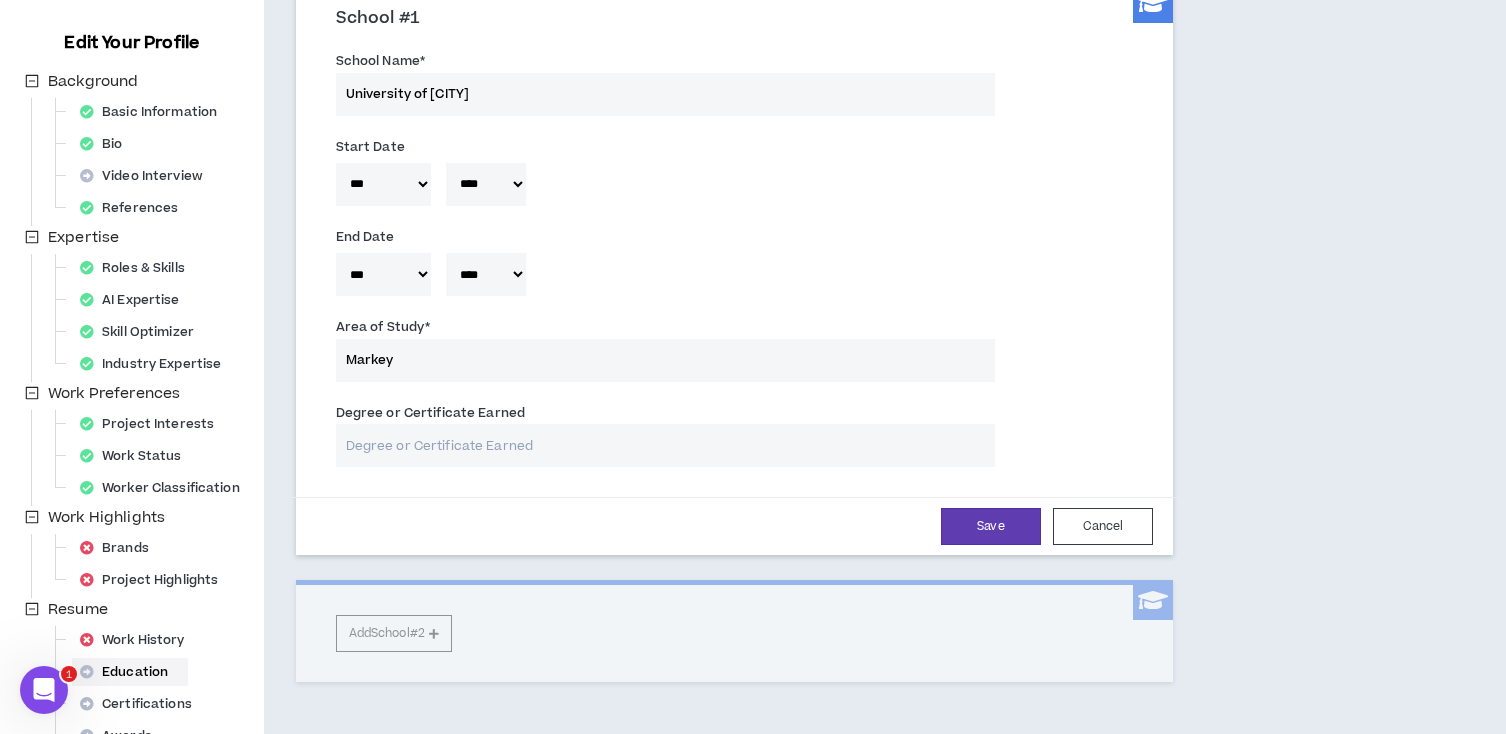 type on "Marke" 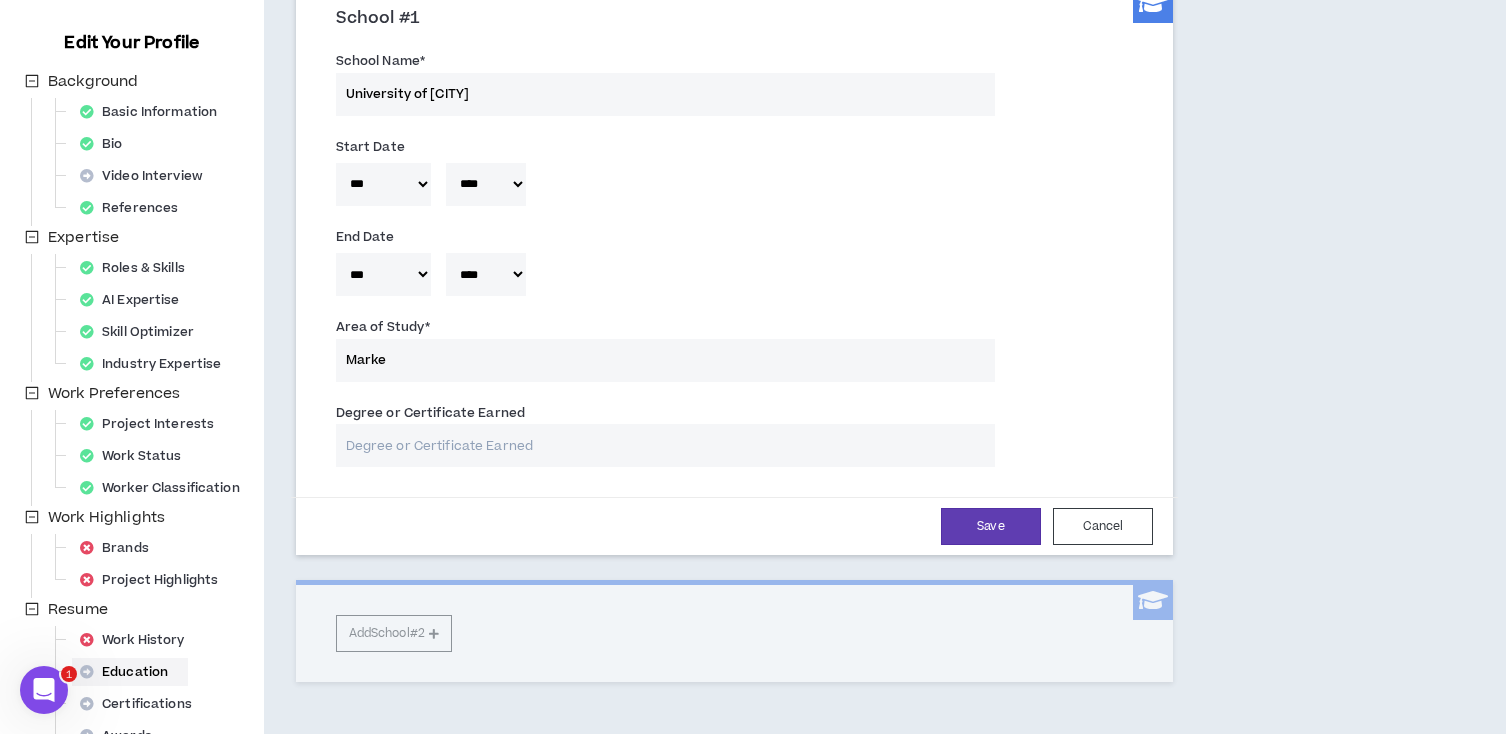 type 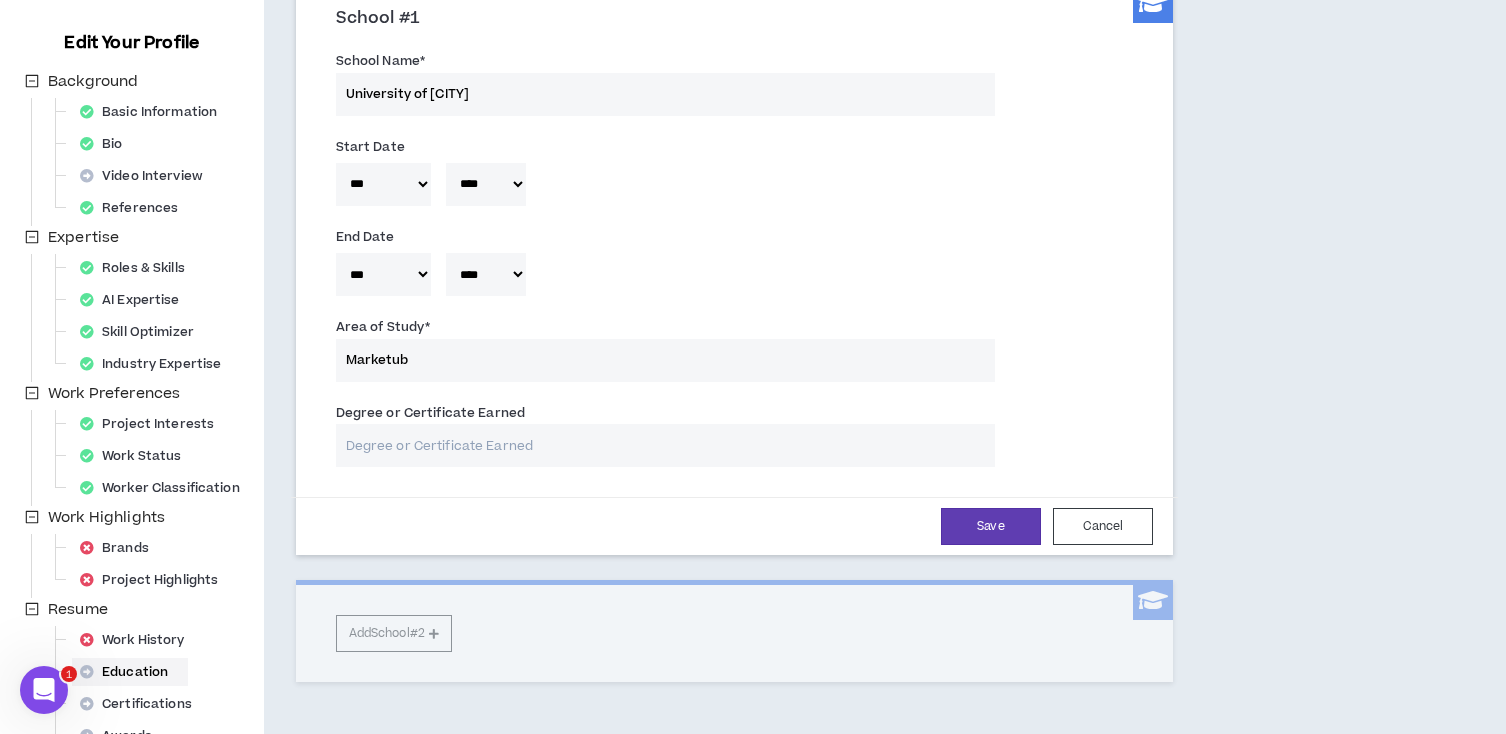 type on "Marketubg" 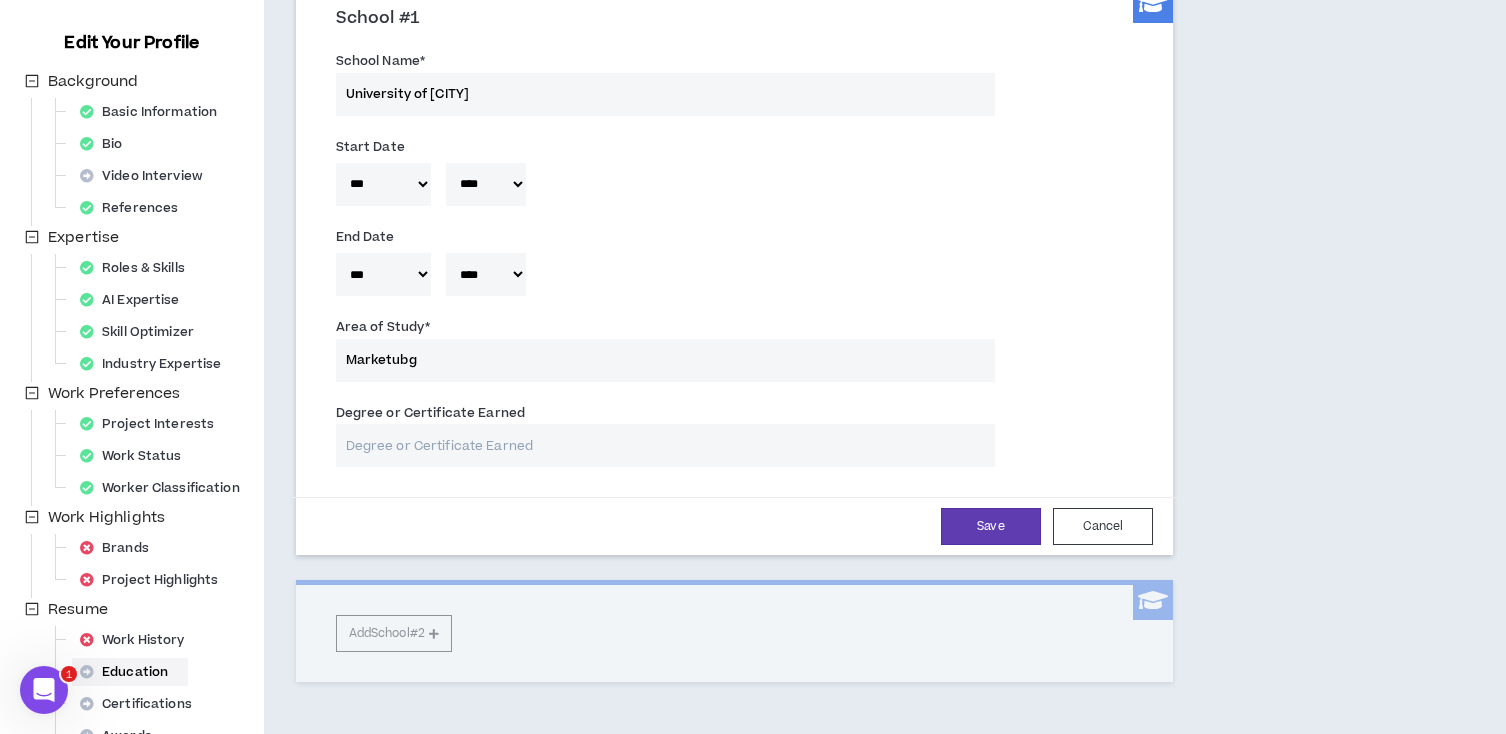 type 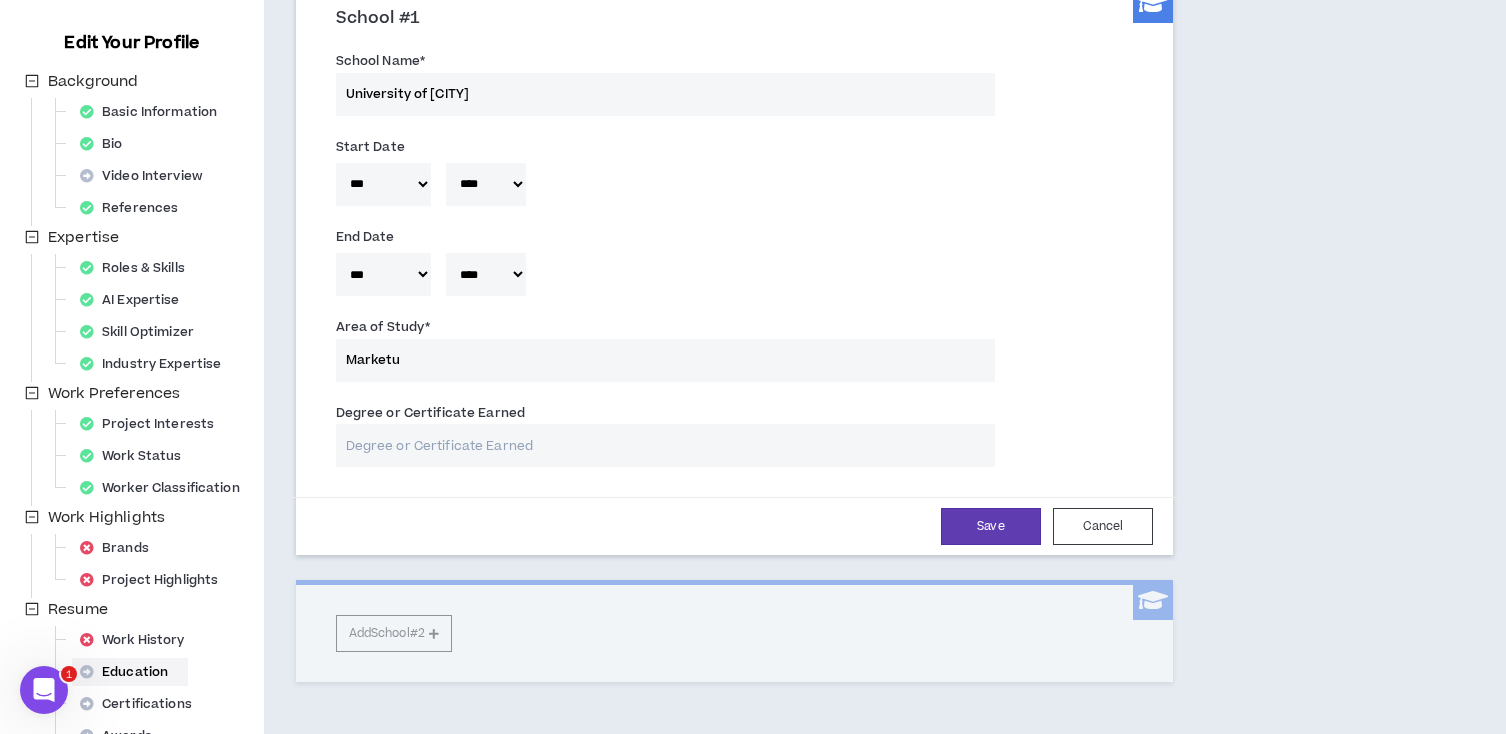 type on "Market" 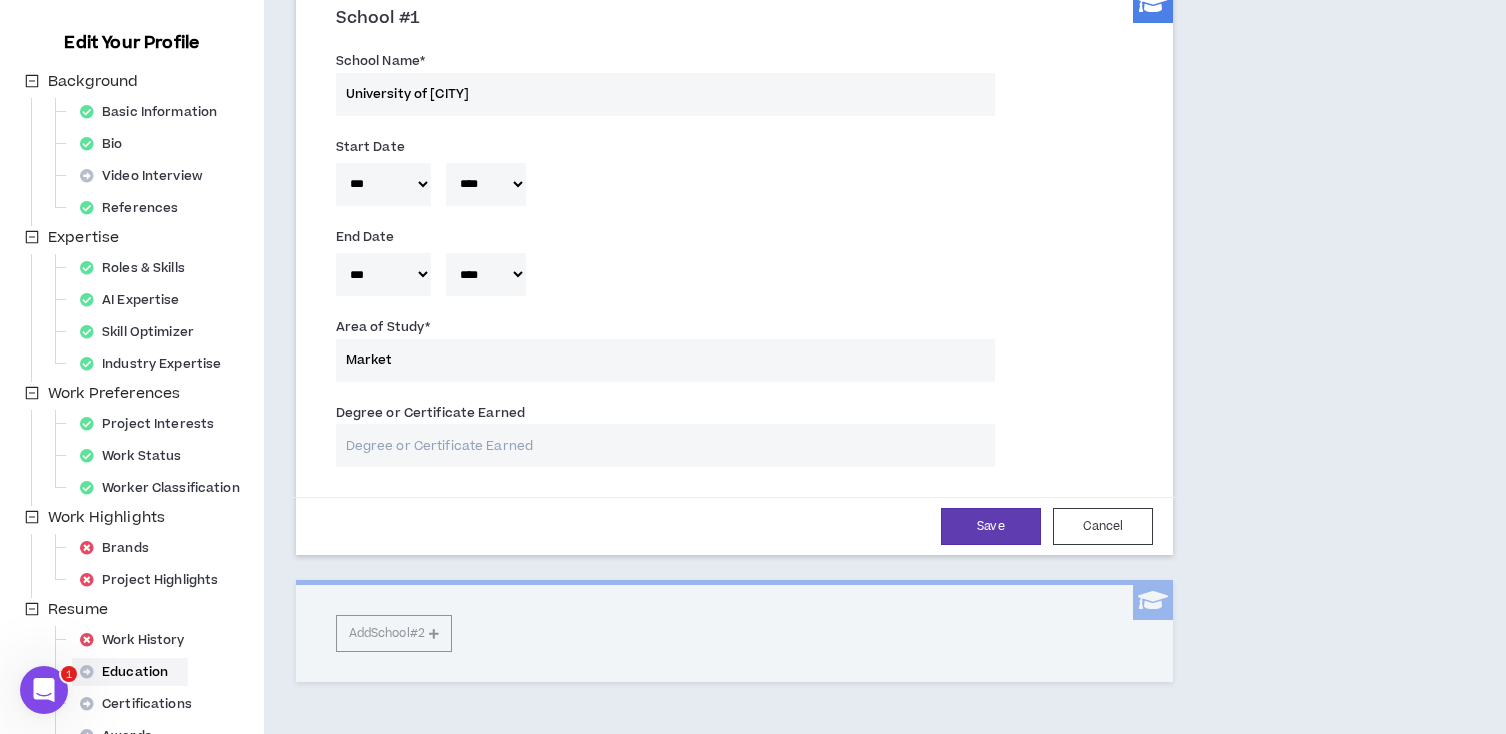 type 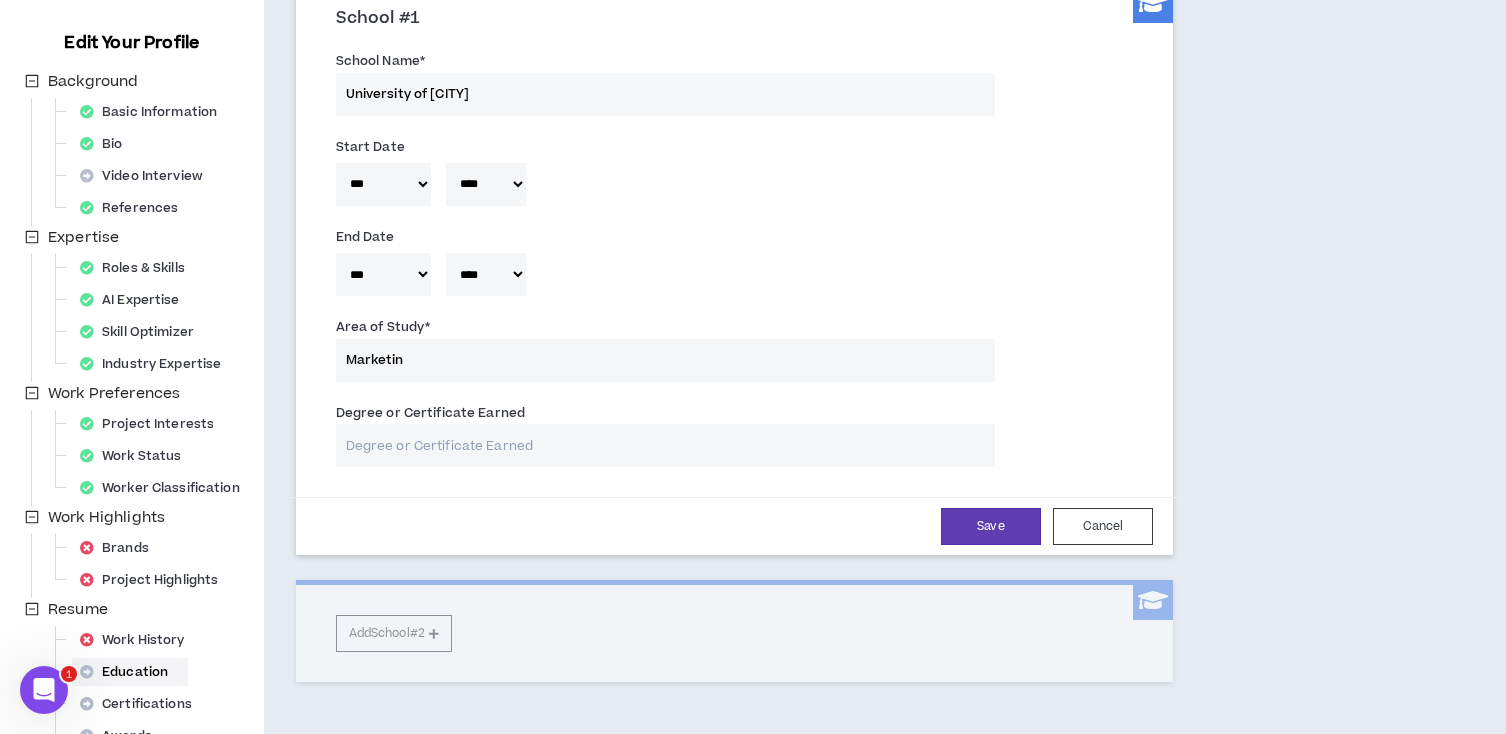 type on "Marketing" 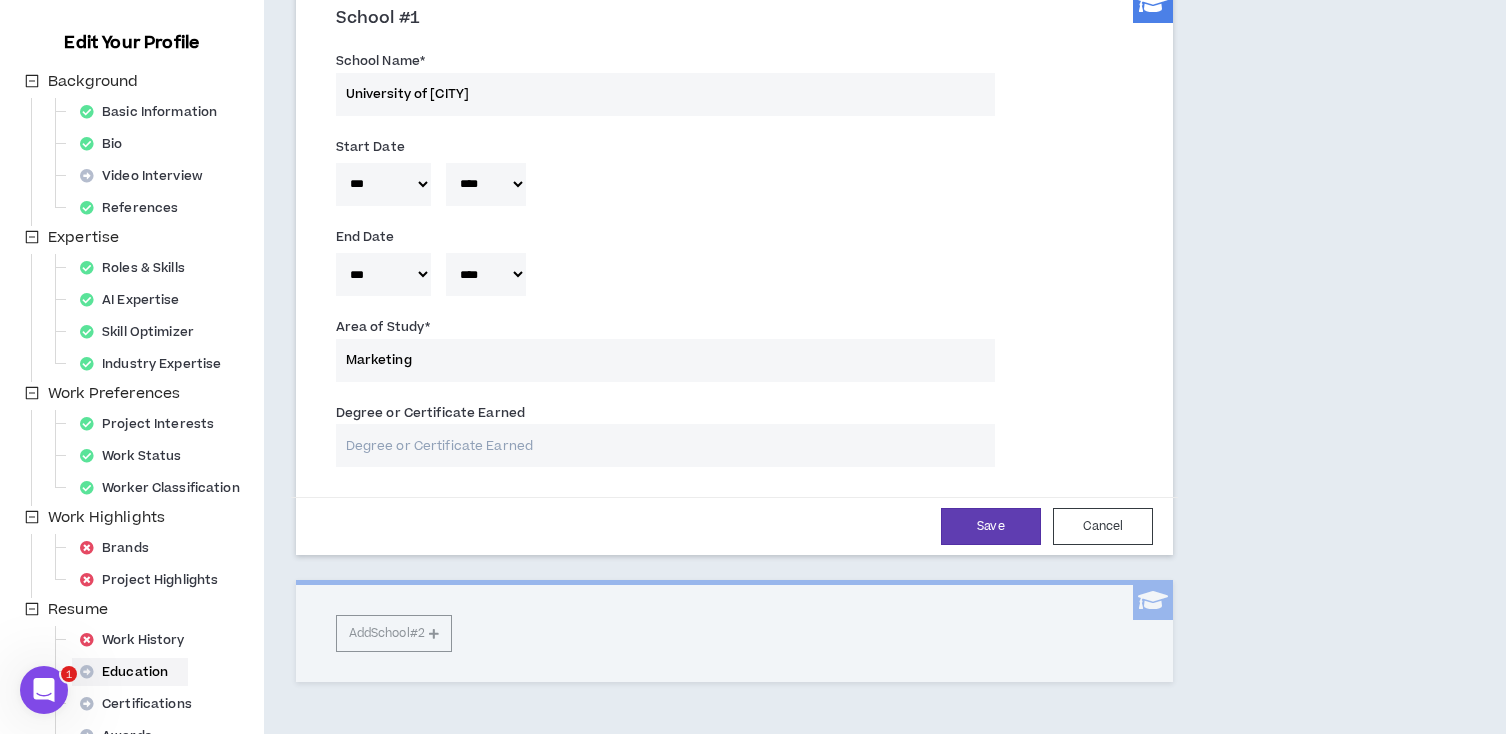 type 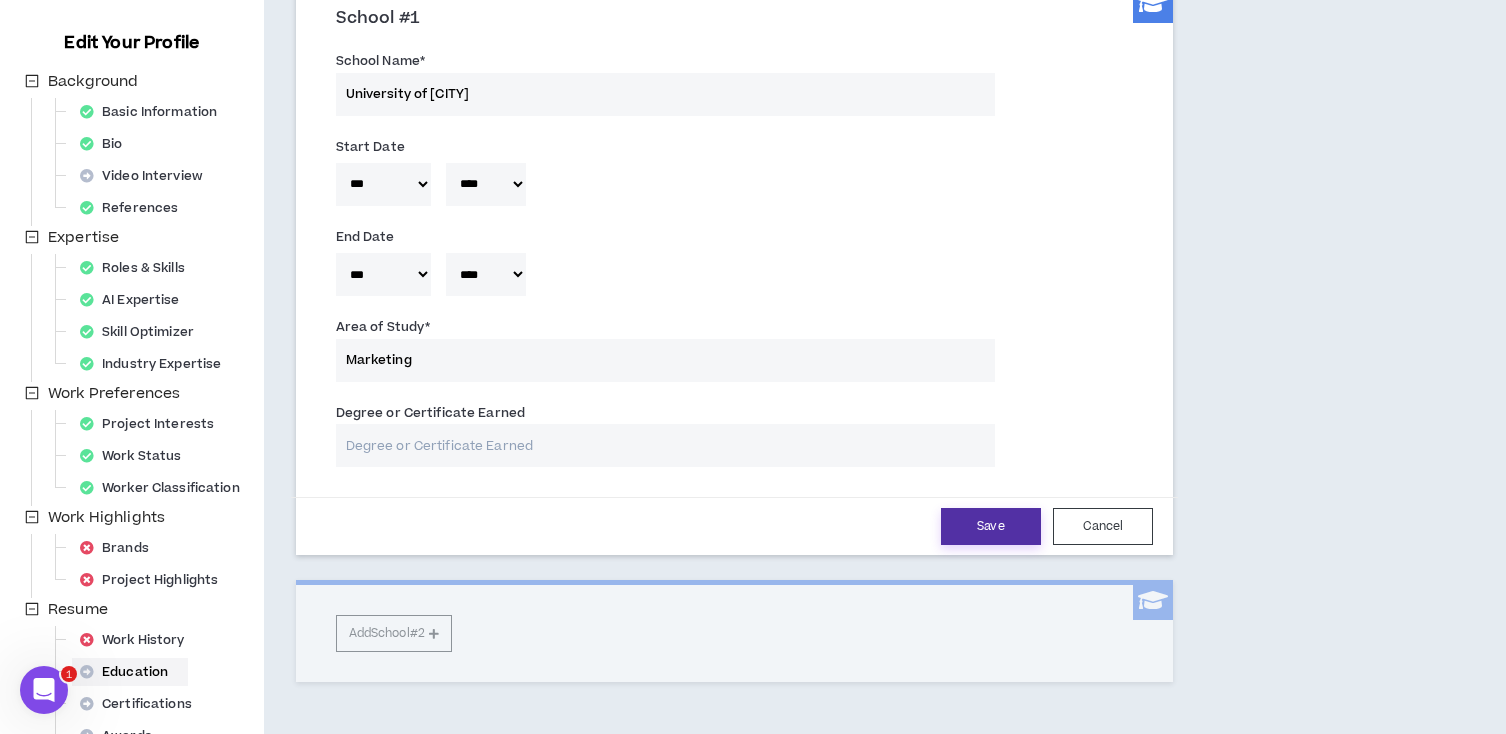 type 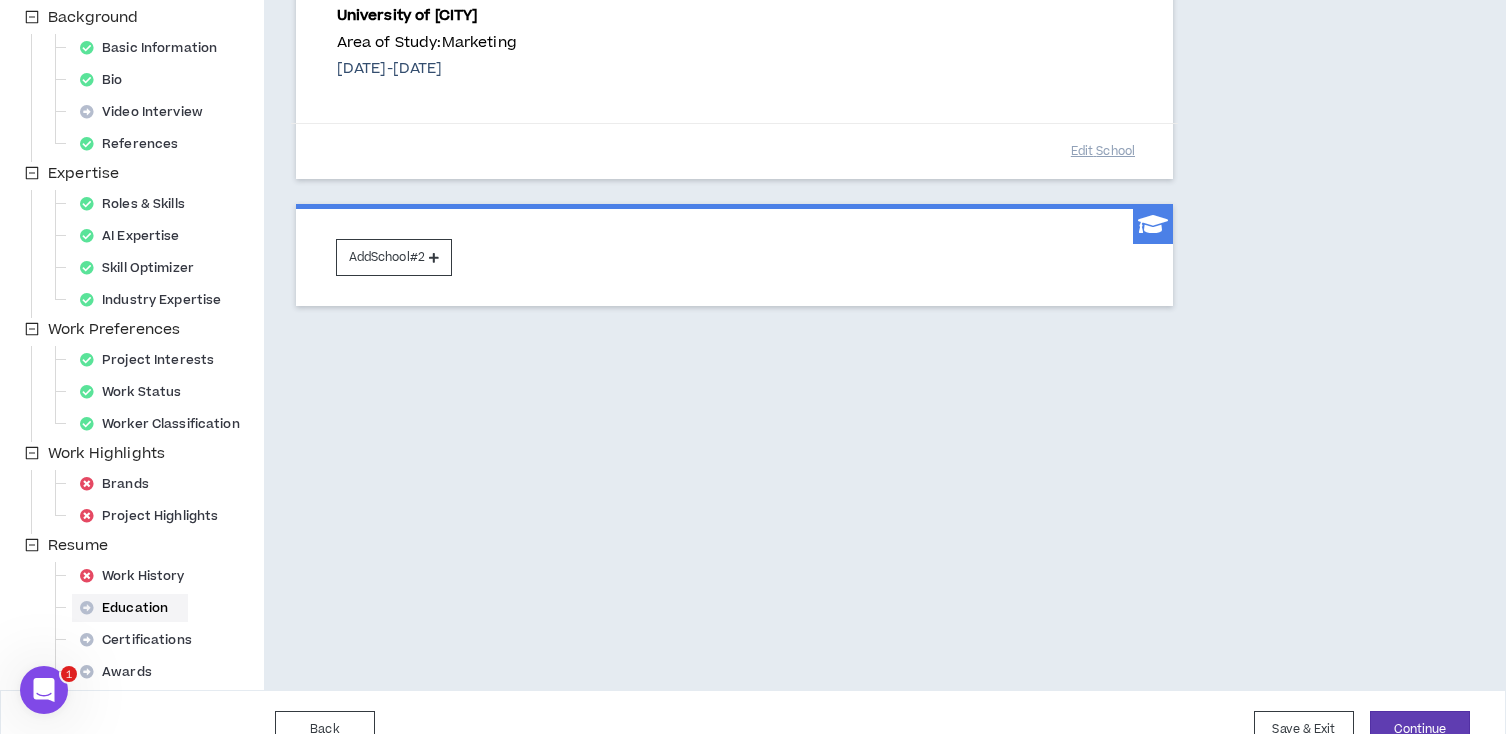 scroll, scrollTop: 306, scrollLeft: 0, axis: vertical 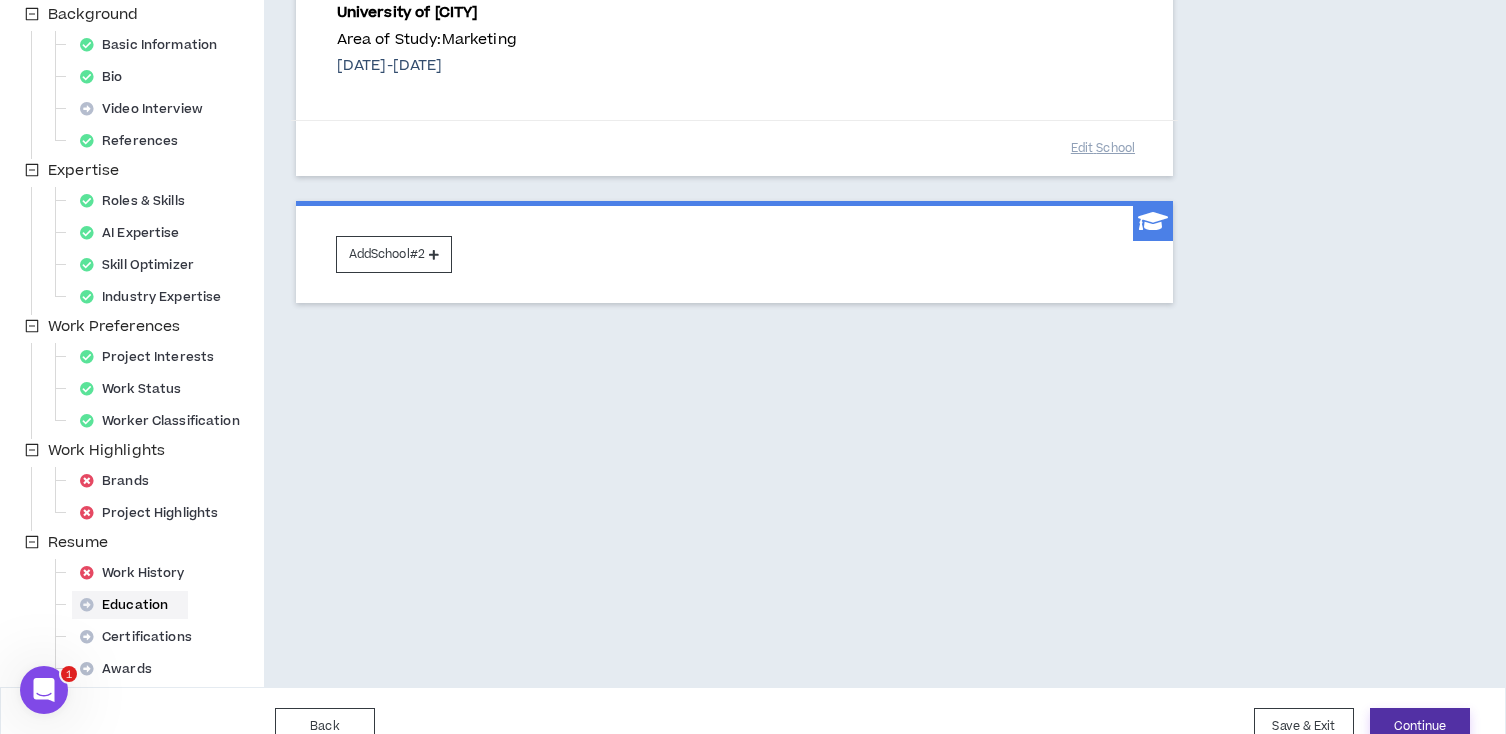click on "Continue" at bounding box center (1420, 726) 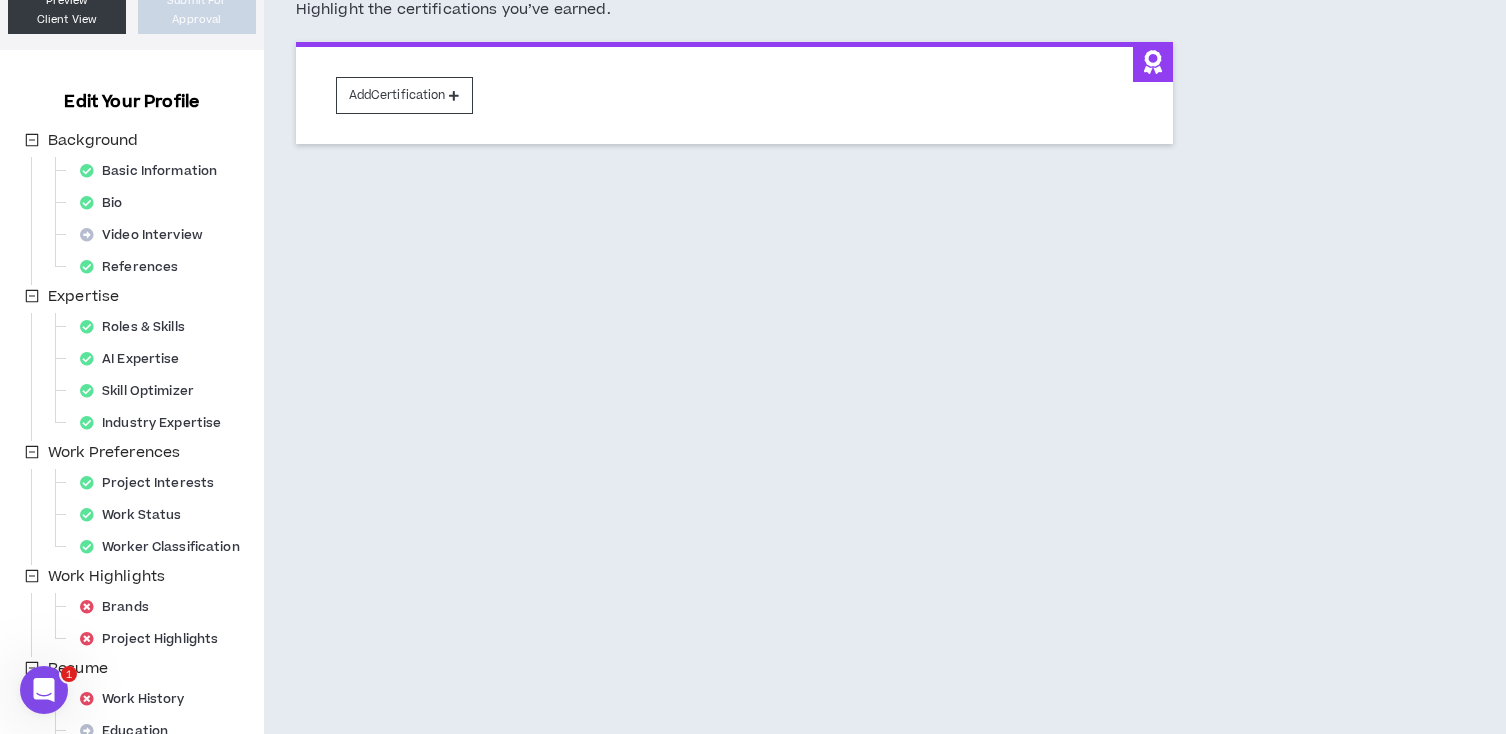 scroll, scrollTop: 70, scrollLeft: 0, axis: vertical 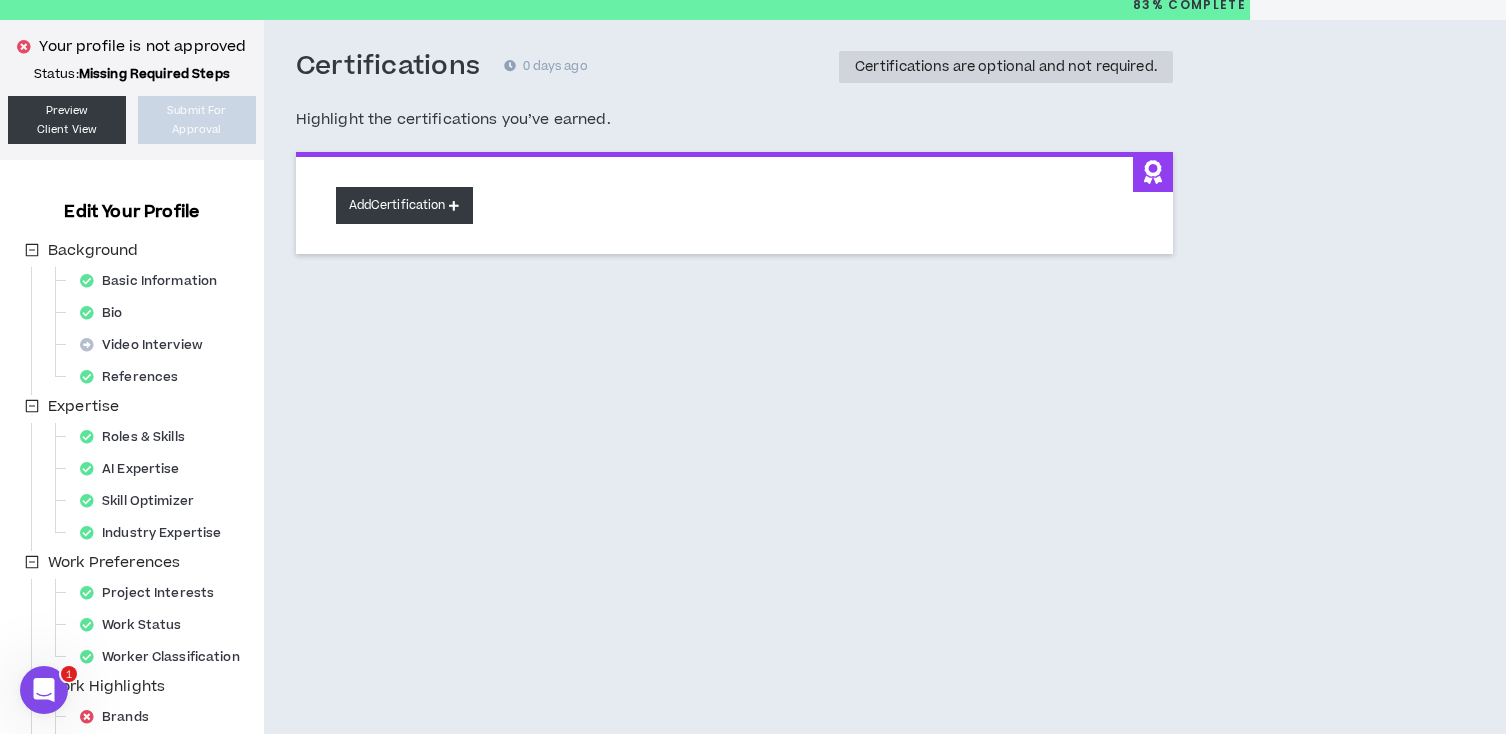 click on "Add  Certification" at bounding box center [404, 205] 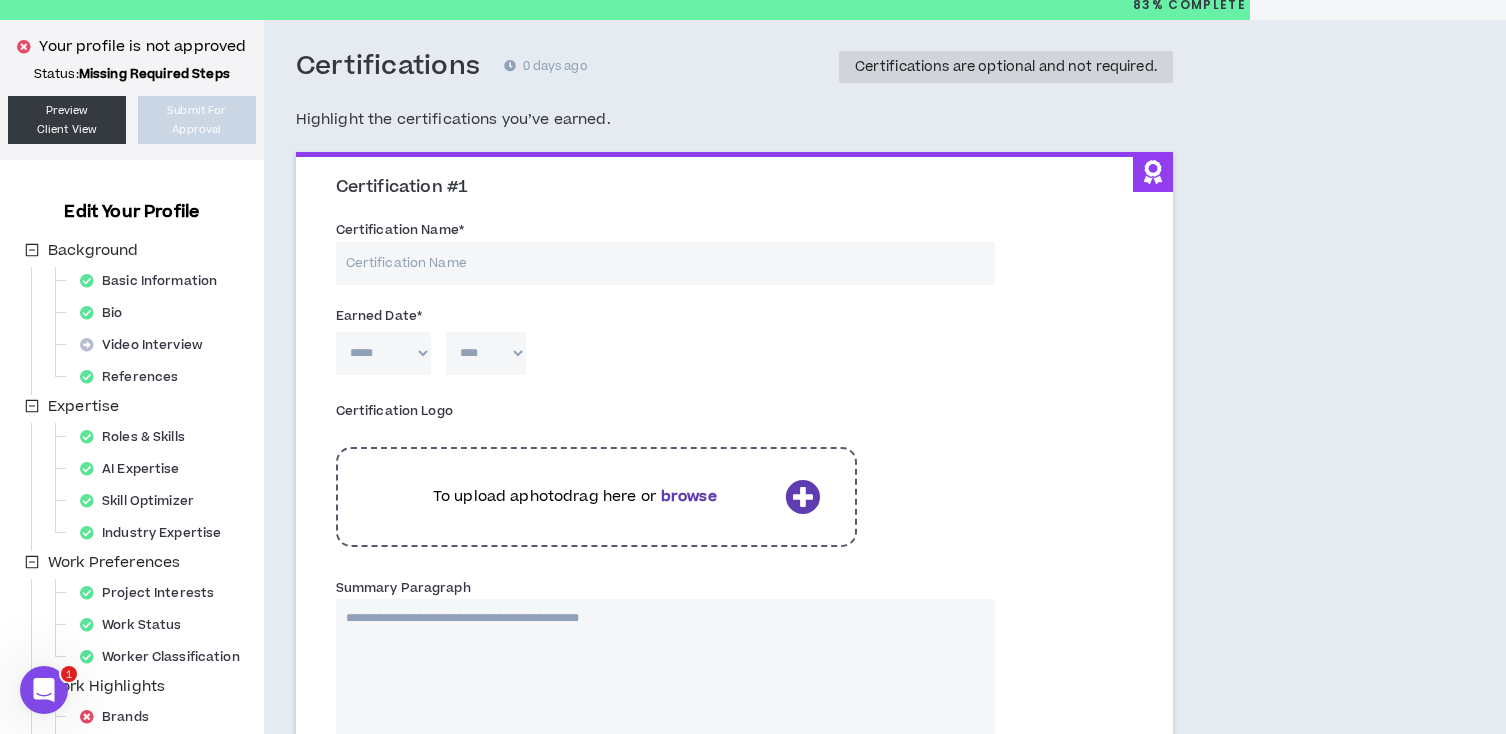 click on "Certification Name  *" at bounding box center (665, 263) 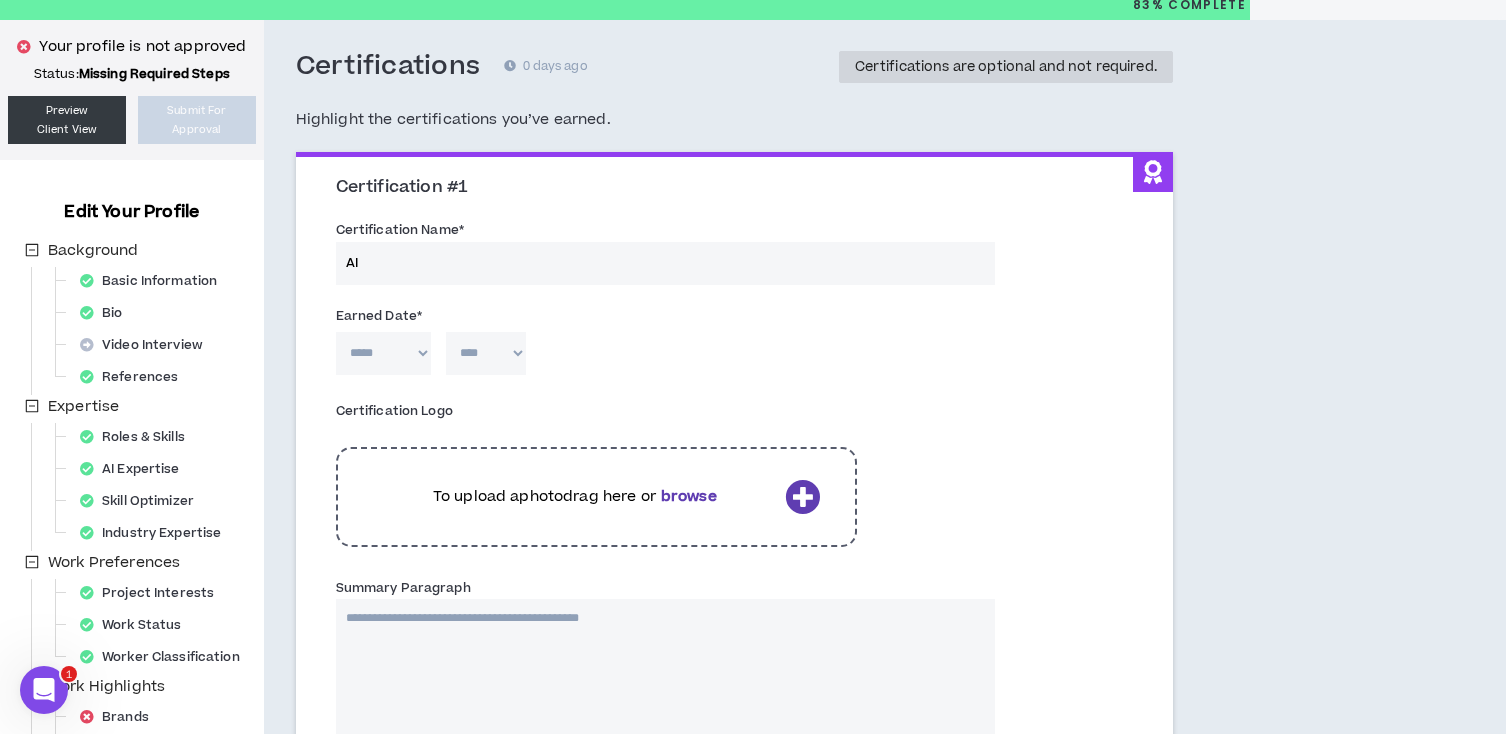 click on "AI" at bounding box center (665, 263) 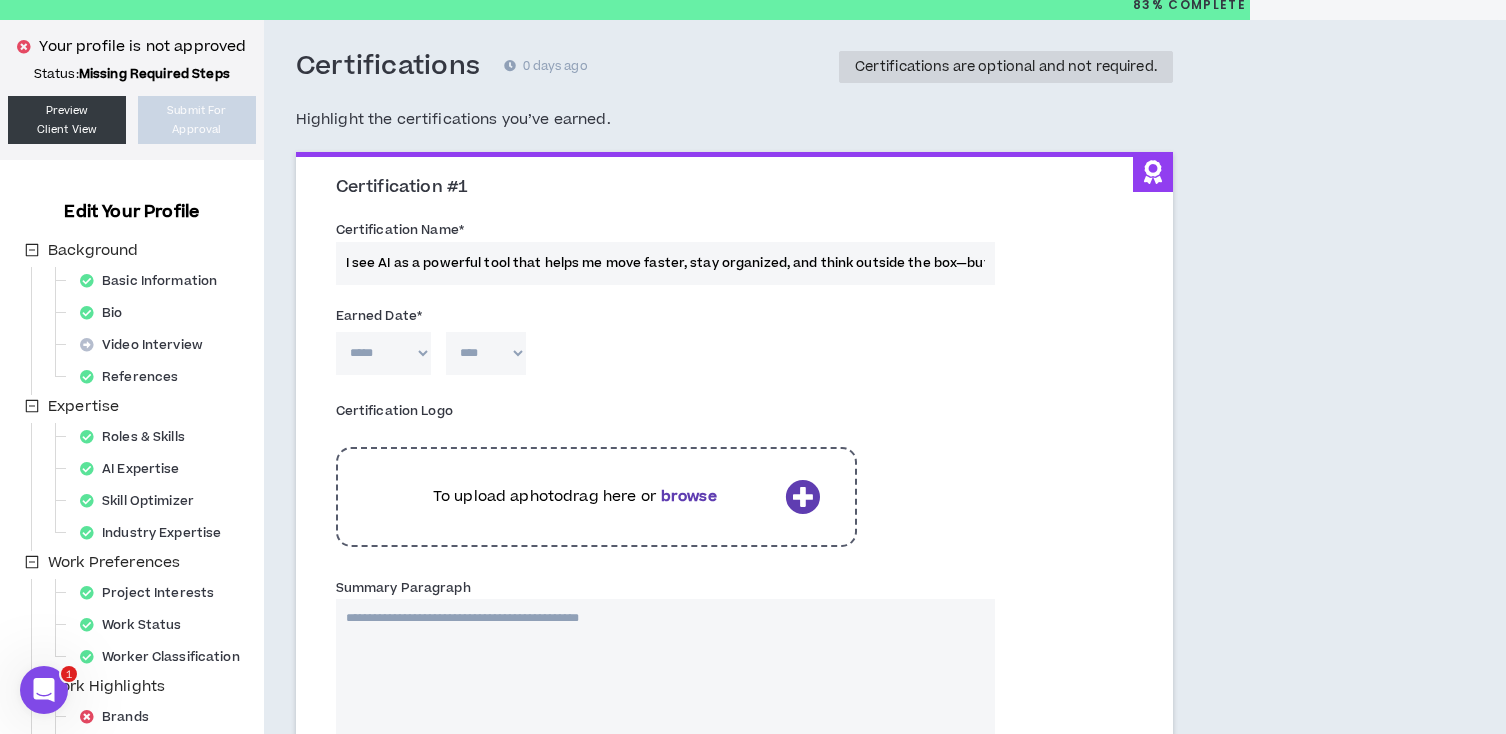 scroll, scrollTop: 0, scrollLeft: 958, axis: horizontal 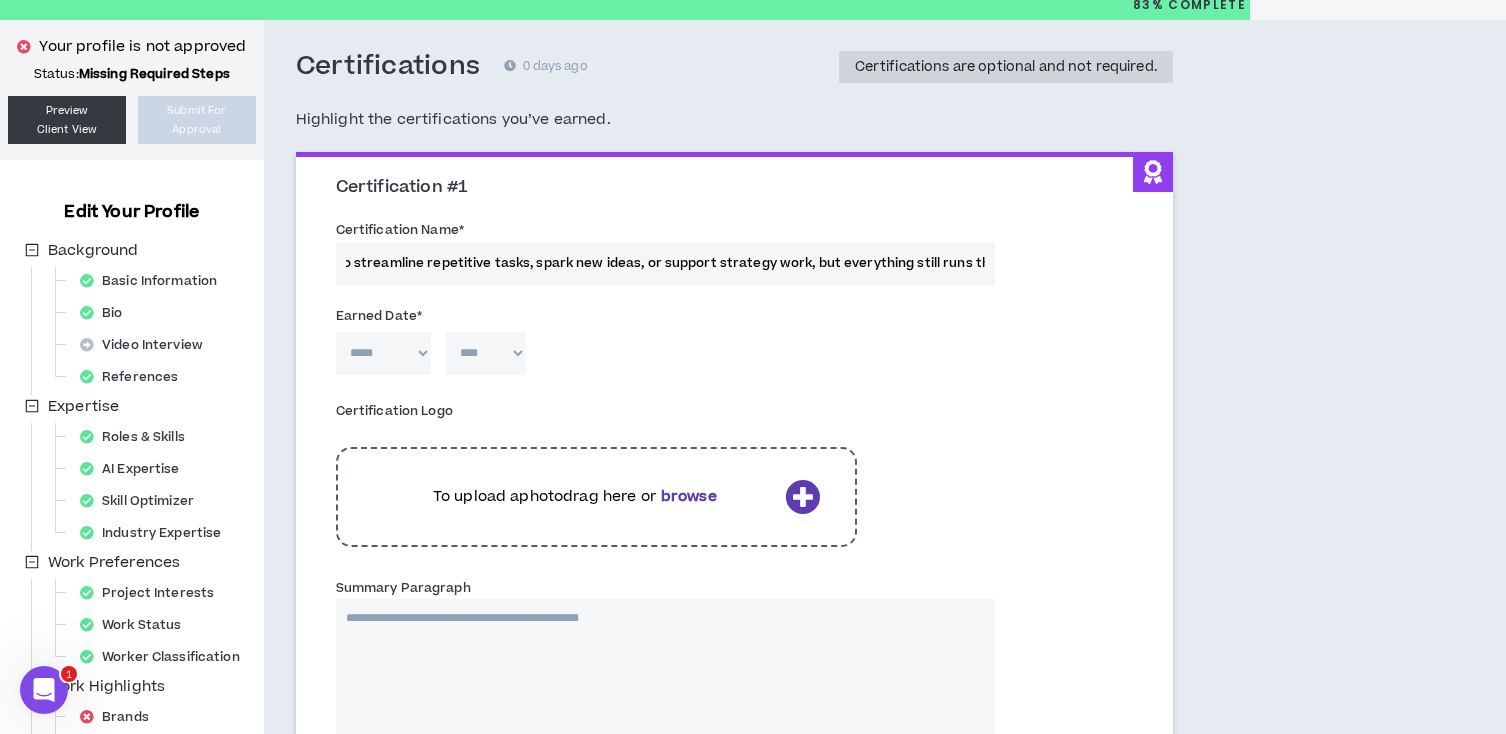 click on "I see AI as a powerful tool that helps me move faster, stay organized, and think outside the box—but it doesn’t replace my creative process. I use it to streamline repetitive tasks, spark new ideas, or support strategy work, but everything still runs thro" at bounding box center [665, 263] 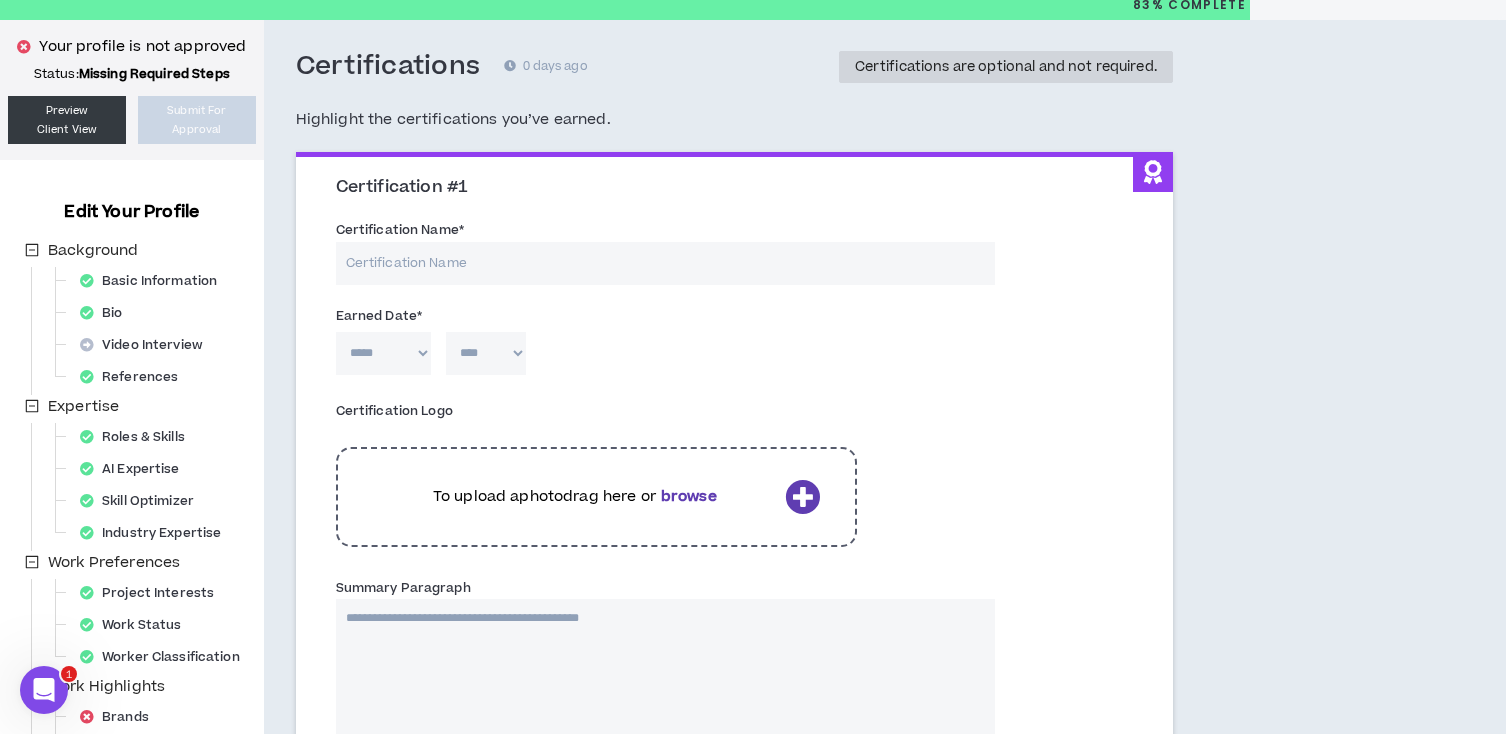 scroll, scrollTop: 0, scrollLeft: 0, axis: both 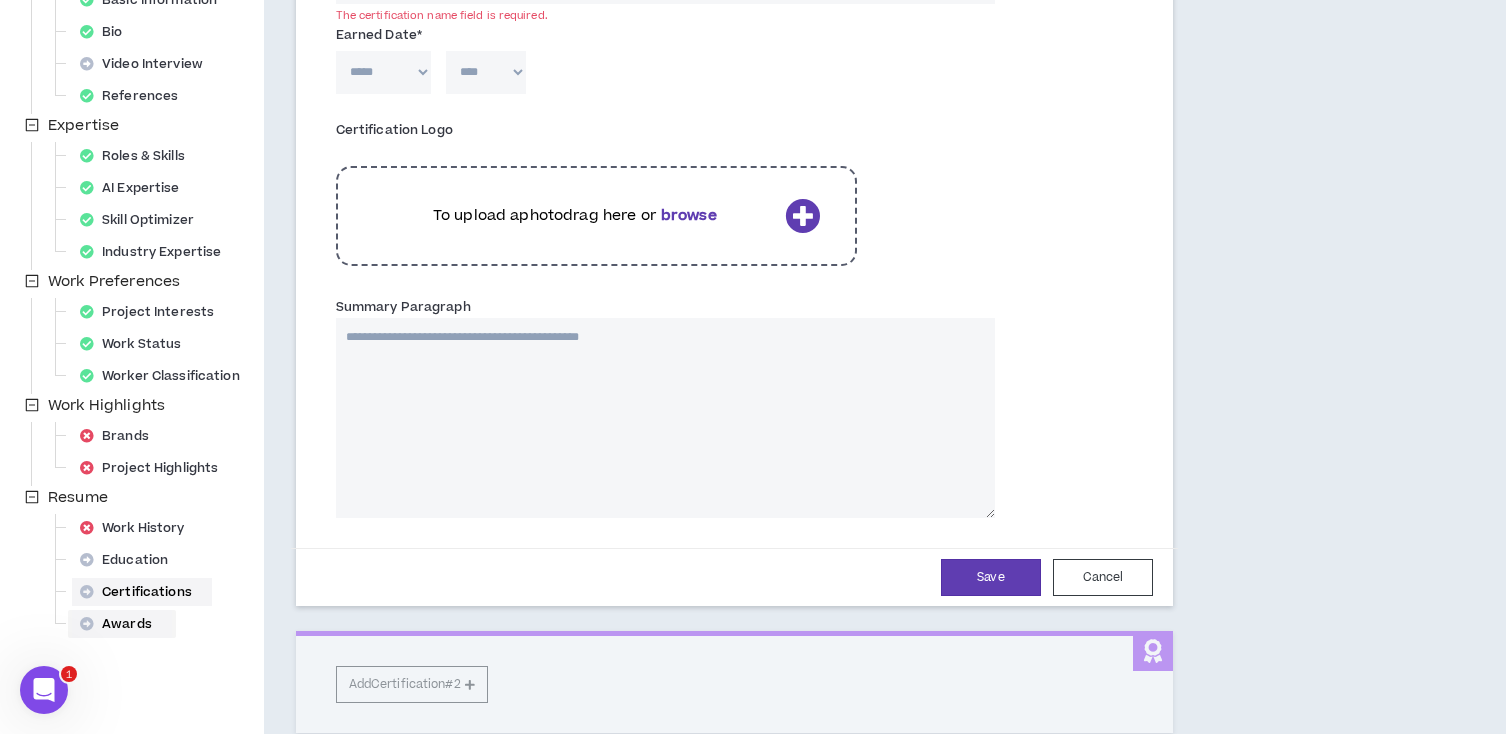 type 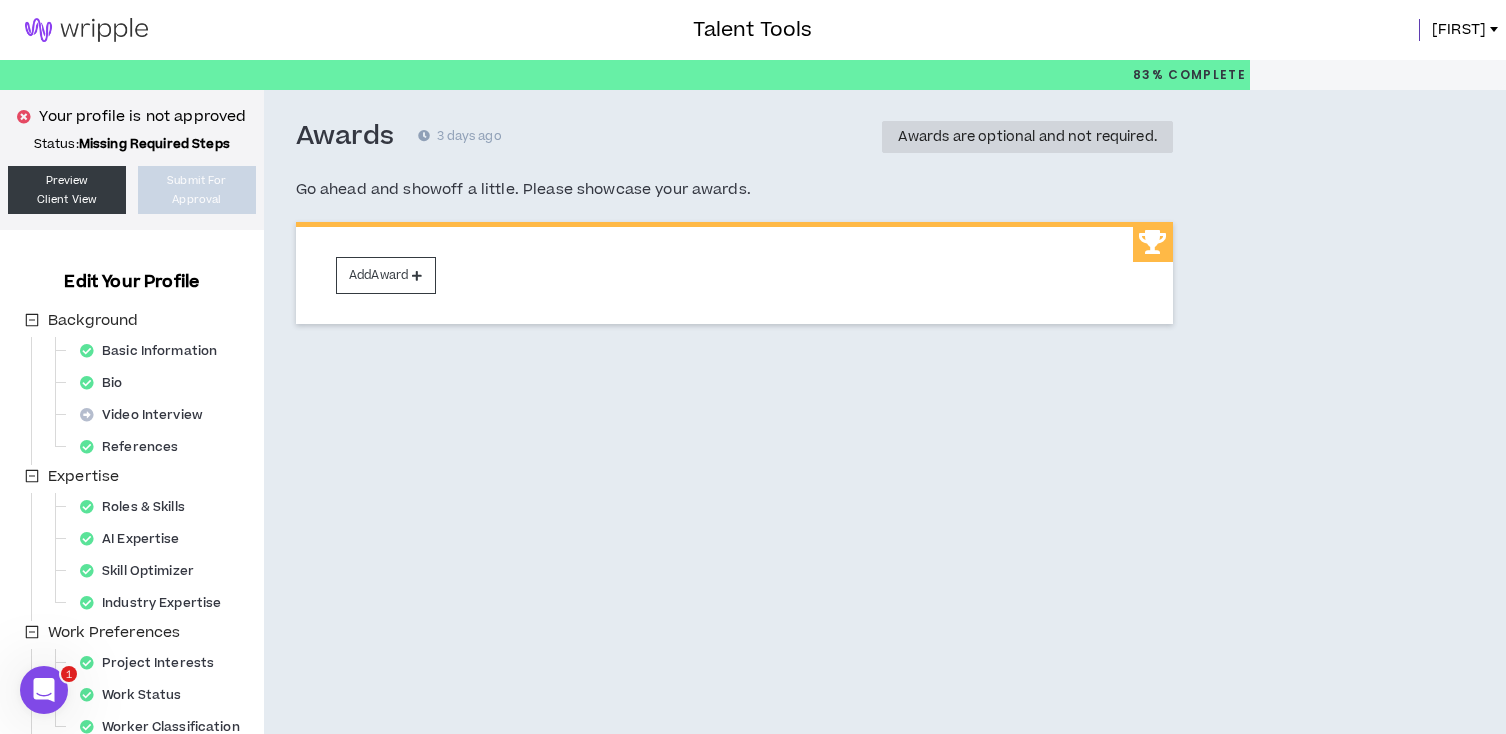scroll, scrollTop: 338, scrollLeft: 0, axis: vertical 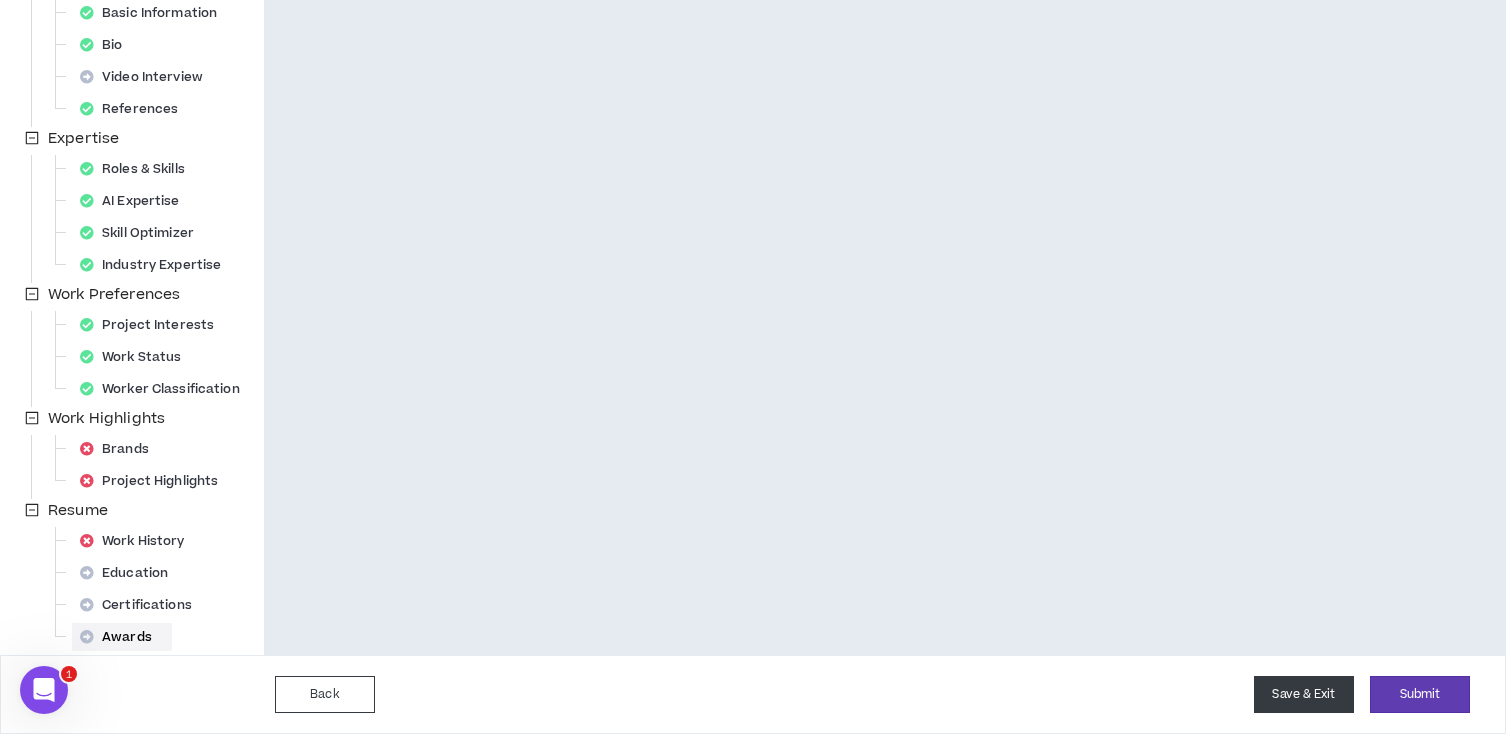 click on "Save & Exit" at bounding box center [1304, 694] 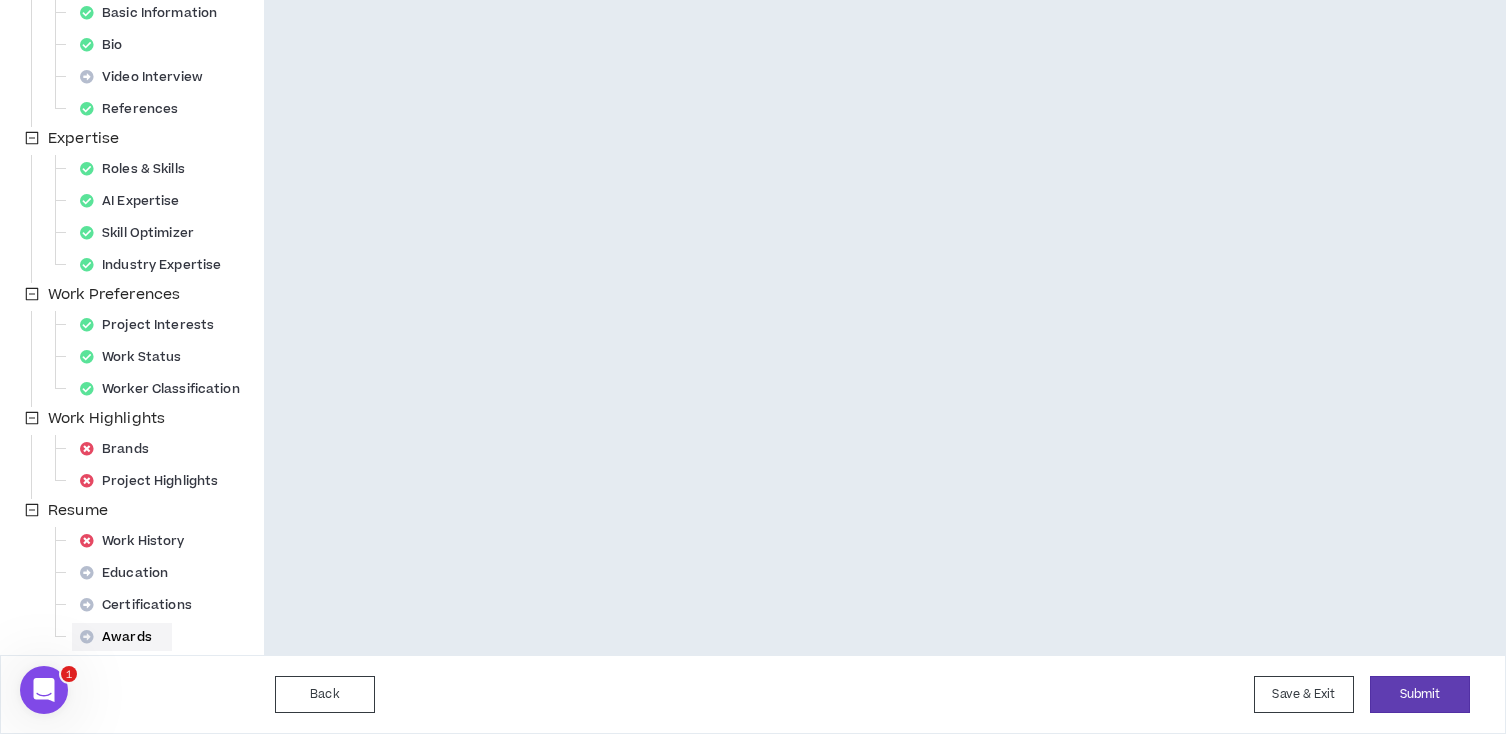 scroll, scrollTop: 0, scrollLeft: 0, axis: both 